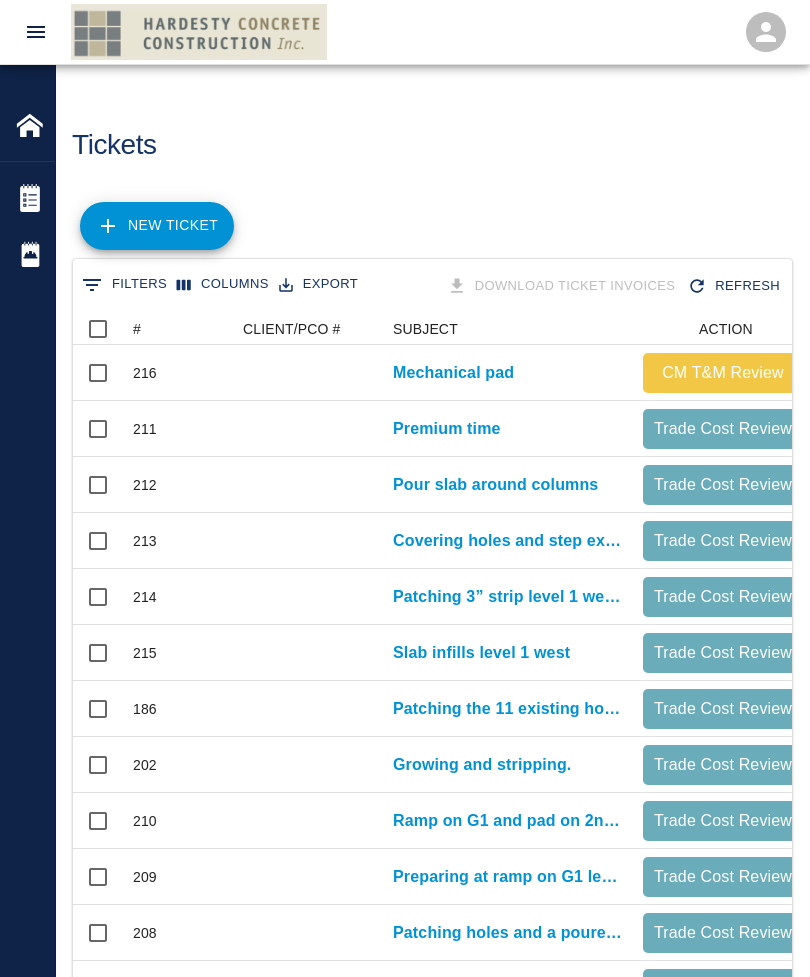 scroll, scrollTop: 0, scrollLeft: 0, axis: both 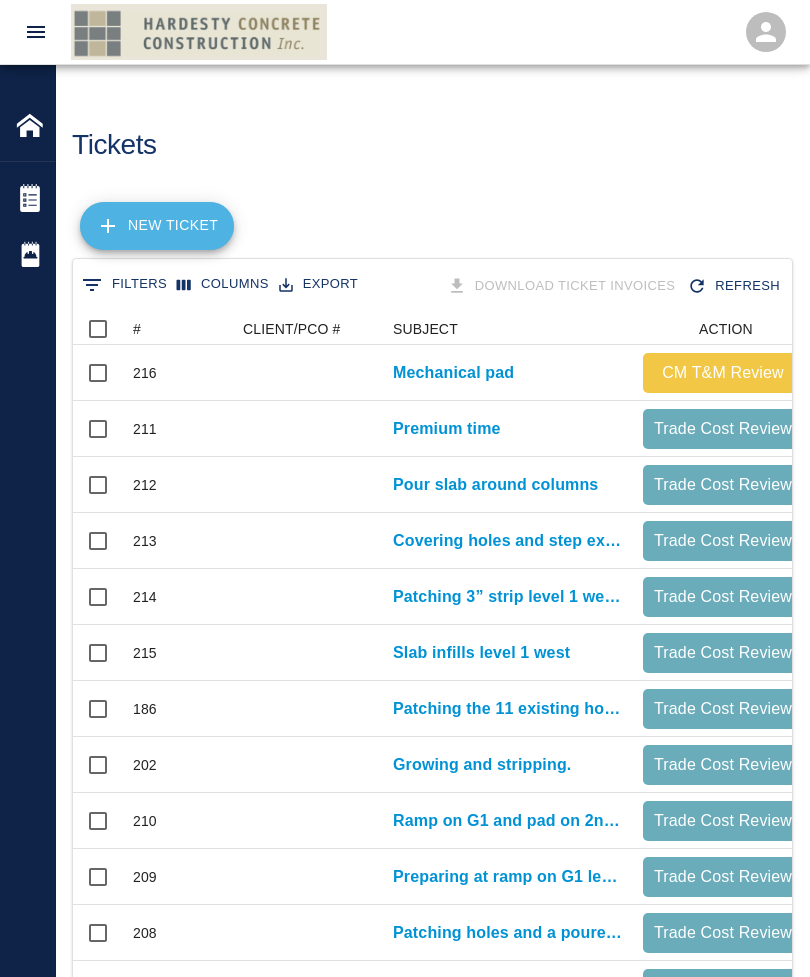 click on "NEW TICKET" at bounding box center [157, 226] 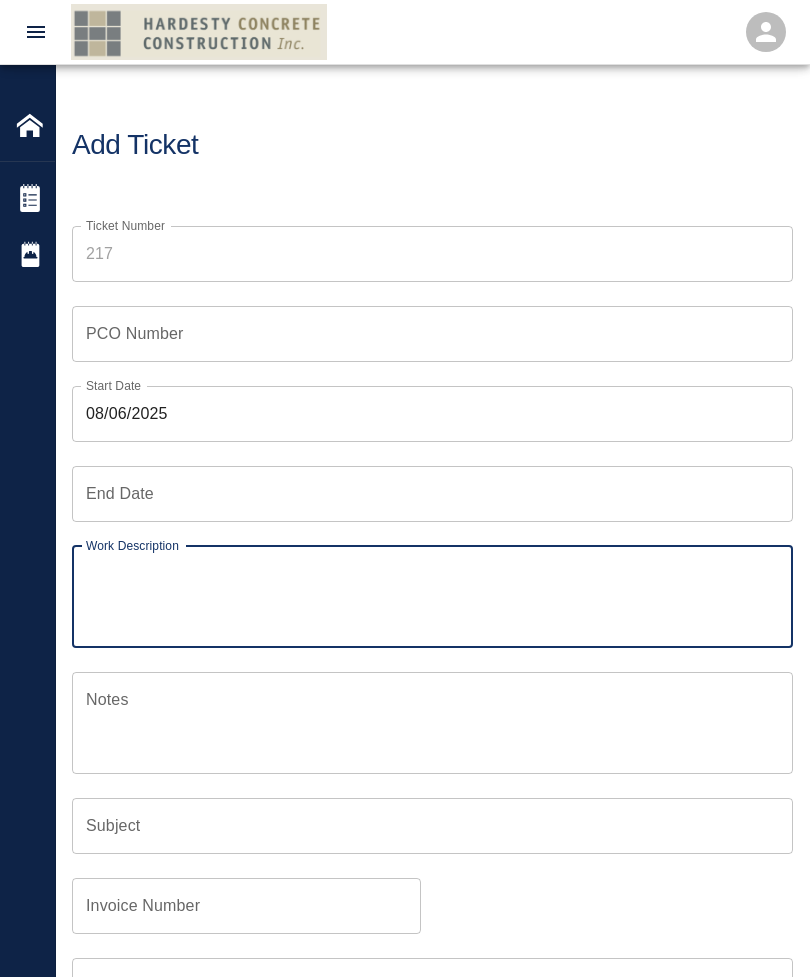 click on "08/06/2025" at bounding box center (432, 414) 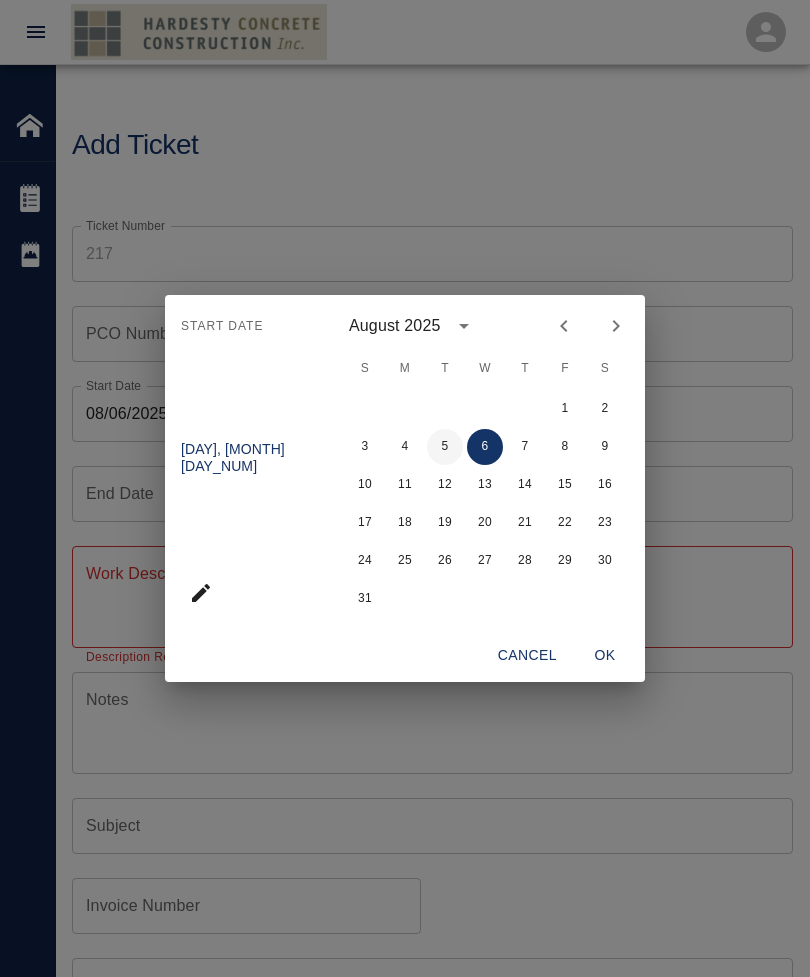 click on "5" at bounding box center (445, 447) 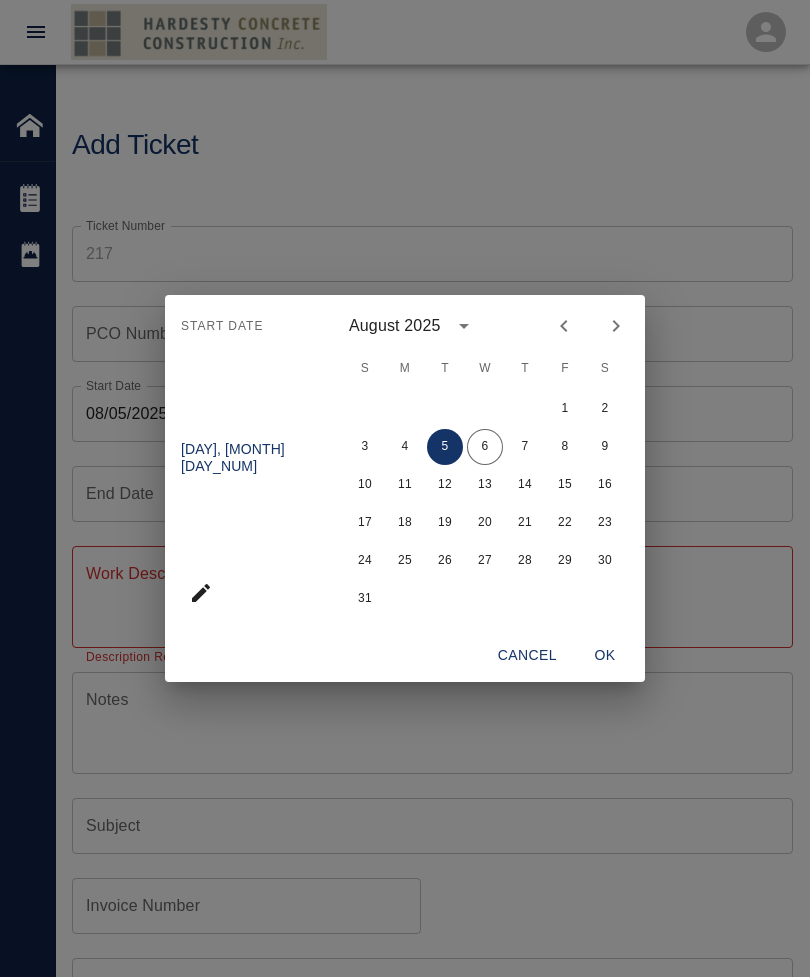 click on "OK" at bounding box center (605, 655) 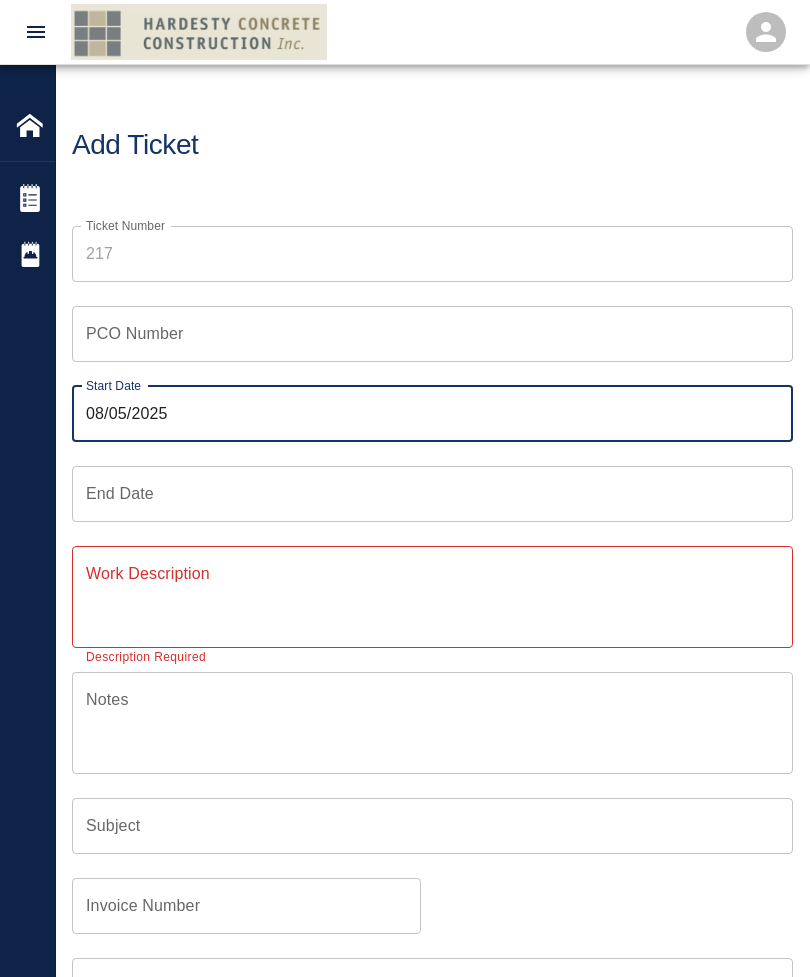 click on "End Date" at bounding box center [432, 494] 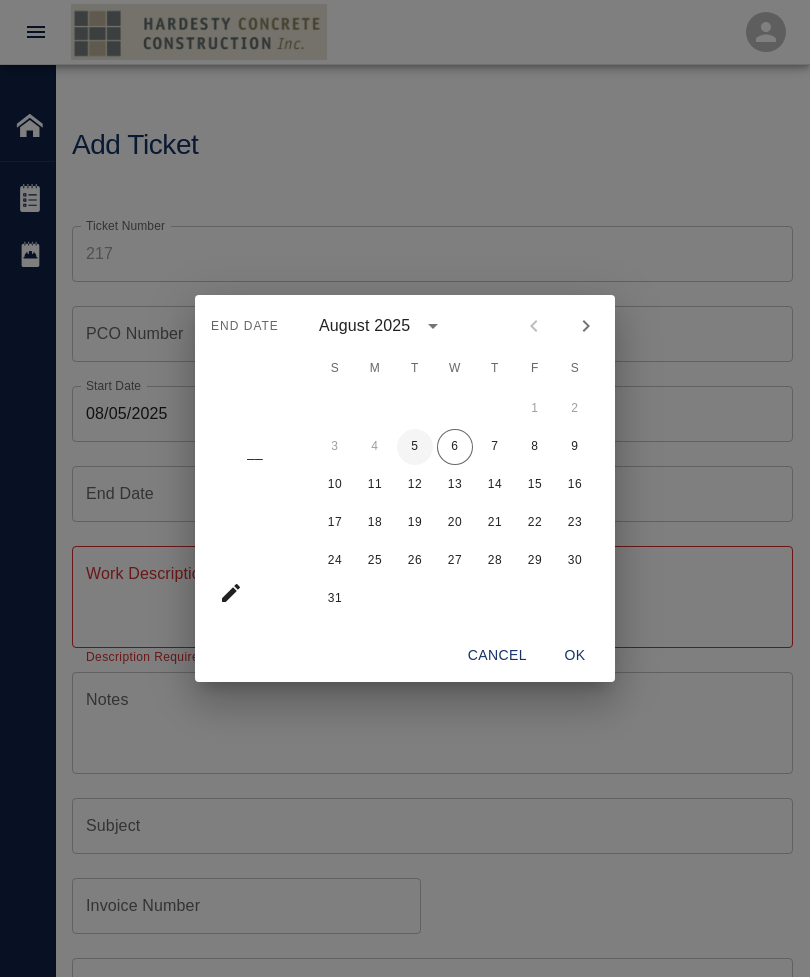 click on "5" at bounding box center [415, 447] 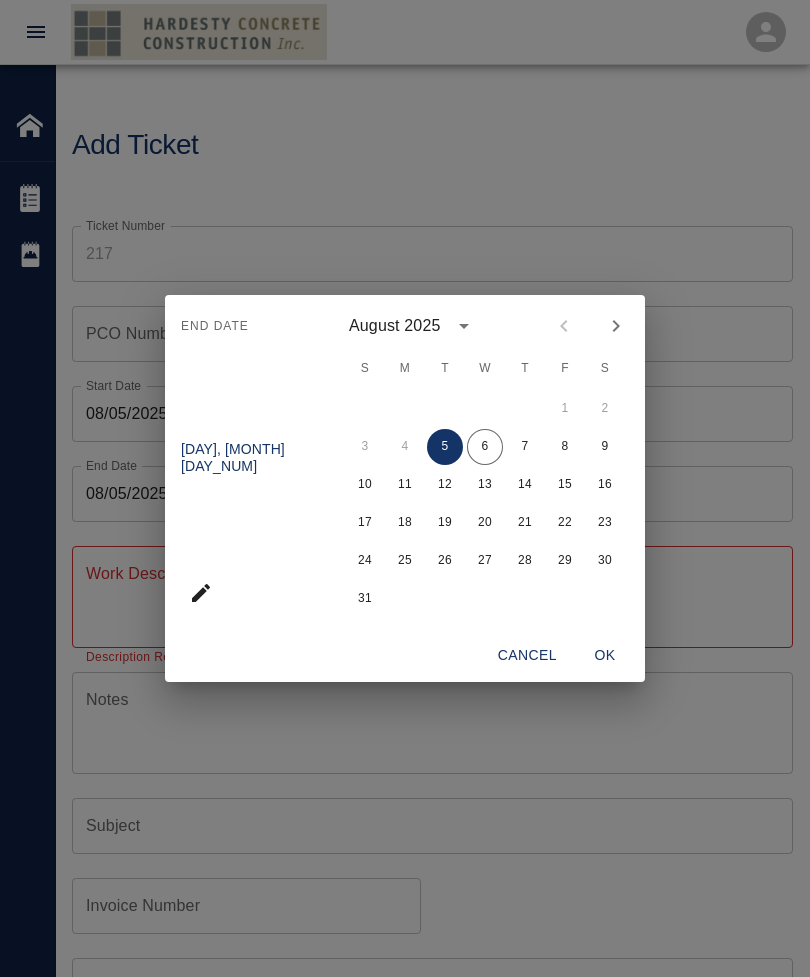 click on "OK" at bounding box center (605, 655) 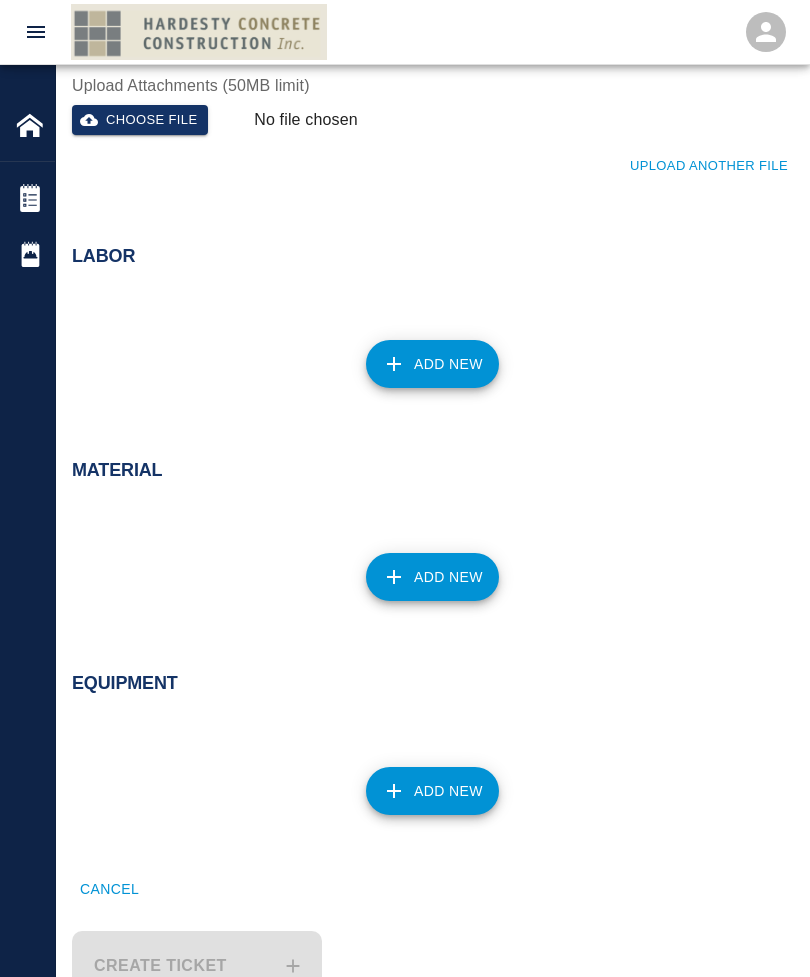 scroll, scrollTop: 968, scrollLeft: 0, axis: vertical 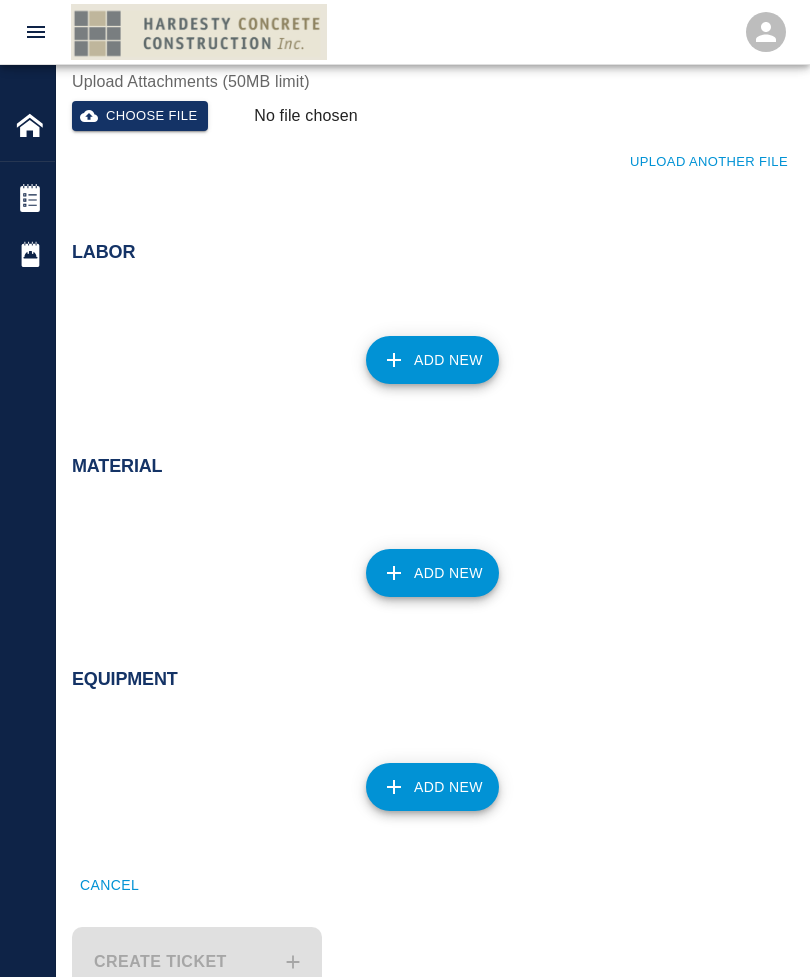 click on "Add New" at bounding box center [432, 360] 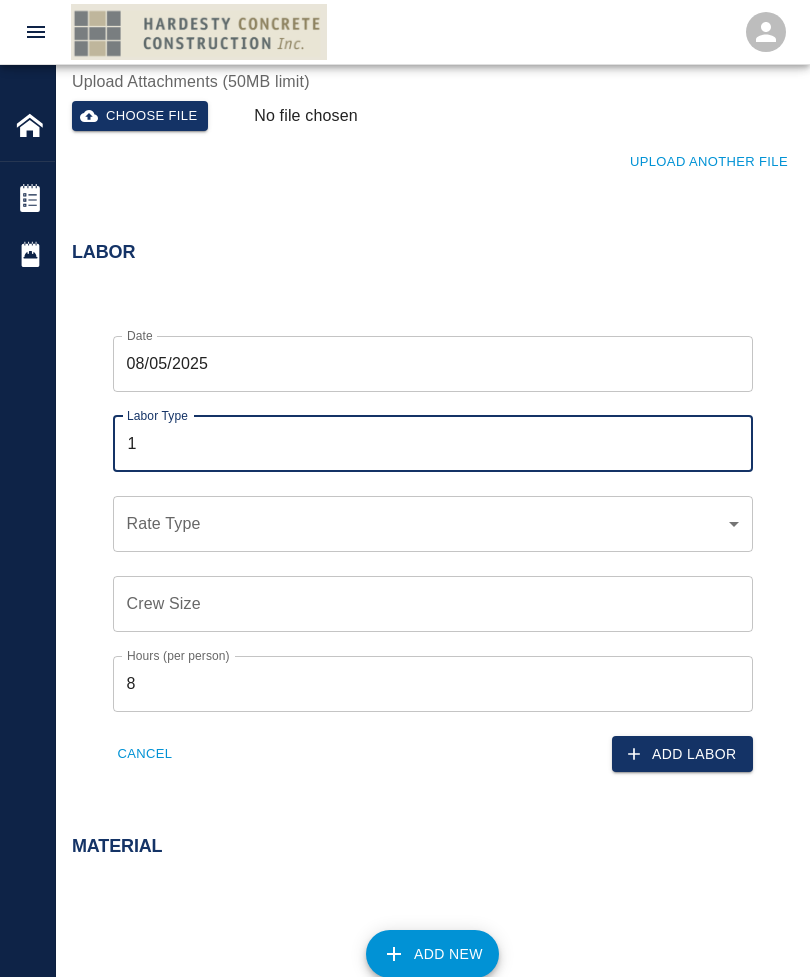 type on "1" 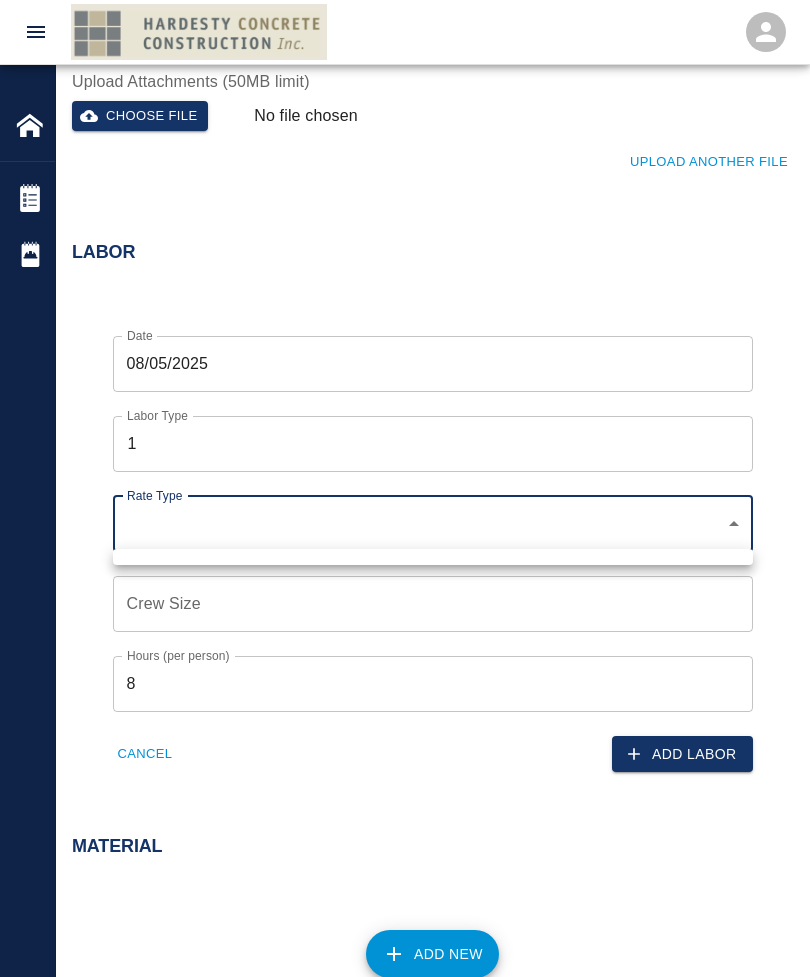 click at bounding box center [405, 488] 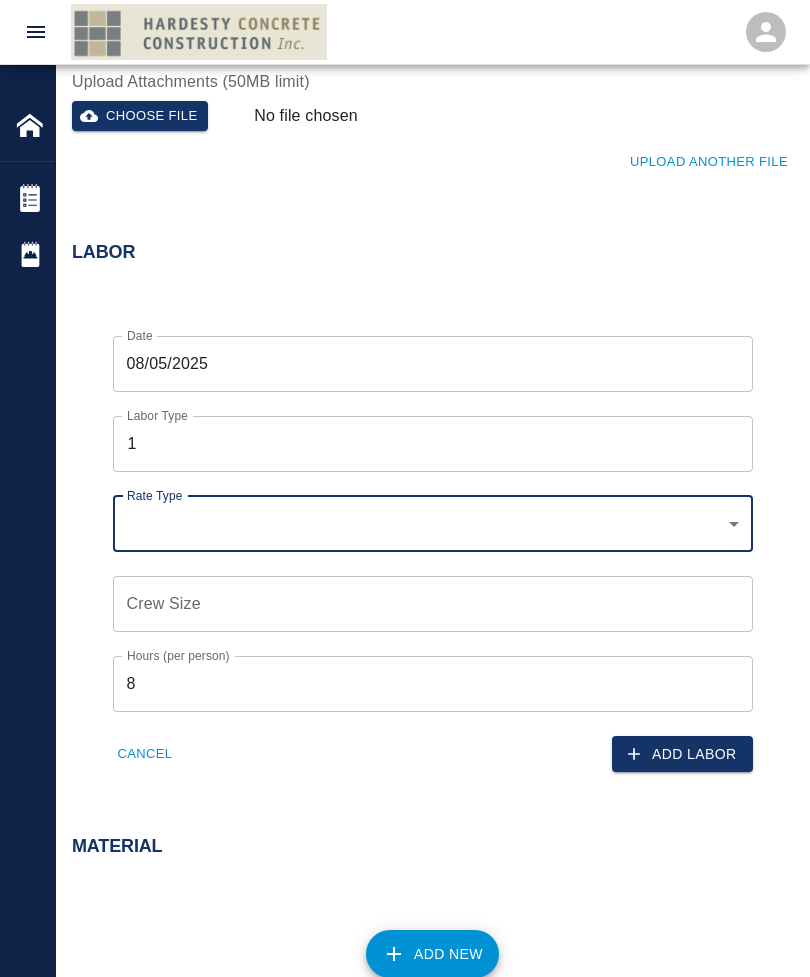 click on "Home [ADDRESS] Renovation Tickets Daily Reports Powered By Terms of Service  |  Privacy Policy Add Ticket Ticket Number Ticket Number PCO Number PCO Number Start Date  [DATE] Start Date  End Date [DATE] End Date Work Description x Work Description Description Required Notes x Notes Subject Subject Invoice Number Invoice Number Invoice Date Invoice Date Upload Attachments (50MB limit) Choose file No file chosen Upload Another File Labor Date [DATE] Date Labor Type 1 Labor Type Rate Type ​ Rate Type Crew Size Crew Size Hours (per person) 8 Hours (per person) Cancel Add Labor Material Add New Equipment Add New Cancel Create Ticket [FIRST] [LAST] [EMAIL] Integrations Edit Profile Logout" at bounding box center [405, -480] 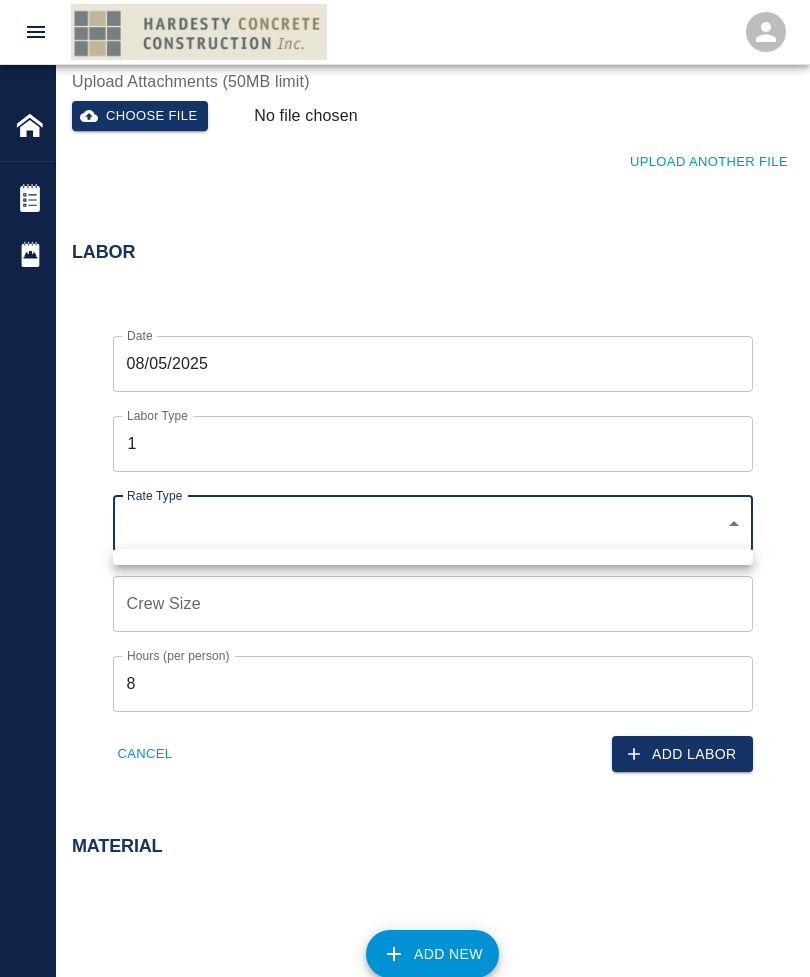 click at bounding box center [405, 488] 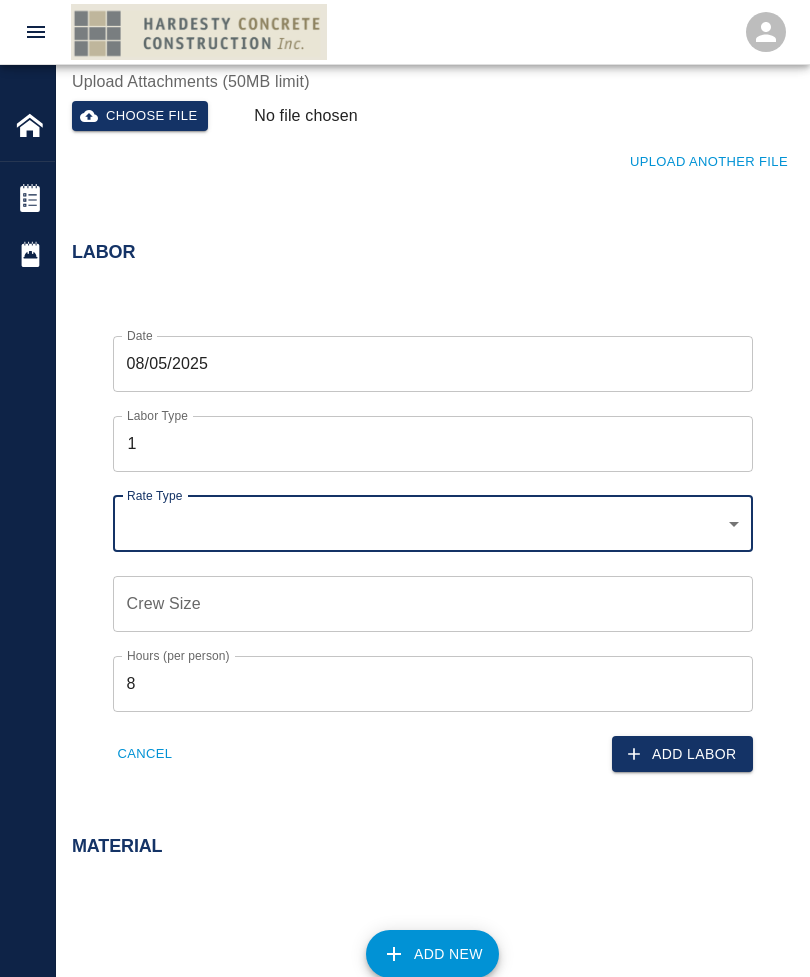 click on "1" at bounding box center (433, 444) 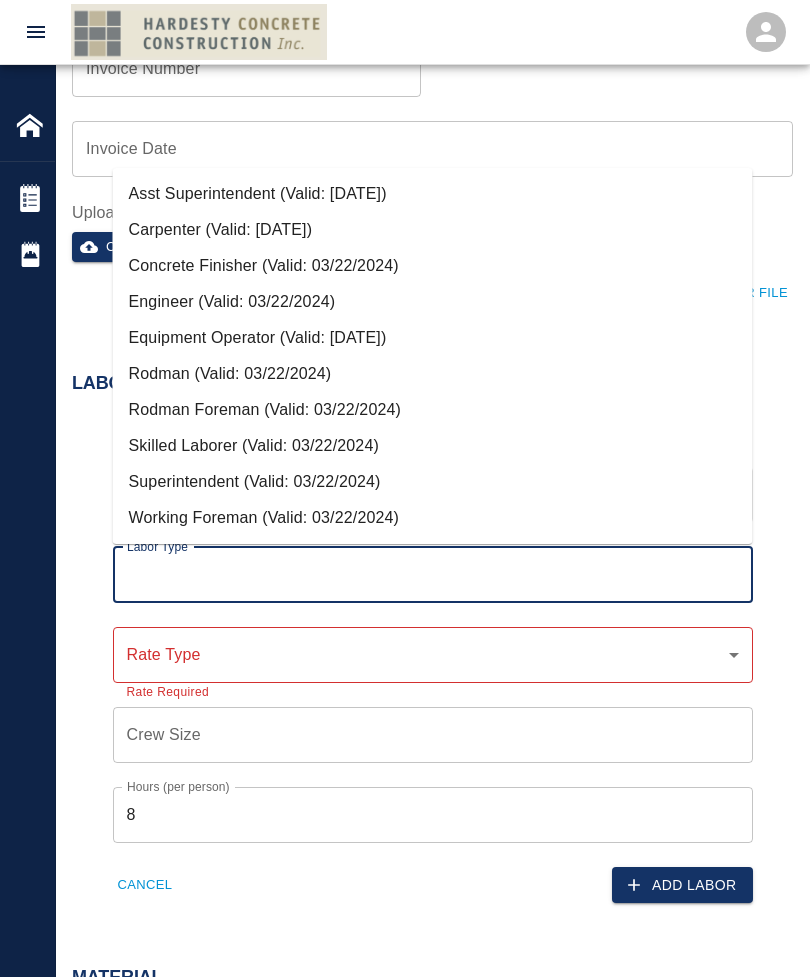 scroll, scrollTop: 836, scrollLeft: 0, axis: vertical 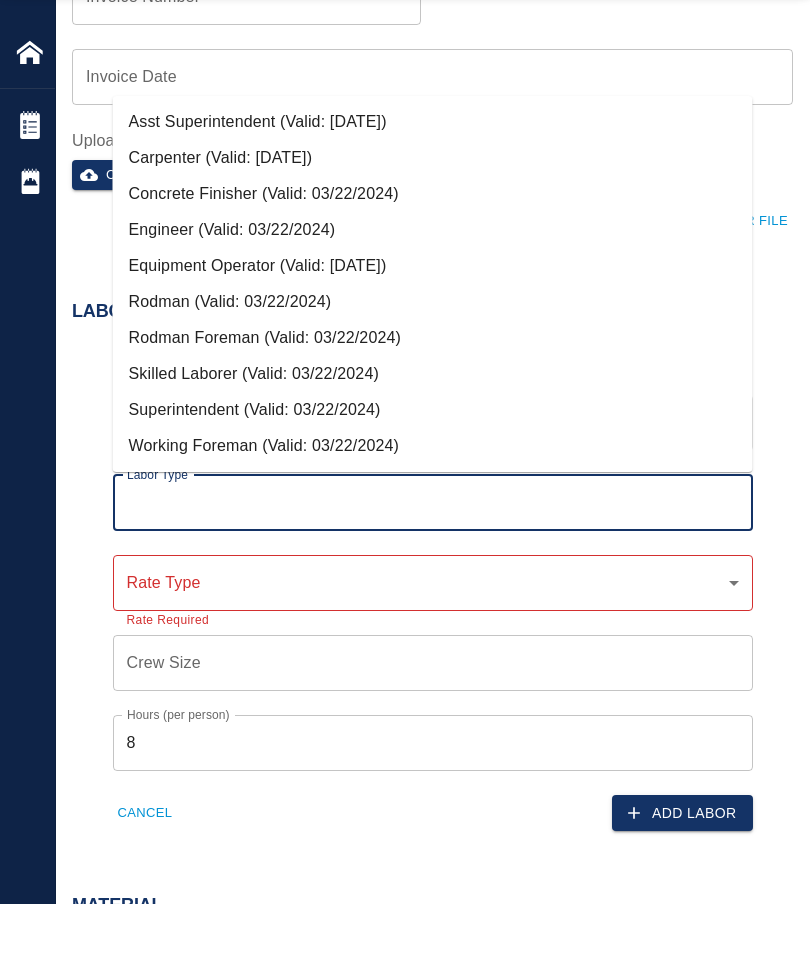 click on "Working Foreman (Valid: 03/22/2024)" at bounding box center [433, 519] 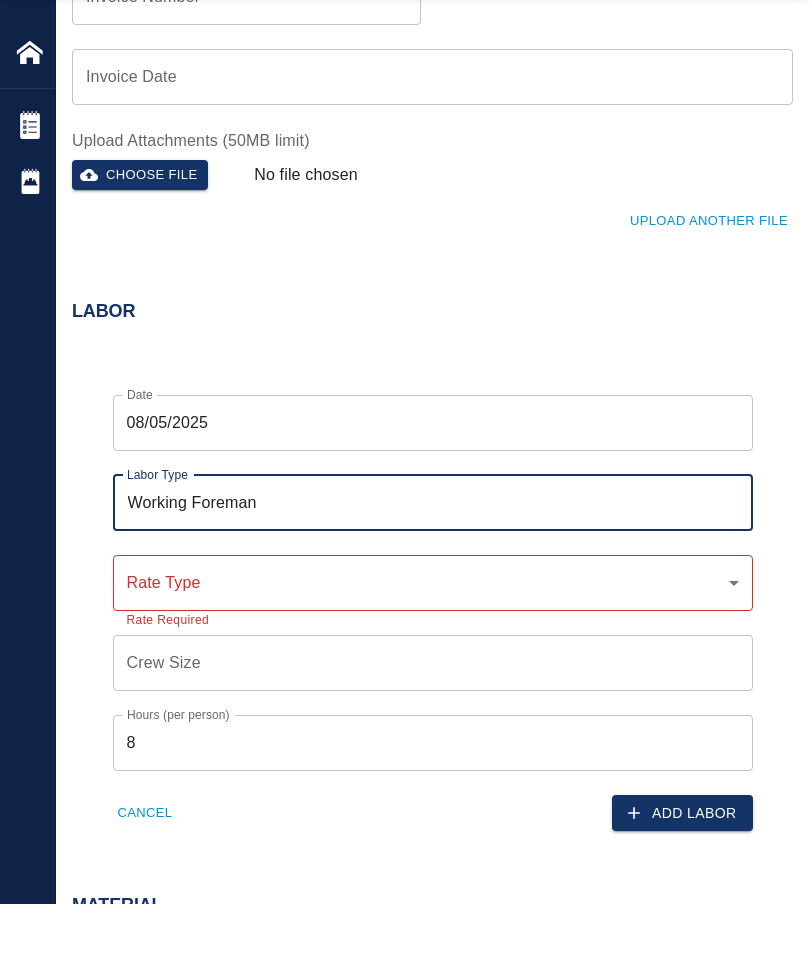 click on "Rate Type ​ Rate Type Rate Required" at bounding box center (421, 644) 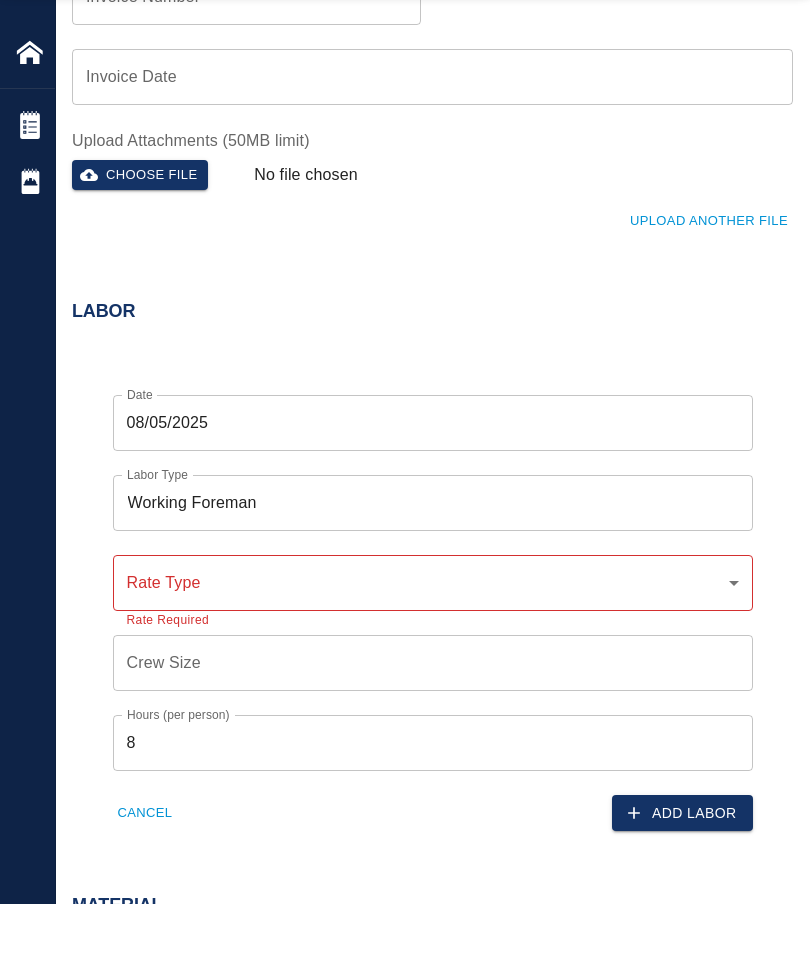 scroll, scrollTop: 909, scrollLeft: 0, axis: vertical 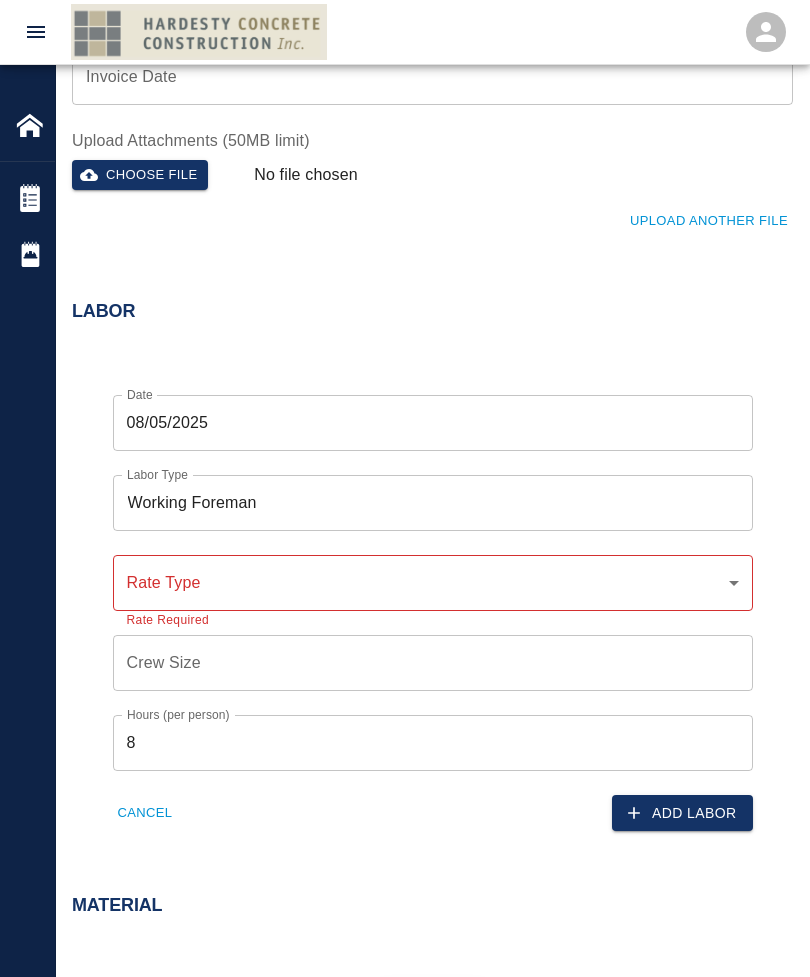 click on "Home [ADDRESS] Renovation Tickets Daily Reports Powered By Terms of Service  |  Privacy Policy Add Ticket Ticket Number Ticket Number PCO Number PCO Number Start Date  [DATE] Start Date  End Date [DATE] End Date Work Description x Work Description Description Required Notes x Notes Subject Subject Invoice Number Invoice Number Invoice Date Invoice Date Upload Attachments (50MB limit) Choose file No file chosen Upload Another File Labor Date [DATE] Date Labor Type Working Foreman Labor Type Rate Type ​ Rate Type Rate Required Crew Size Crew Size Hours (per person) 8 Hours (per person) Cancel Add Labor Material Add New Equipment Add New Cancel Create Ticket [FIRST] [LAST] [EMAIL] Integrations Edit Profile Logout" at bounding box center [405, -421] 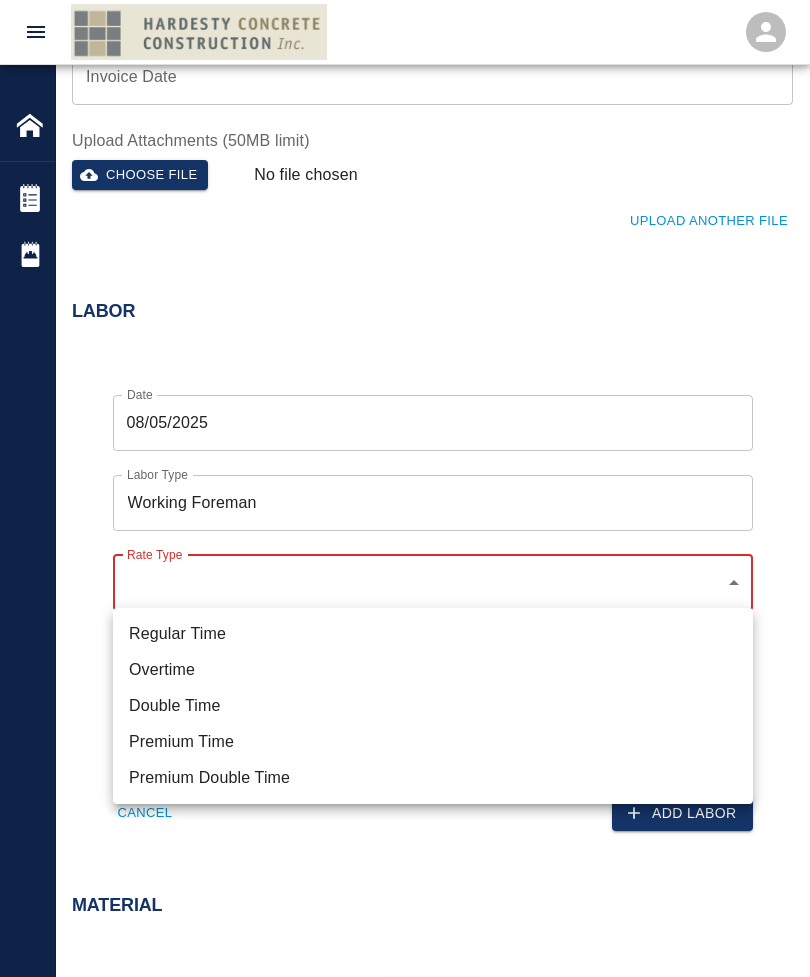 click at bounding box center [405, 488] 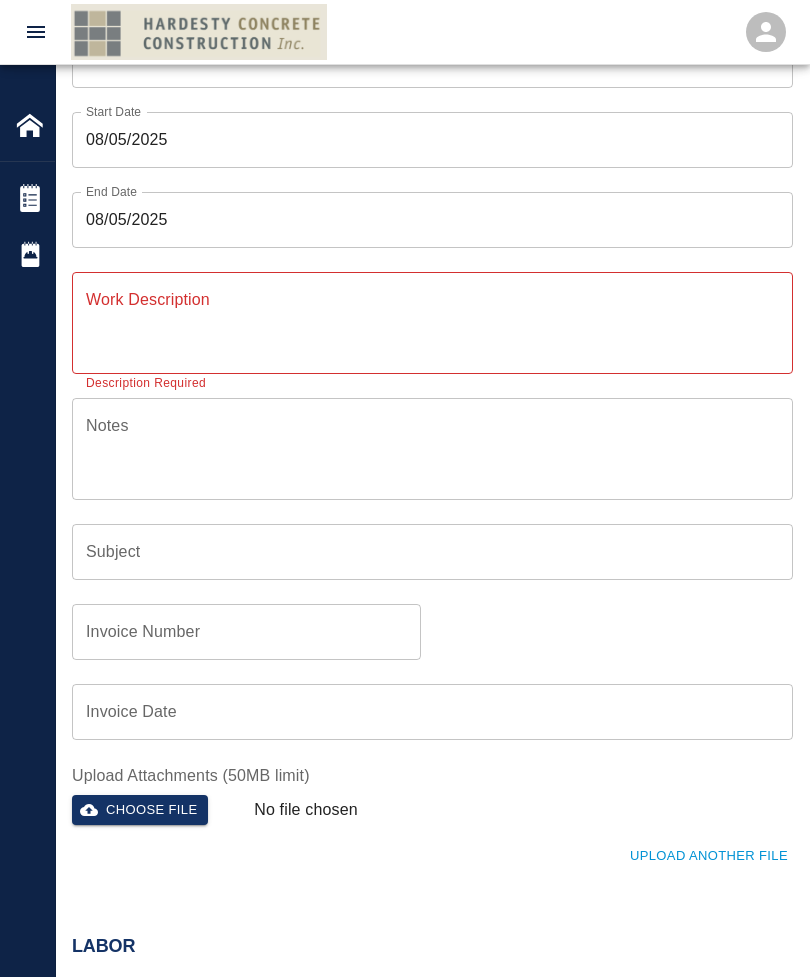 scroll, scrollTop: 287, scrollLeft: 0, axis: vertical 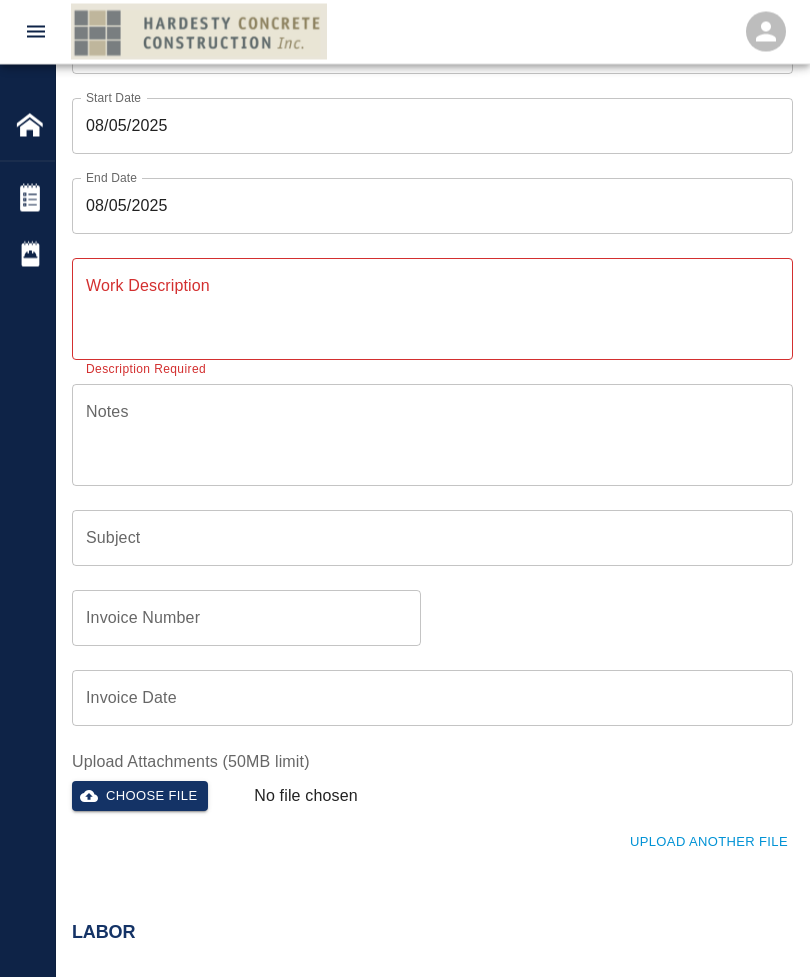 click on "Work Description" at bounding box center [432, 309] 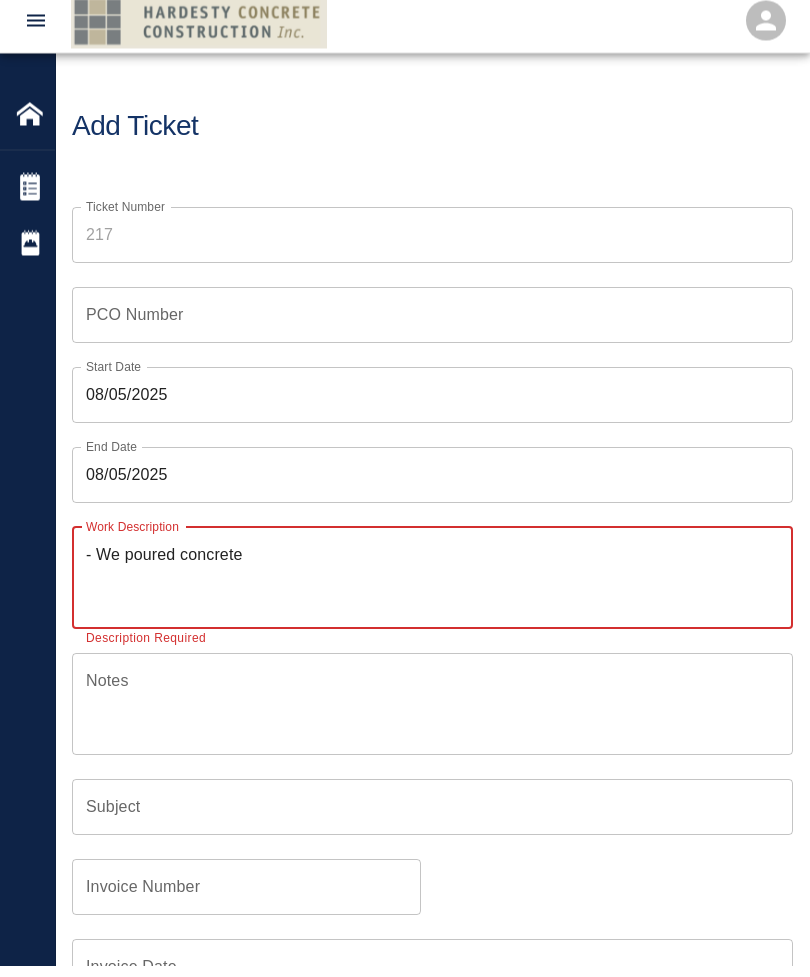 scroll, scrollTop: 0, scrollLeft: 0, axis: both 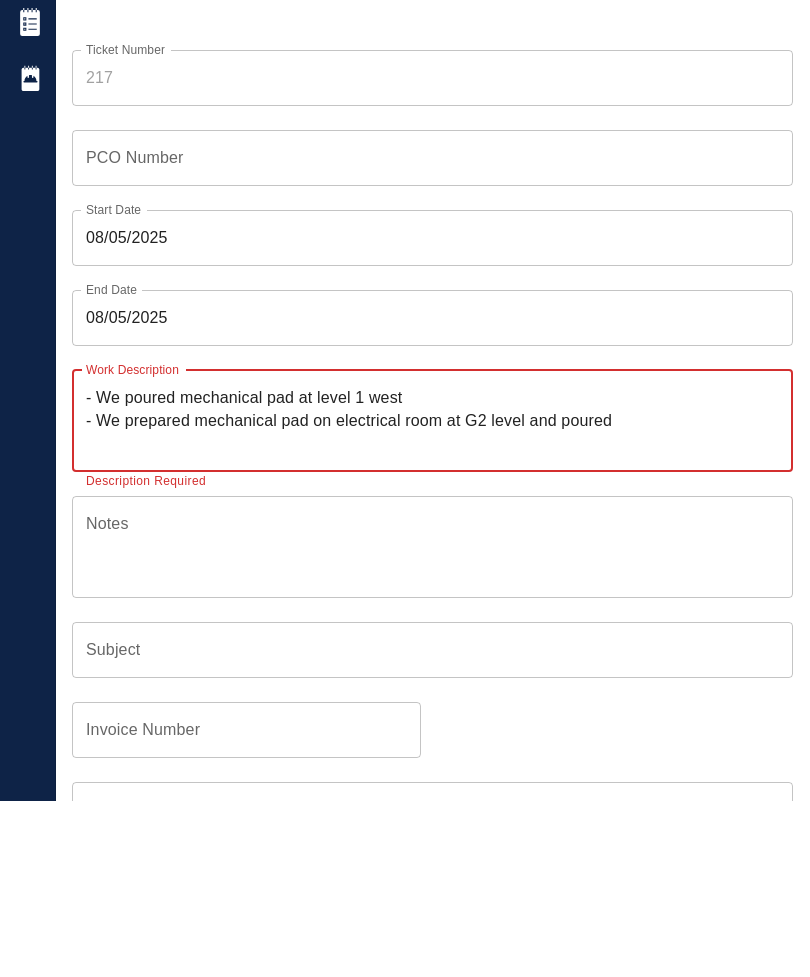 type on "- We poured mechanical pad at level 1 west
- We prepared mechanical pad on electrical room at G2 level and poured" 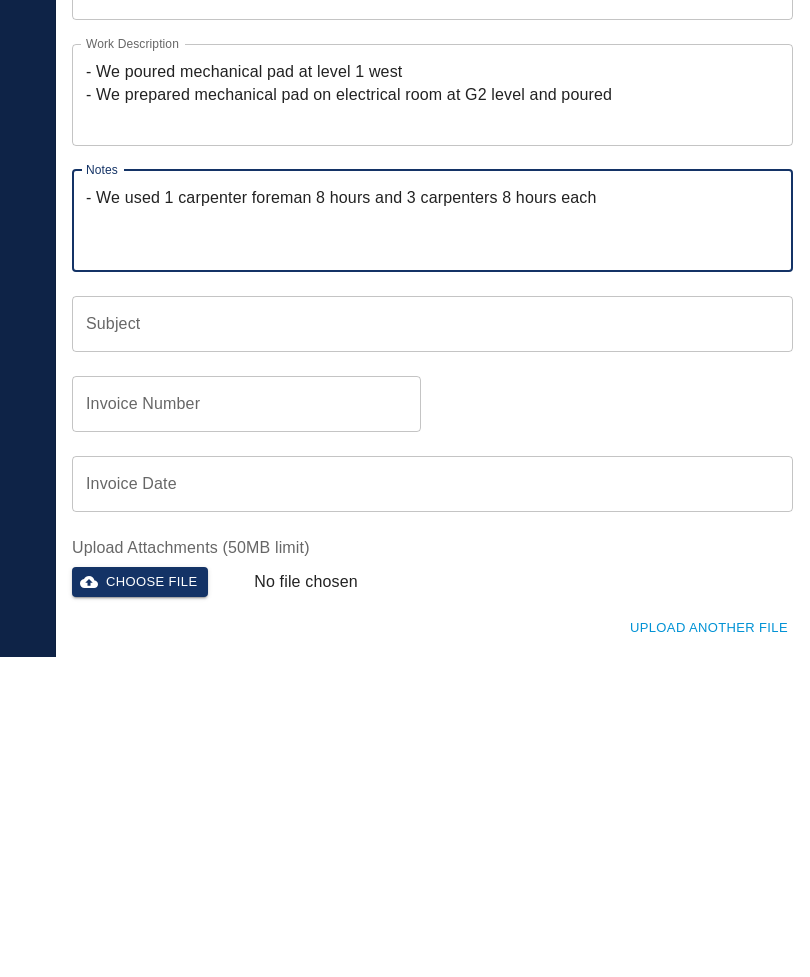 scroll, scrollTop: 193, scrollLeft: 0, axis: vertical 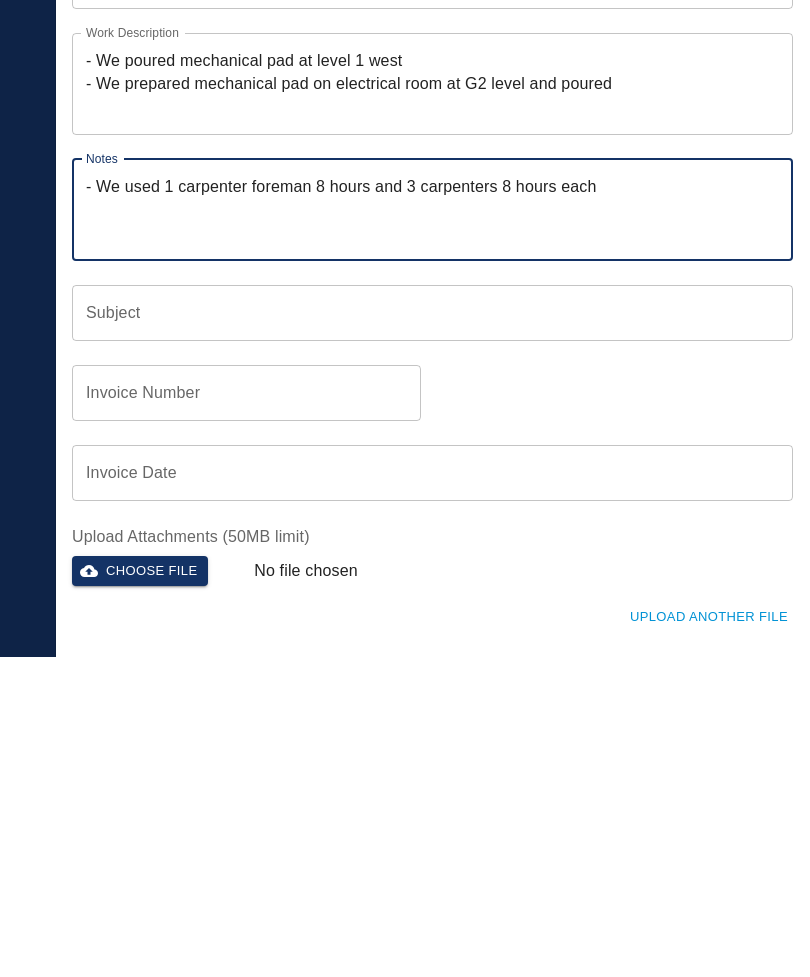 type on "- We used 1 carpenter foreman 8 hours and 3 carpenters 8 hours each" 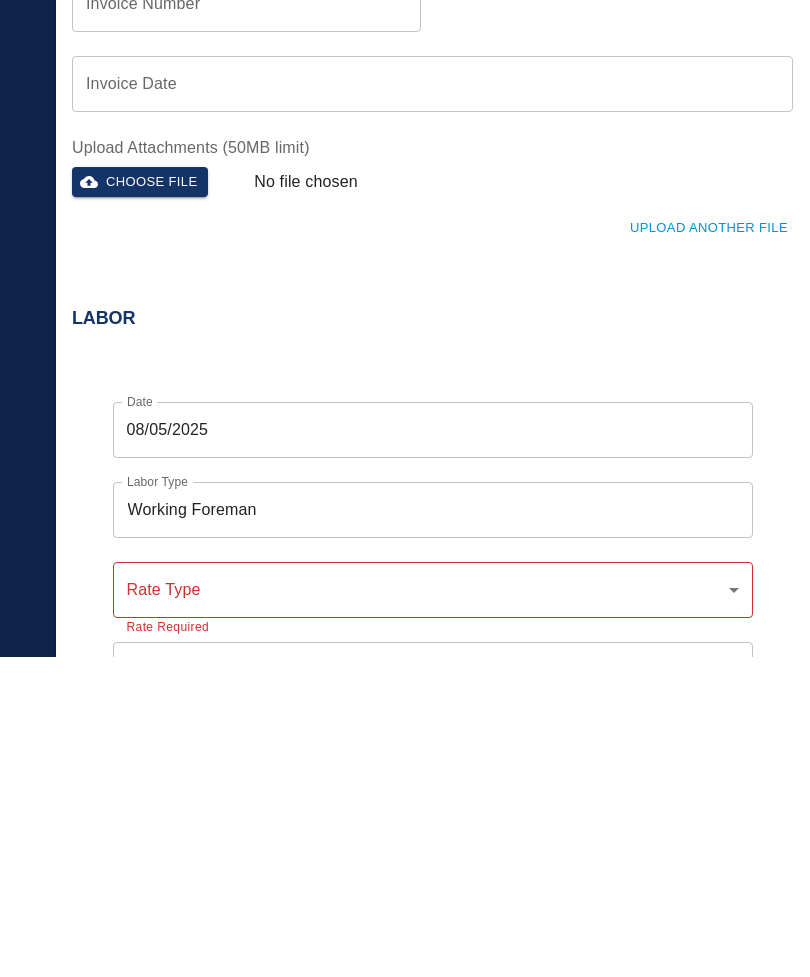 scroll, scrollTop: 606, scrollLeft: 0, axis: vertical 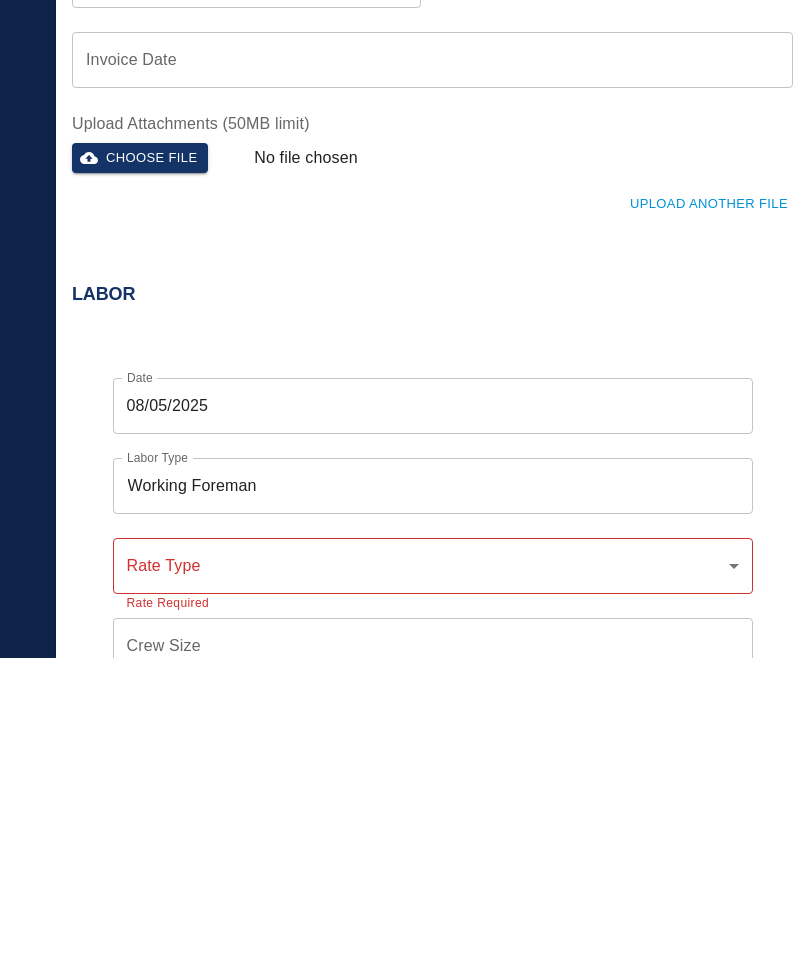 type on "Mechanical pad level 1 and G2" 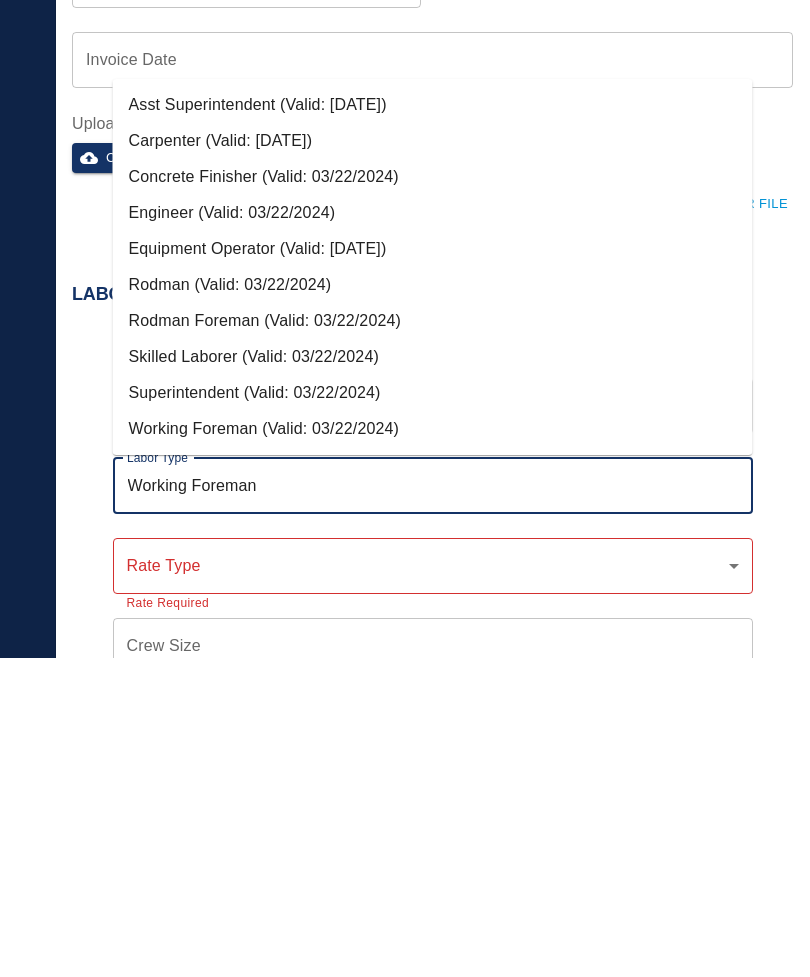 click on "Working Foreman (Valid: 03/22/2024)" at bounding box center (433, 749) 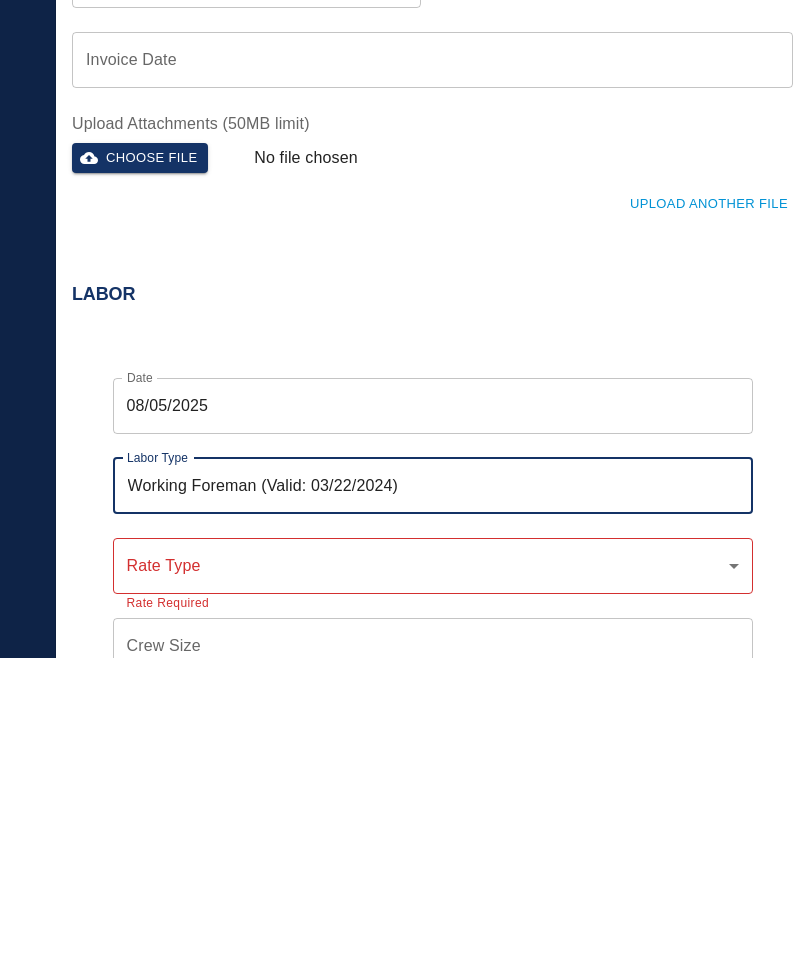 click on "Home [ADDRESS] Renovation Tickets Daily Reports Powered By Terms of Service  |  Privacy Policy Add Ticket Ticket Number Ticket Number PCO Number PCO Number Start Date  [DATE] Start Date  End Date [DATE] End Date Work Description - We poured mechanical pad at level 1 west
- We prepared mechanical pad on electrical room at G2 level and poured  x Work Description Notes - We used 1 carpenter foreman 8 hours and 3 carpenters 8 hours each  x Notes Subject Mechanical pad level 1 and G2 Subject Invoice Number Invoice Number Invoice Date Invoice Date Upload Attachments (50MB limit) Choose file No file chosen Upload Another File Labor Date [DATE] Date Labor Type Working Foreman (Valid: [DATE]) Labor Type Rate Type ​ Rate Type Rate Required Crew Size Crew Size Hours (per person) 8 Hours (per person) Cancel Add Labor Material Add New Equipment Add New Cancel Create Ticket [FIRST] [LAST] [EMAIL] Integrations Edit Profile Logout" at bounding box center [405, -118] 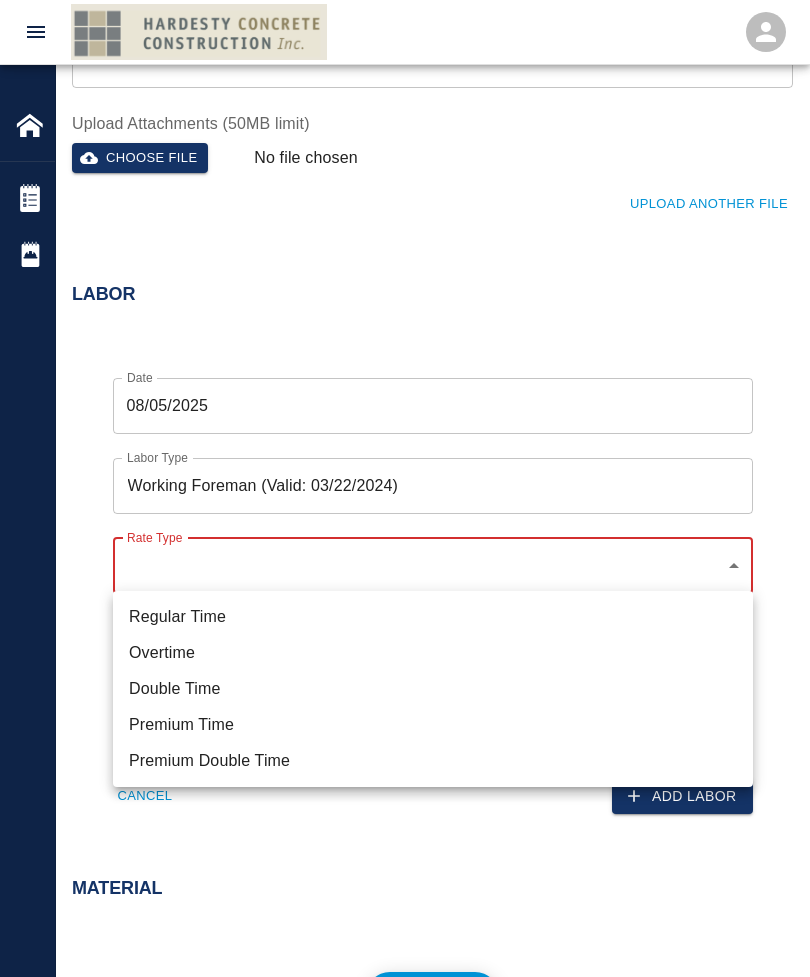 click on "Regular Time" at bounding box center [433, 617] 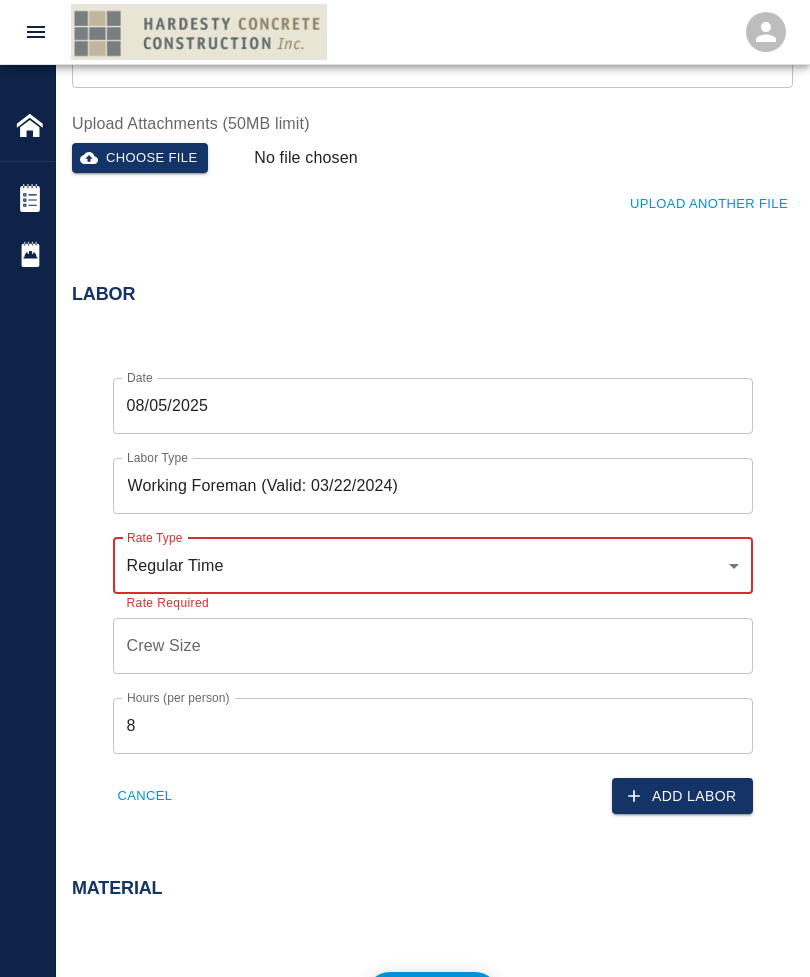 click on "Crew Size" at bounding box center [433, 646] 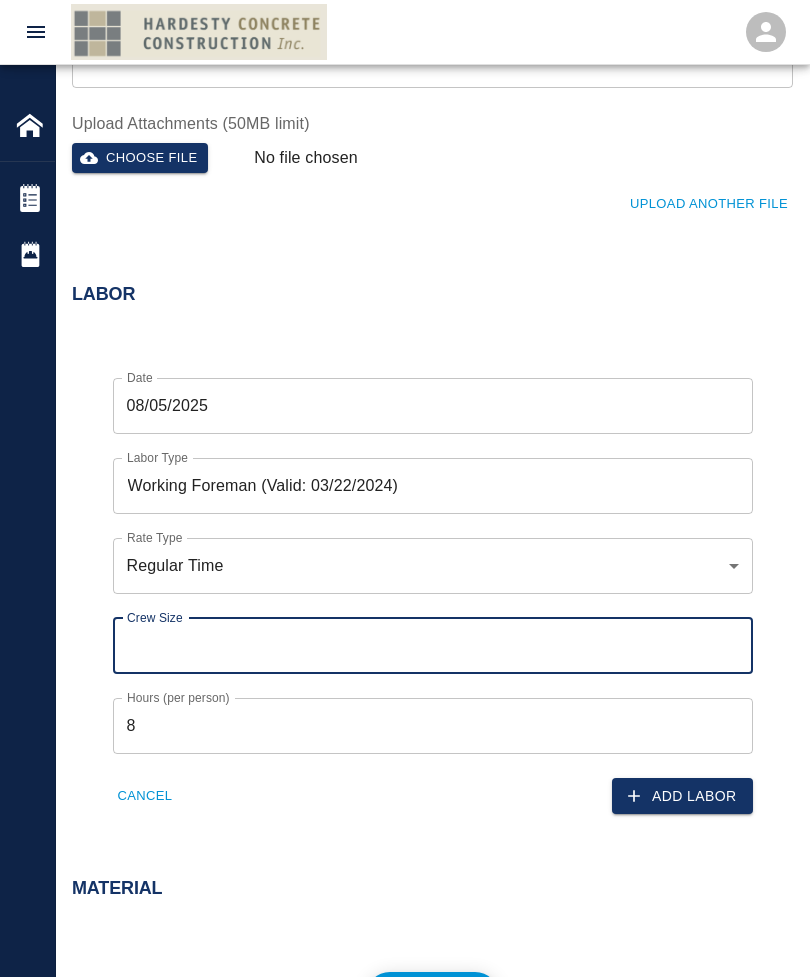 scroll, scrollTop: 925, scrollLeft: 0, axis: vertical 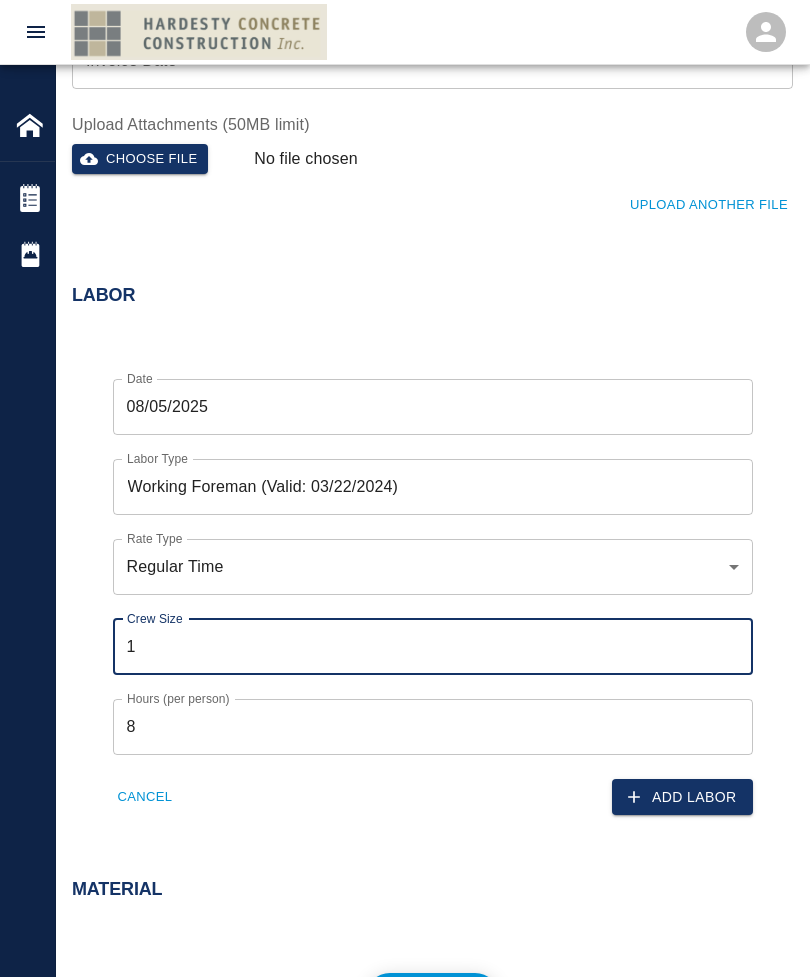 type on "1" 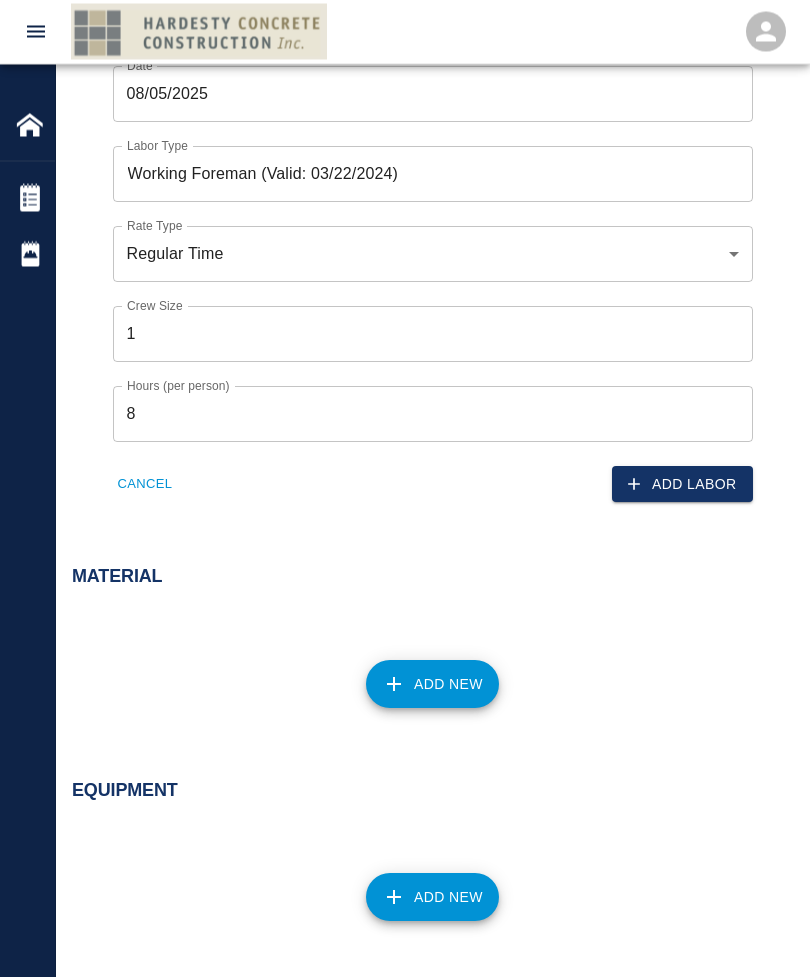 scroll, scrollTop: 1238, scrollLeft: 0, axis: vertical 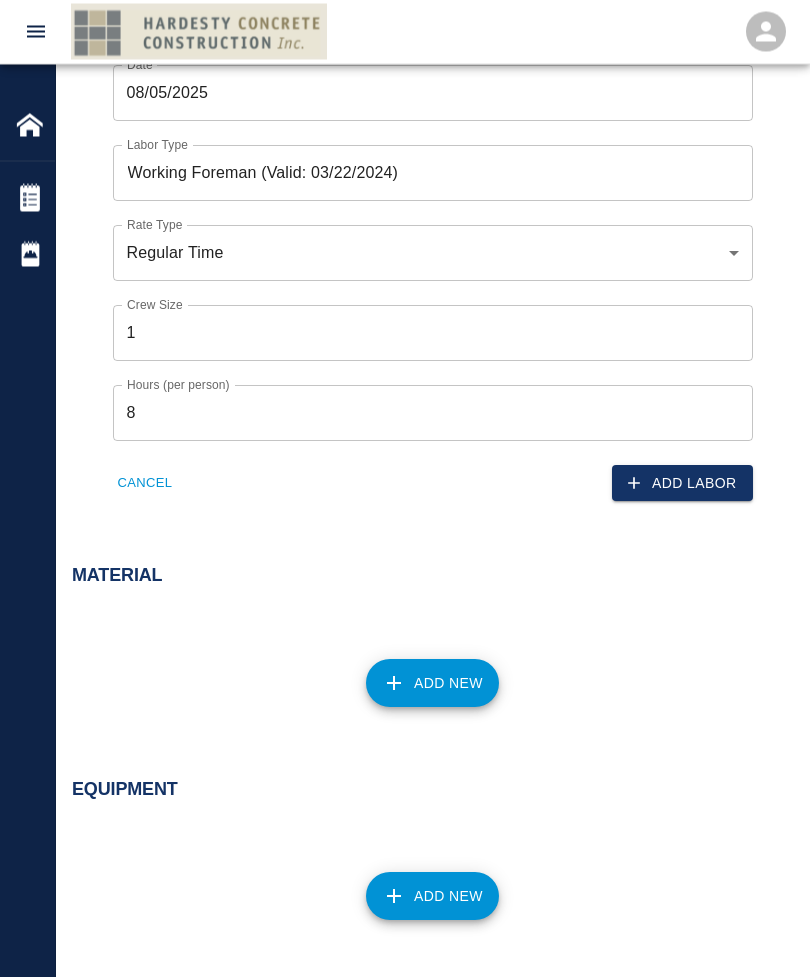 click on "Add Labor" at bounding box center [682, 484] 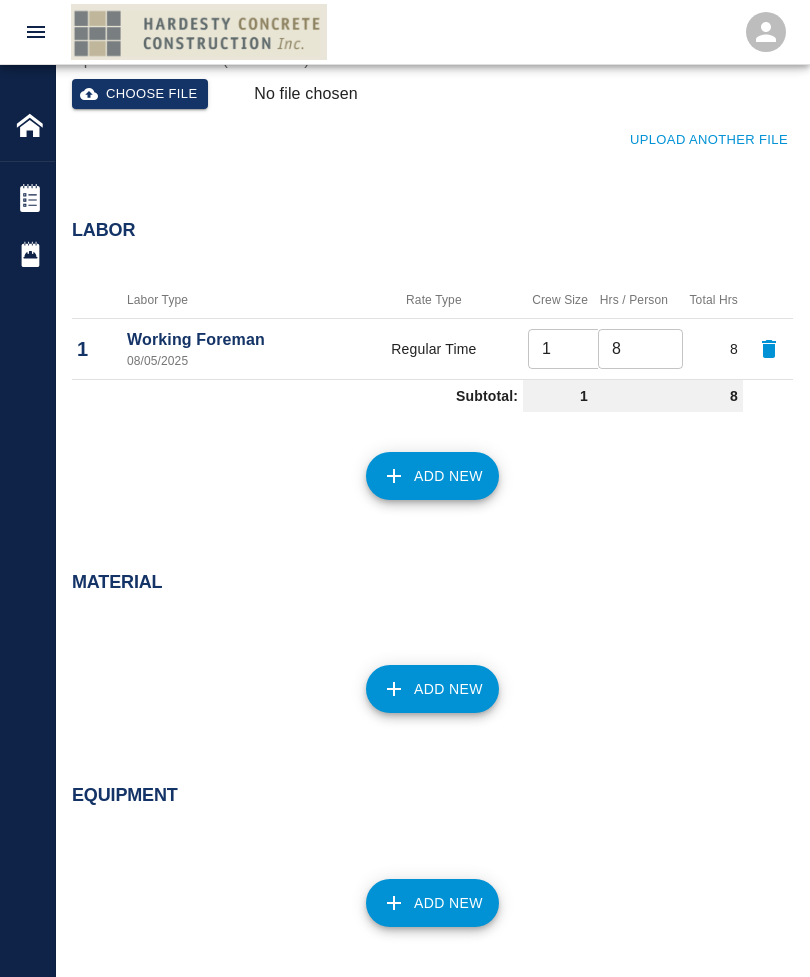 scroll, scrollTop: 996, scrollLeft: 0, axis: vertical 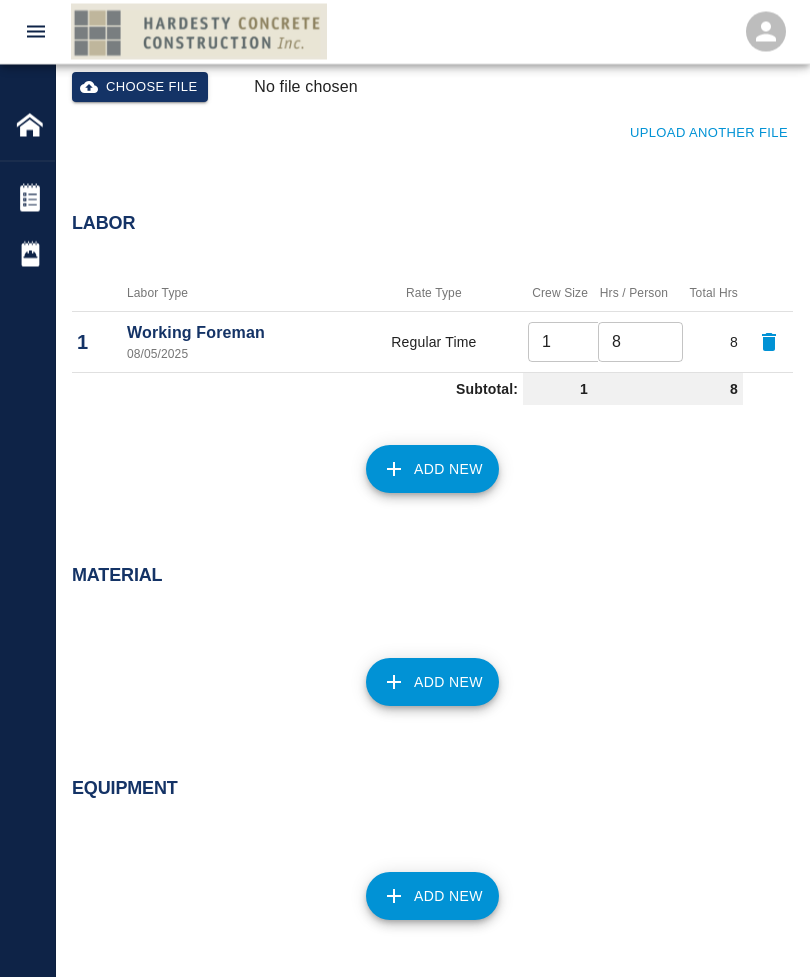 click on "Add New" at bounding box center [432, 470] 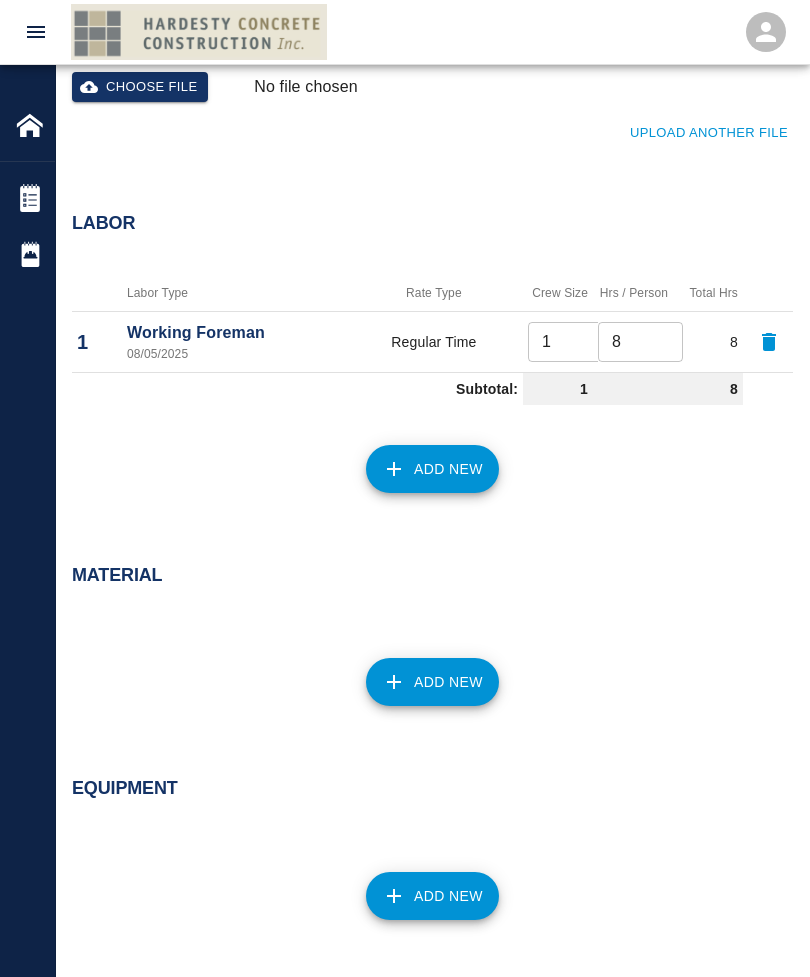 scroll, scrollTop: 996, scrollLeft: 0, axis: vertical 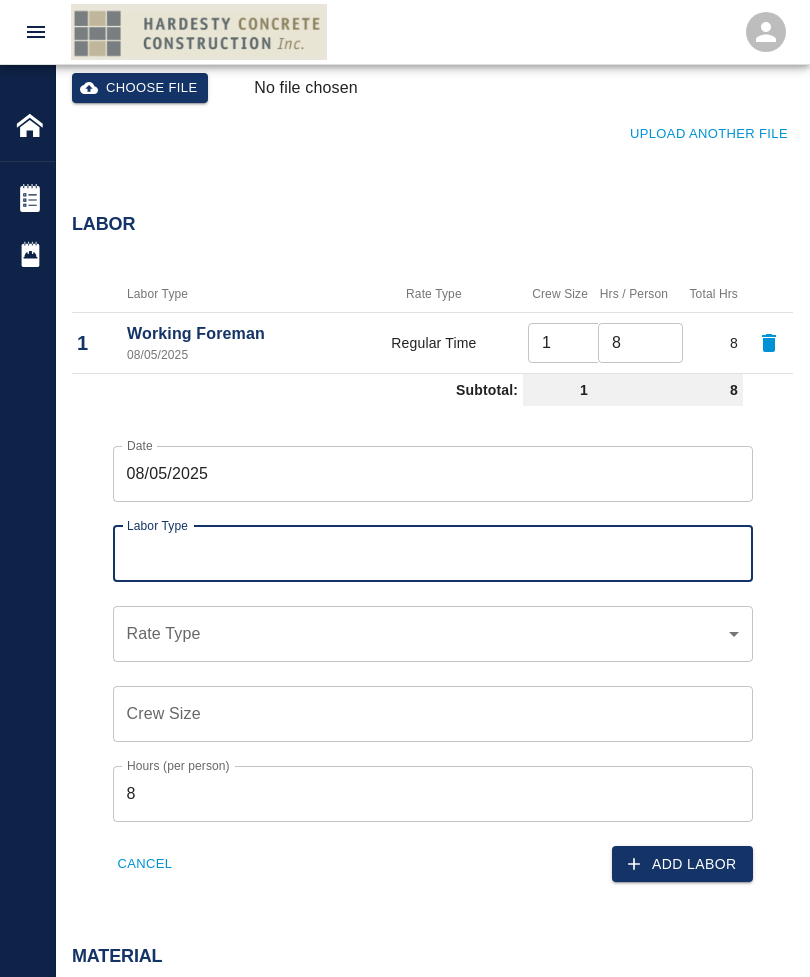 click on "Labor Type" at bounding box center (433, 554) 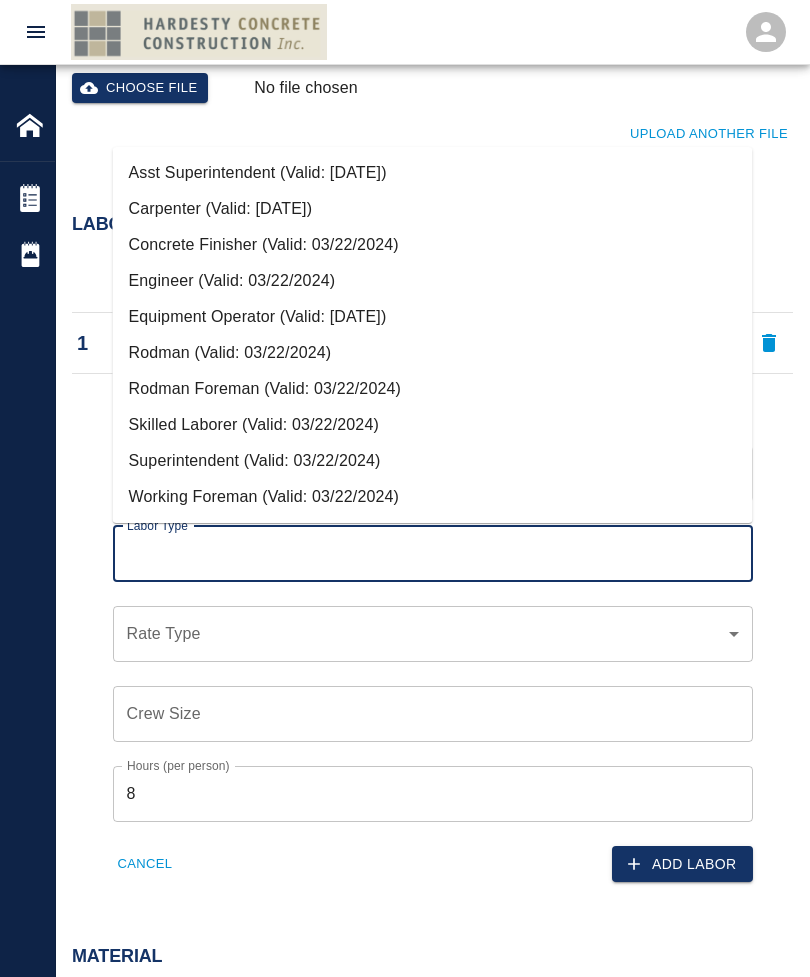 click on "Carpenter (Valid: [DATE])" at bounding box center (433, 209) 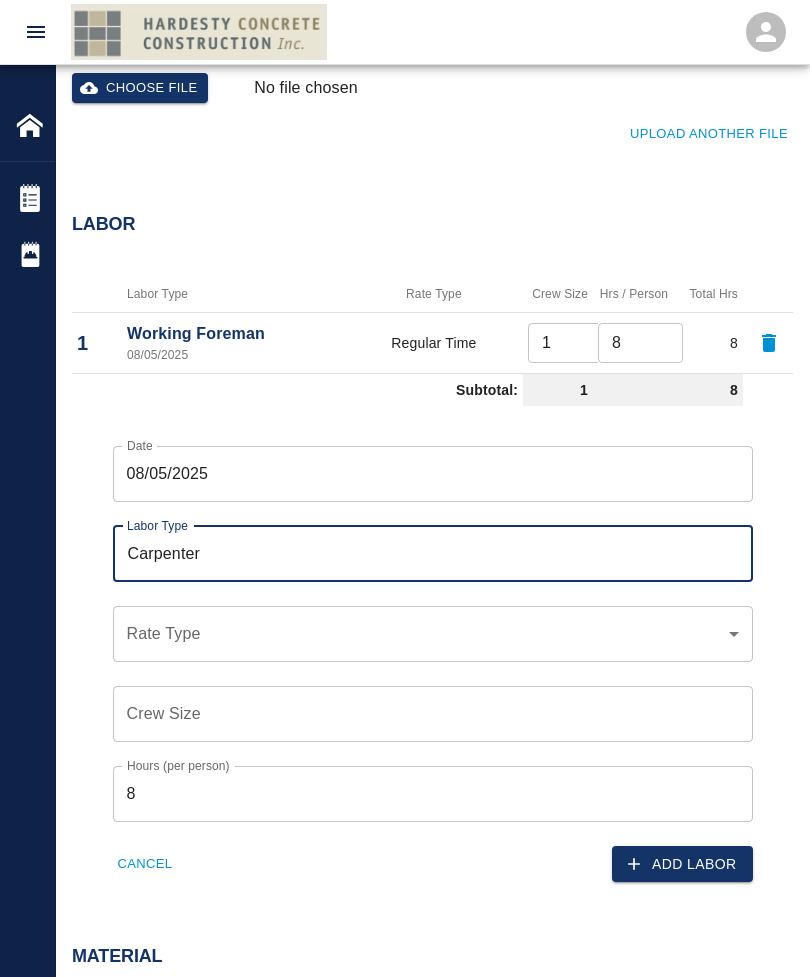 click on "Home [ADDRESS] Renovation Tickets Daily Reports Powered By Terms of Service  |  Privacy Policy Add Ticket Ticket Number Ticket Number PCO Number PCO Number Start Date  [DATE] Start Date  End Date [DATE] End Date Work Description x Work Description Description Required Notes x Notes Subject Subject Invoice Number Invoice Number Invoice Date Invoice Date Upload Attachments (50MB limit) Choose file No file chosen Upload Another File Labor Labor Type Rate Type Crew Size Hrs / Person Total Hrs 1 Working Foreman [DATE] Regular Time 1 ​ 8 ​ 8 Subtotal: 1 8 Date [DATE] Date Labor Type Carpenter Labor Type Rate Type ​ Rate Type Crew Size Crew Size Hours (per person) 8 Hours (per person) Cancel Add Labor Material Add New Equipment Add New Cancel Create Ticket [FIRST] [LAST] [EMAIL]" at bounding box center (405, -508) 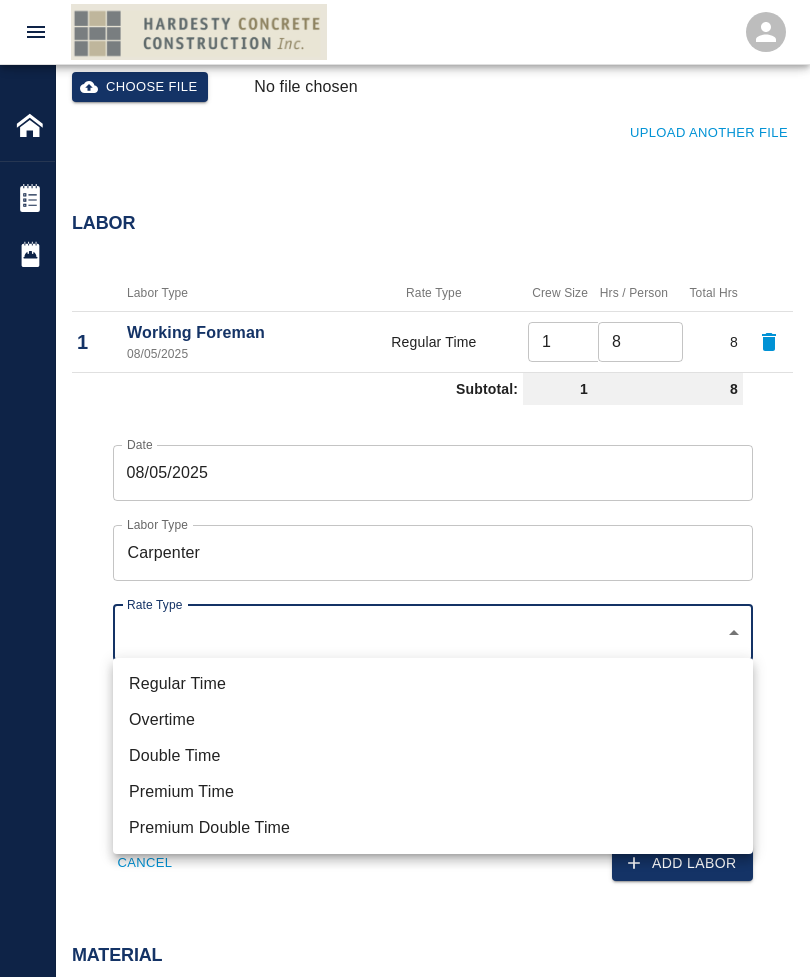 click on "Regular Time" at bounding box center [433, 684] 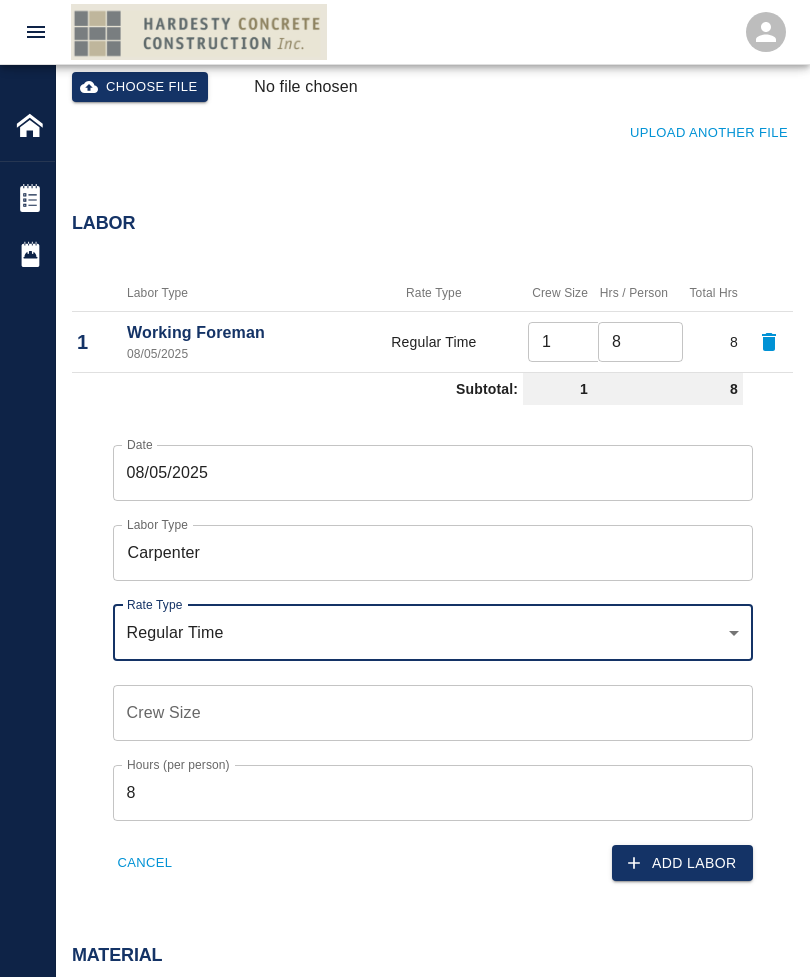 click on "Crew Size" at bounding box center (433, 713) 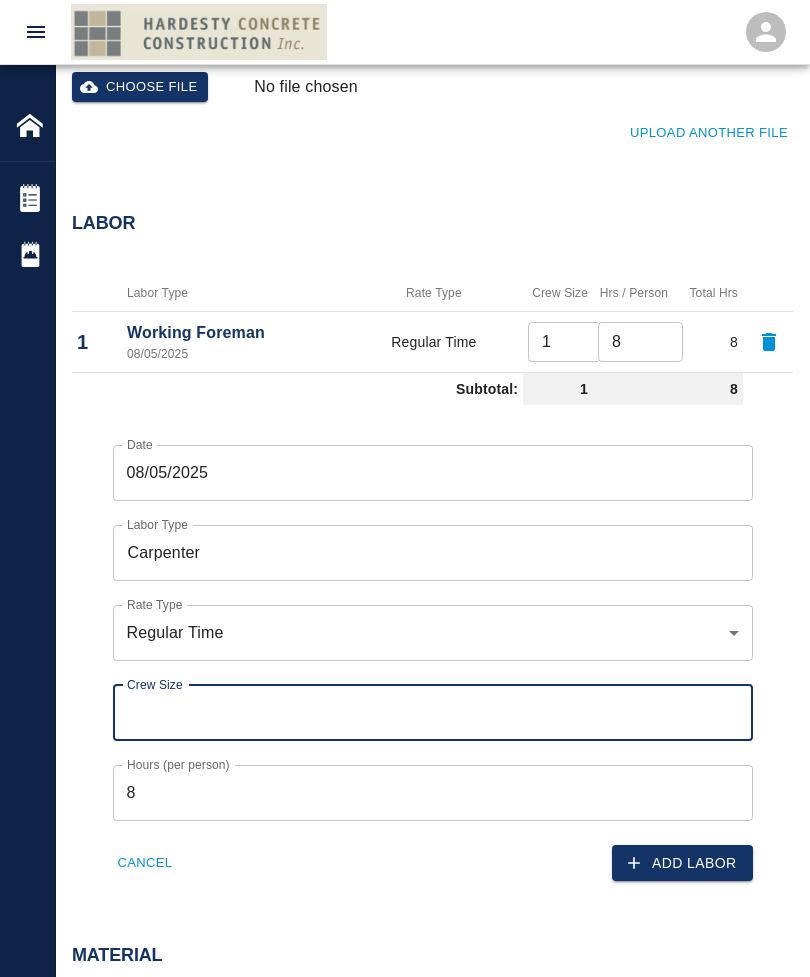 scroll, scrollTop: 1026, scrollLeft: 0, axis: vertical 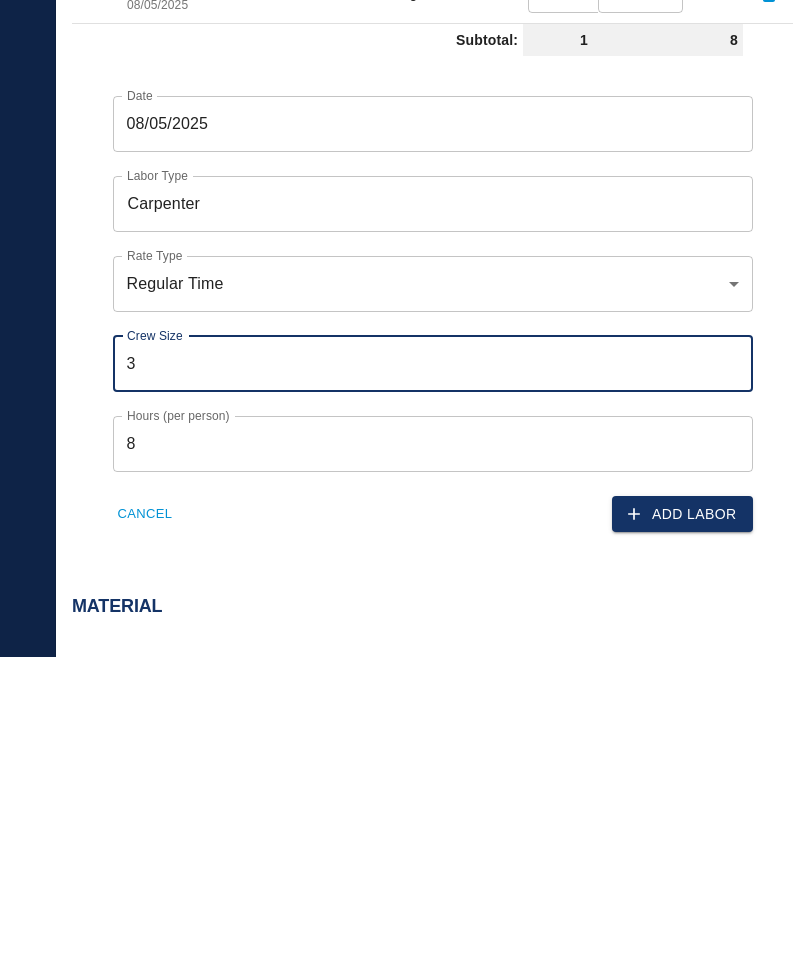 type on "3" 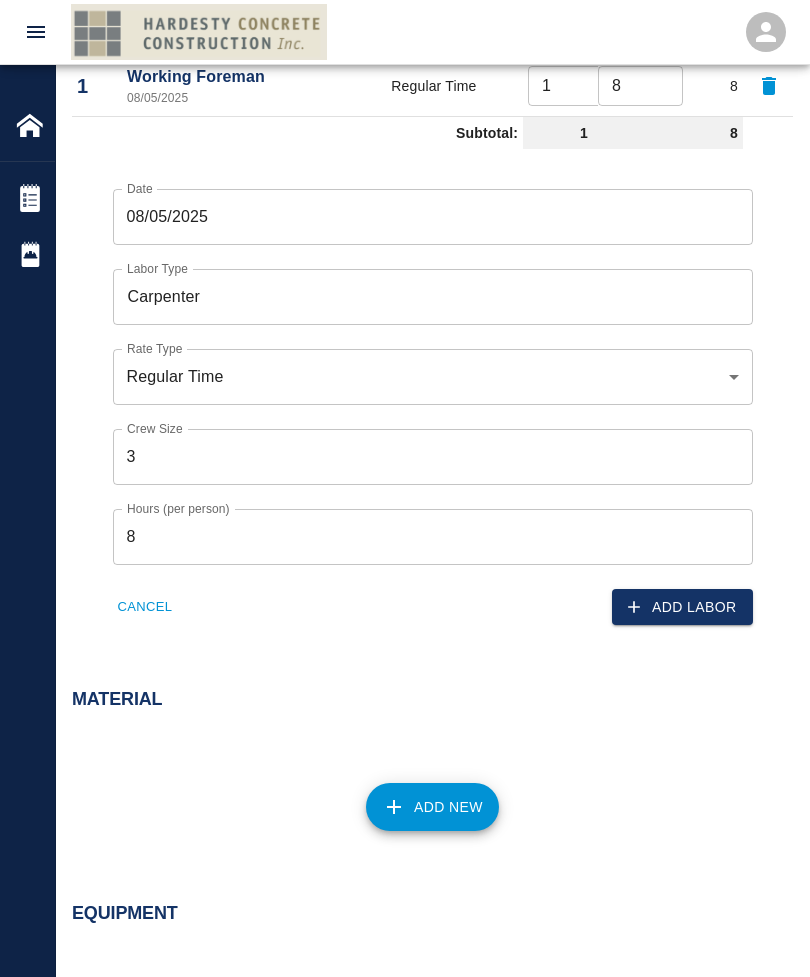 click on "Add Labor" at bounding box center (682, 607) 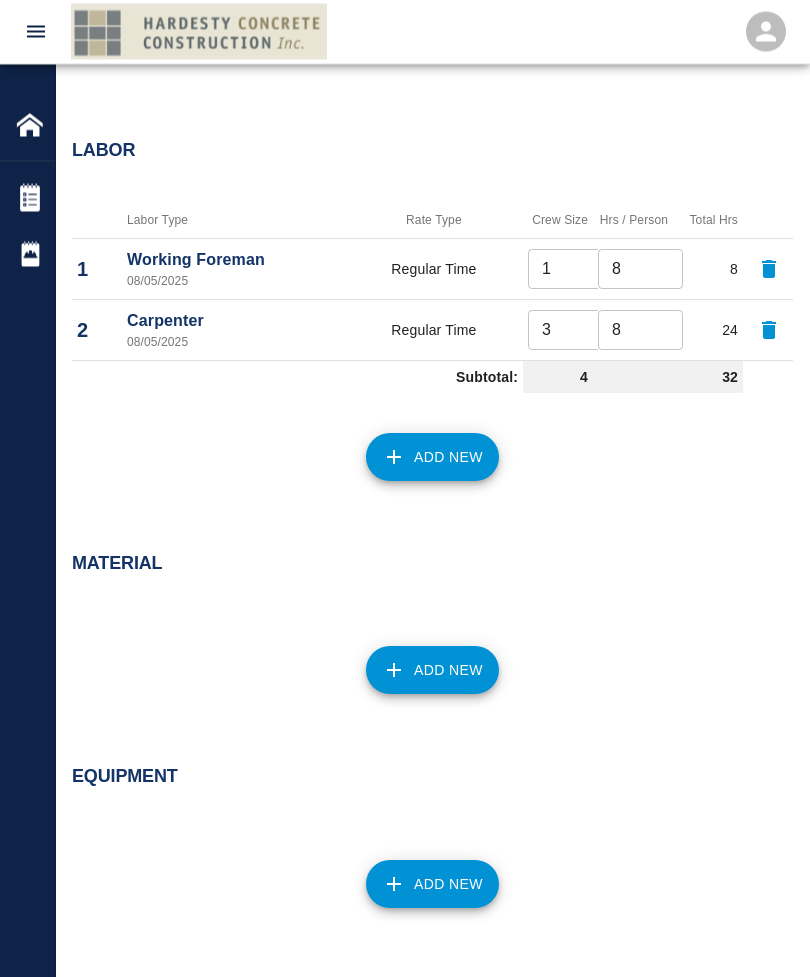 scroll, scrollTop: 1063, scrollLeft: 0, axis: vertical 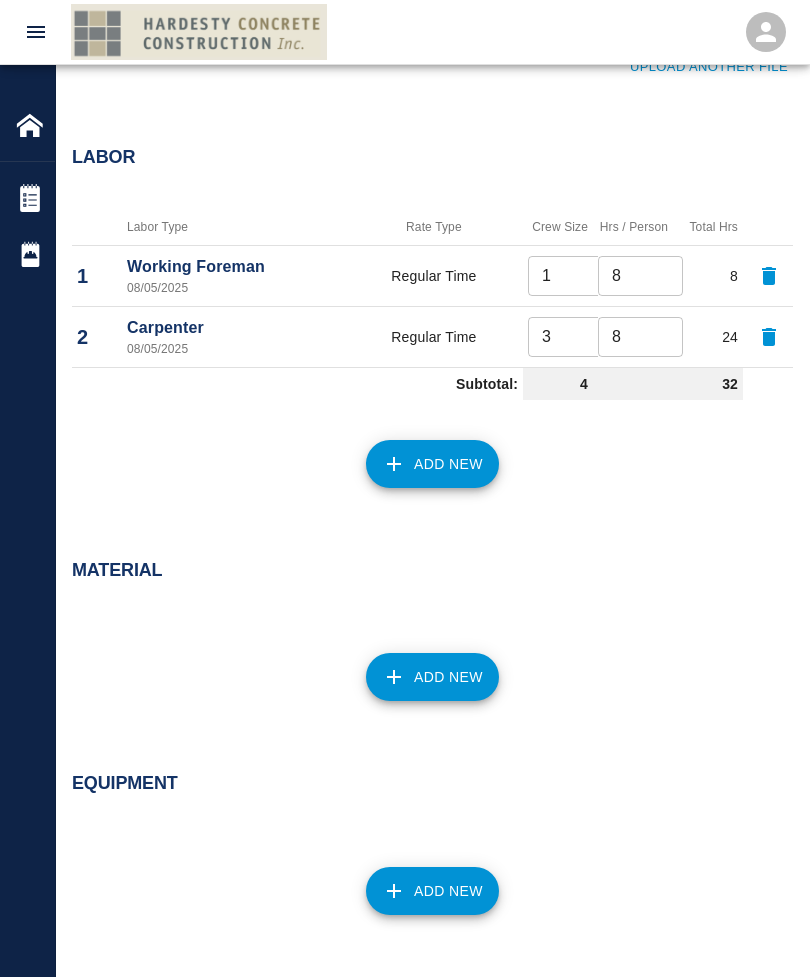 click on "Add New" at bounding box center (432, 677) 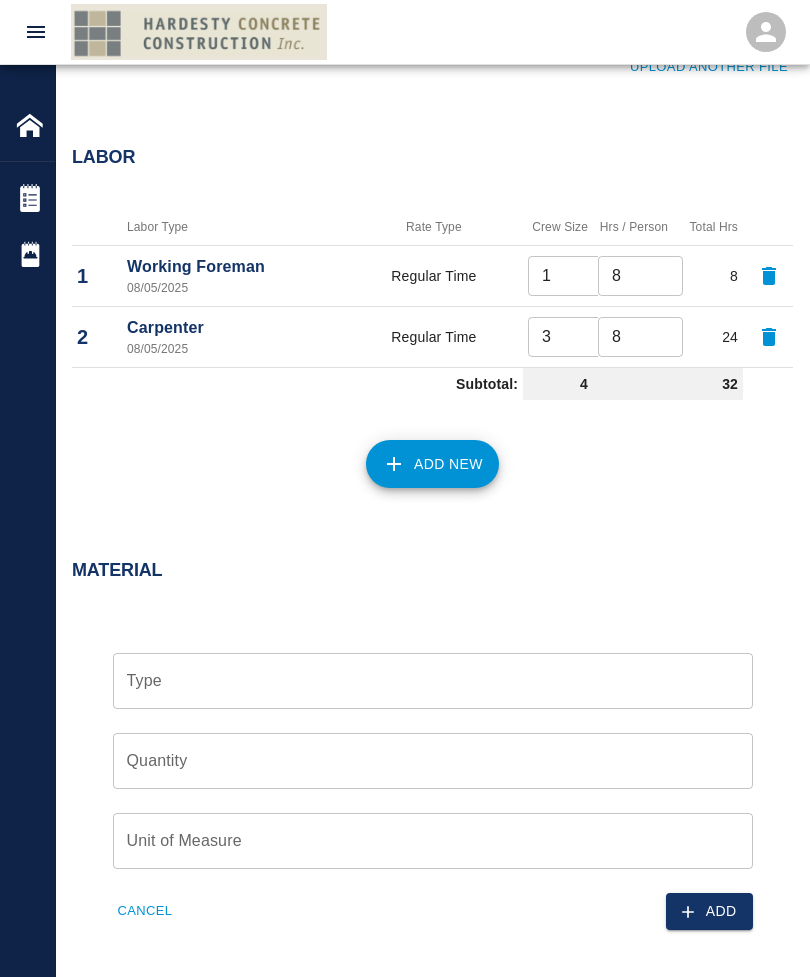 click on "Type" at bounding box center (433, 681) 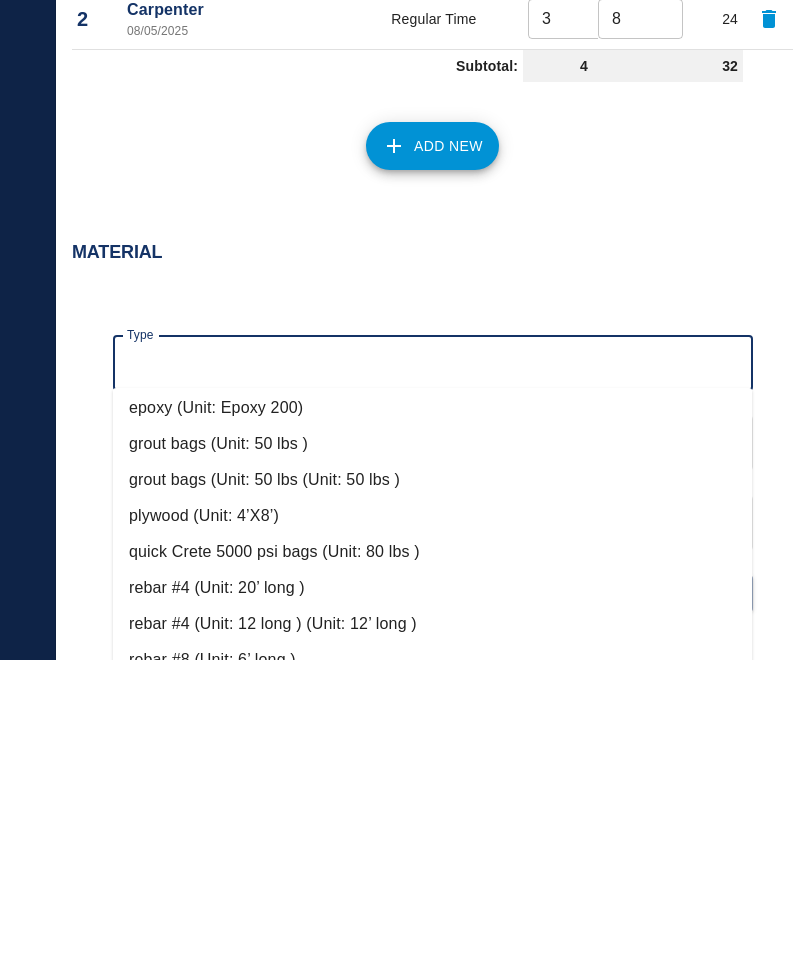 scroll, scrollTop: 766, scrollLeft: 0, axis: vertical 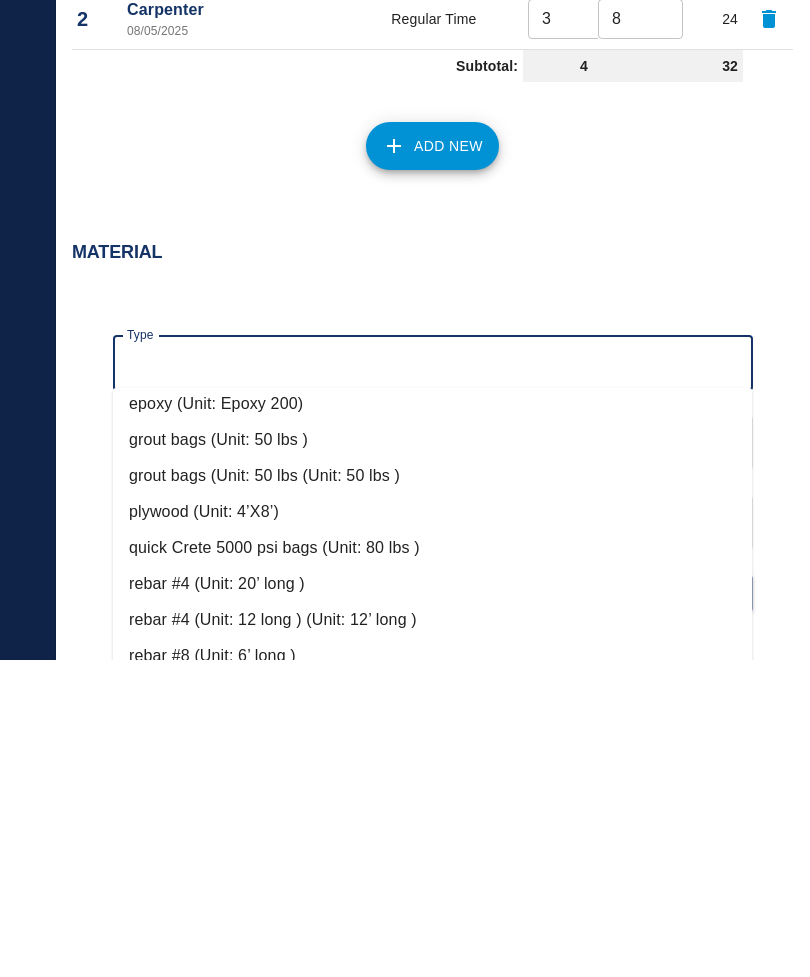 click on "quick Crete 5000 psi bags (Unit: 80 lbs )" at bounding box center (433, 866) 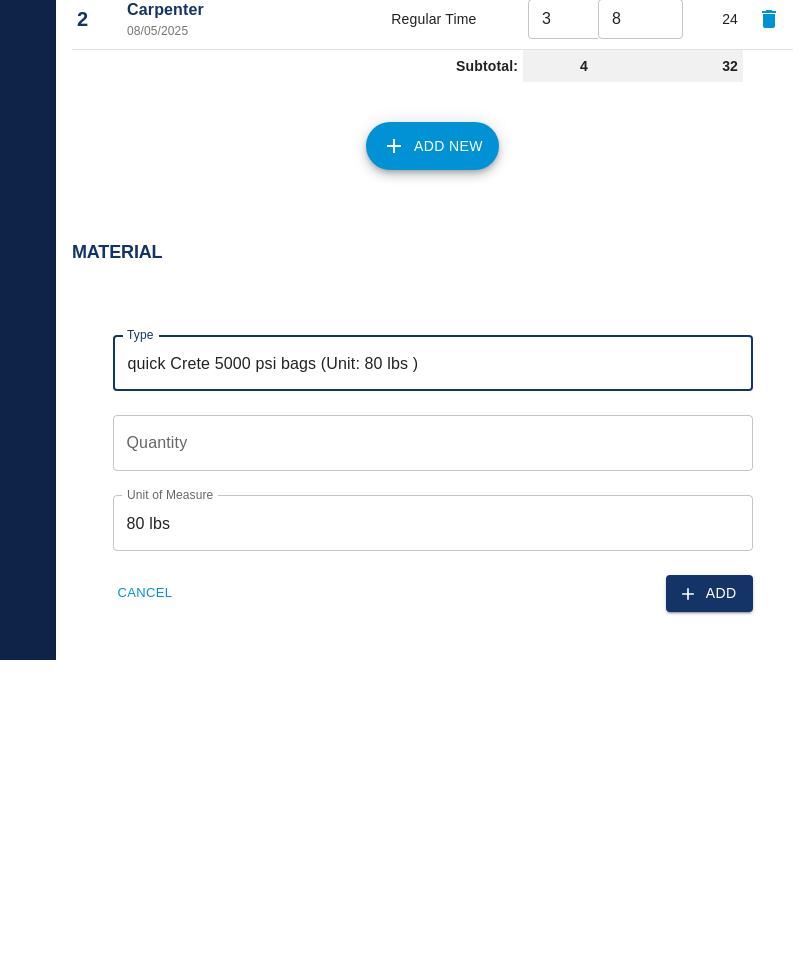 type on "quick Crete 5000 psi bags (Unit: 80 lbs )" 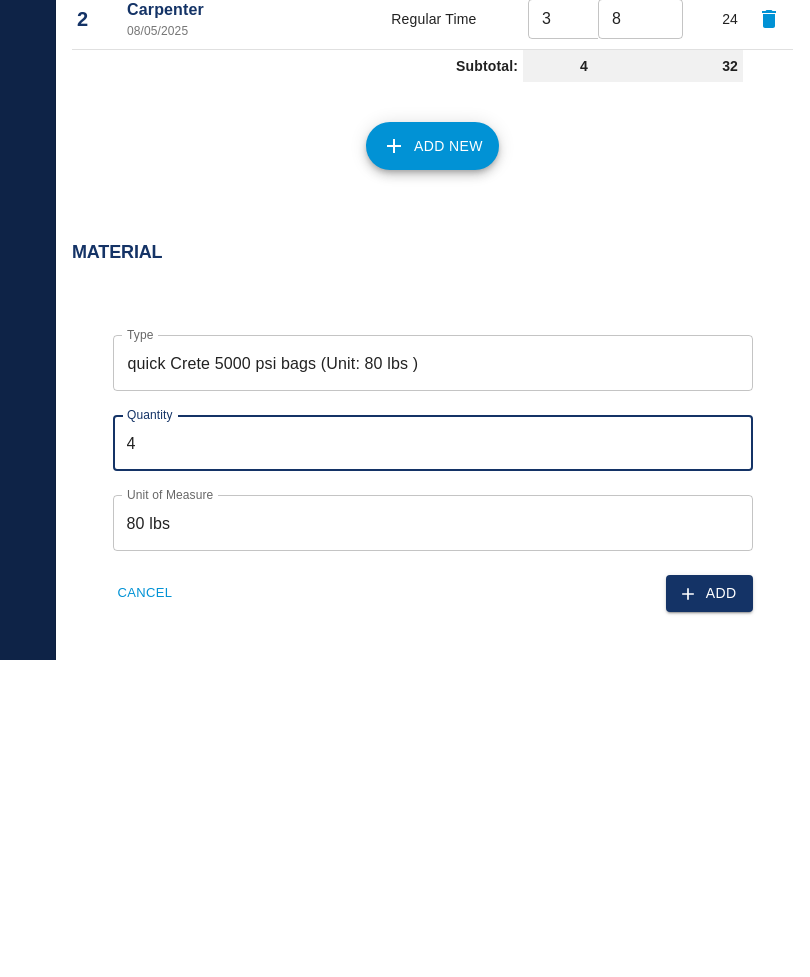 type on "42" 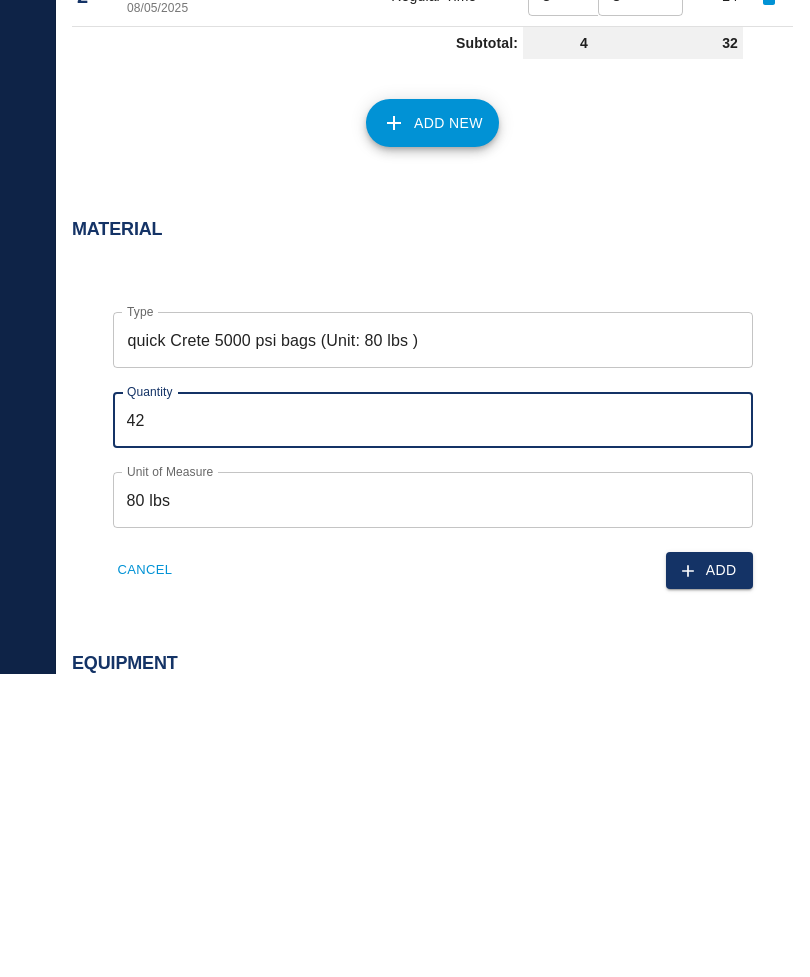 scroll, scrollTop: 1197, scrollLeft: 0, axis: vertical 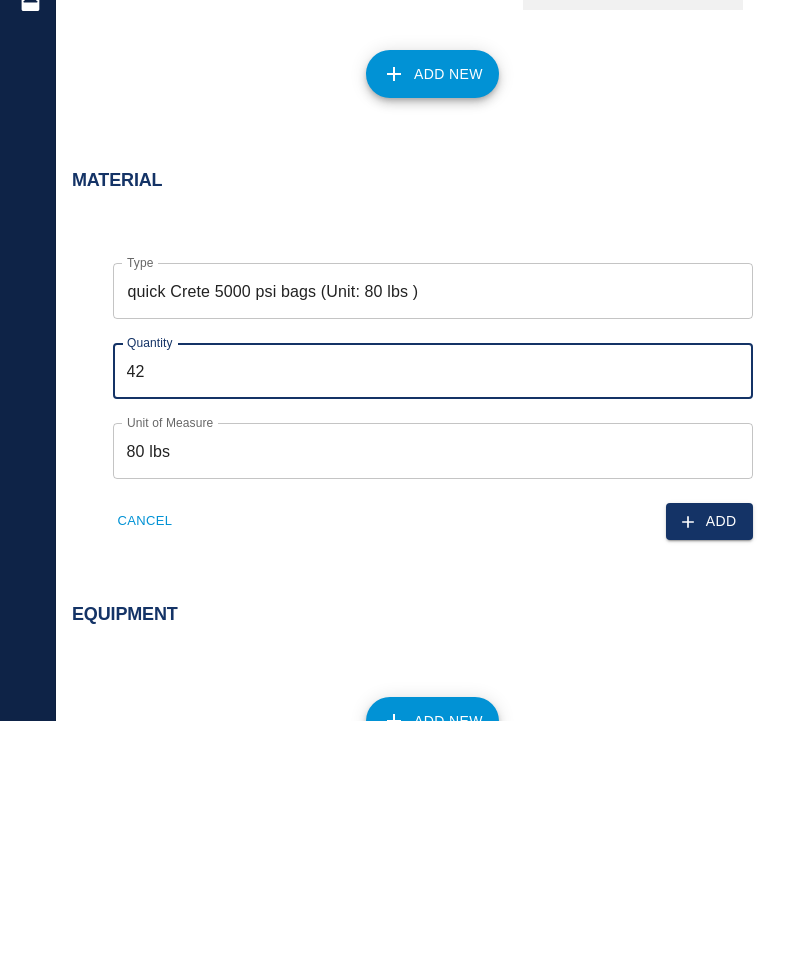 click on "Add" at bounding box center (709, 777) 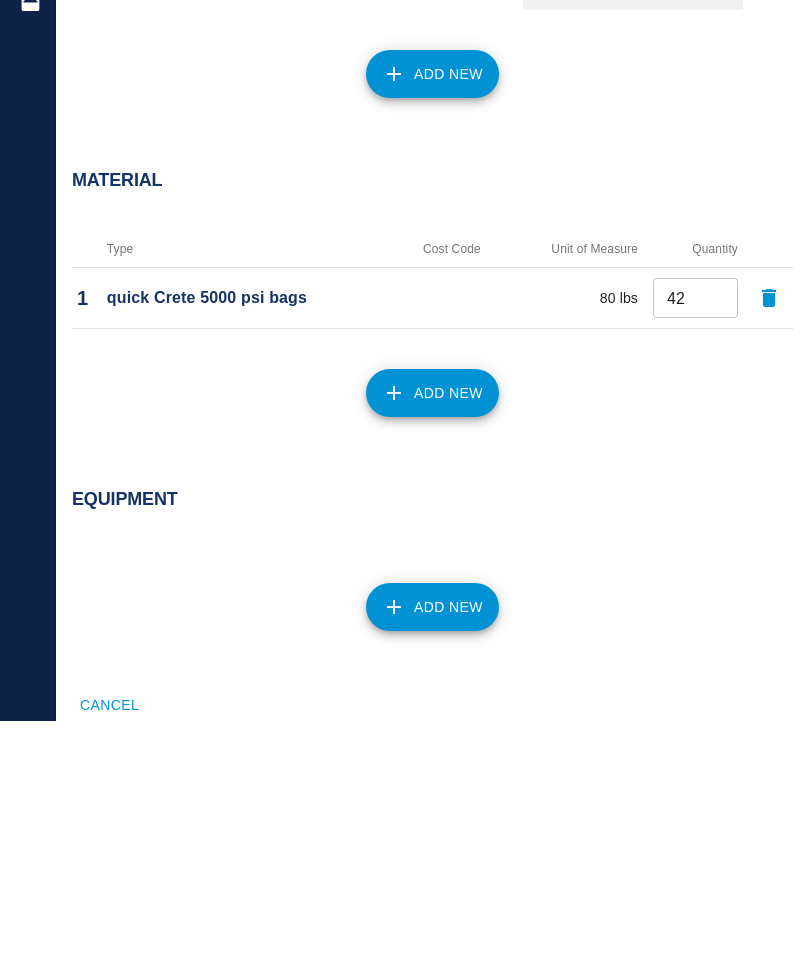 scroll, scrollTop: 1273, scrollLeft: 0, axis: vertical 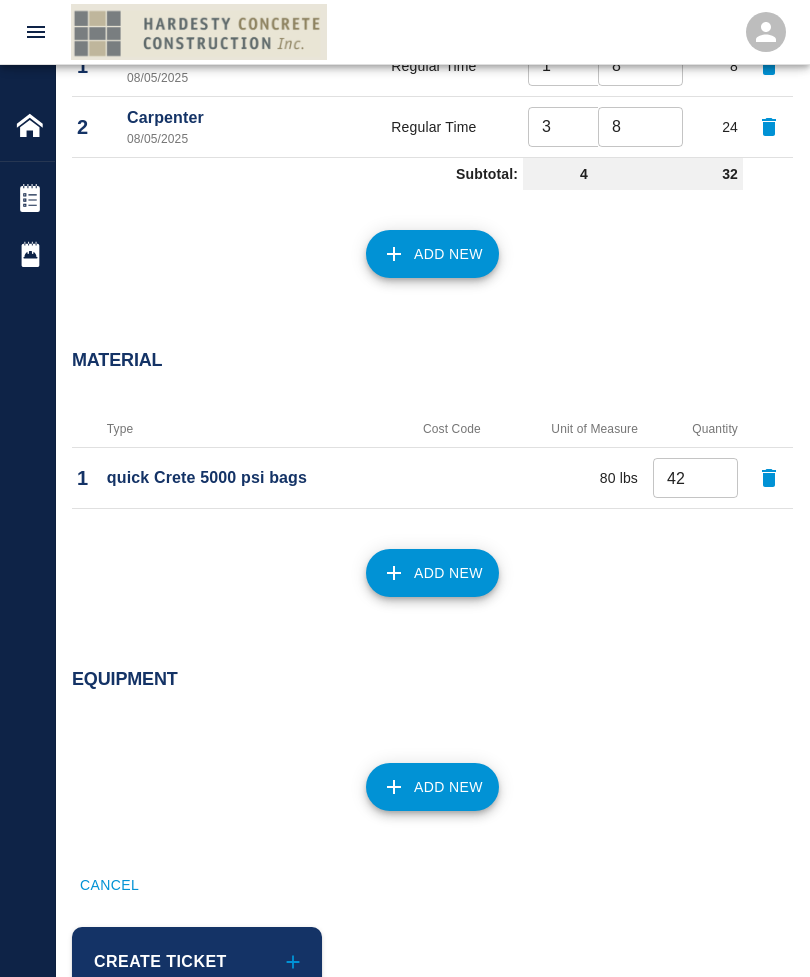 click on "Add New" at bounding box center [432, 573] 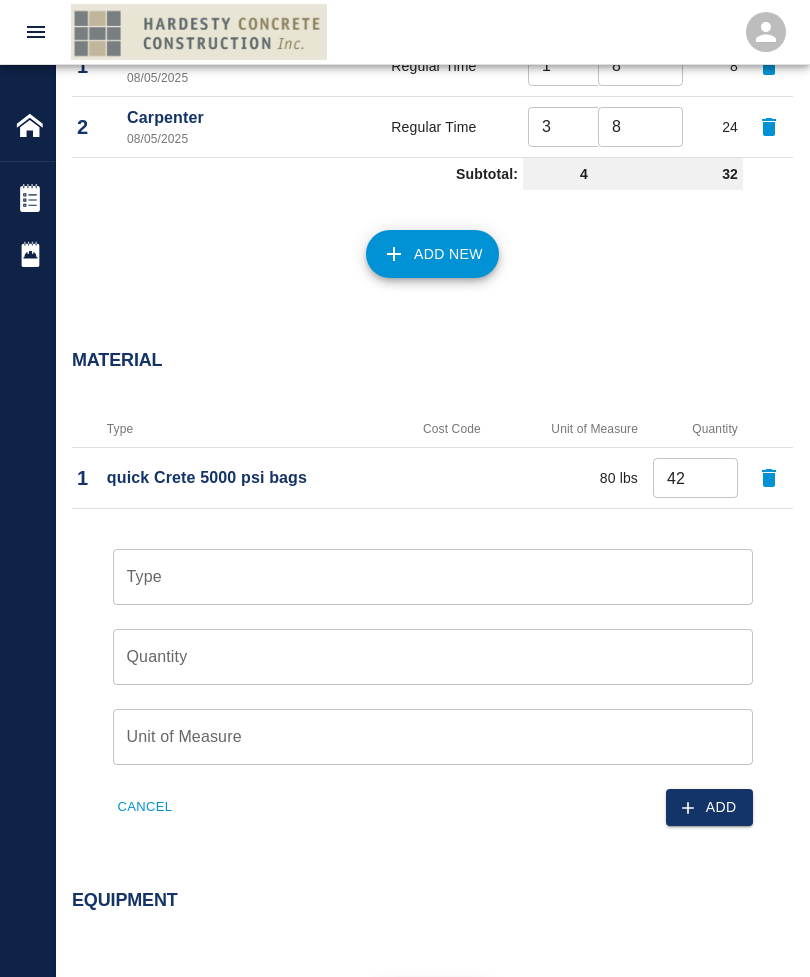 click on "Type" at bounding box center (433, 577) 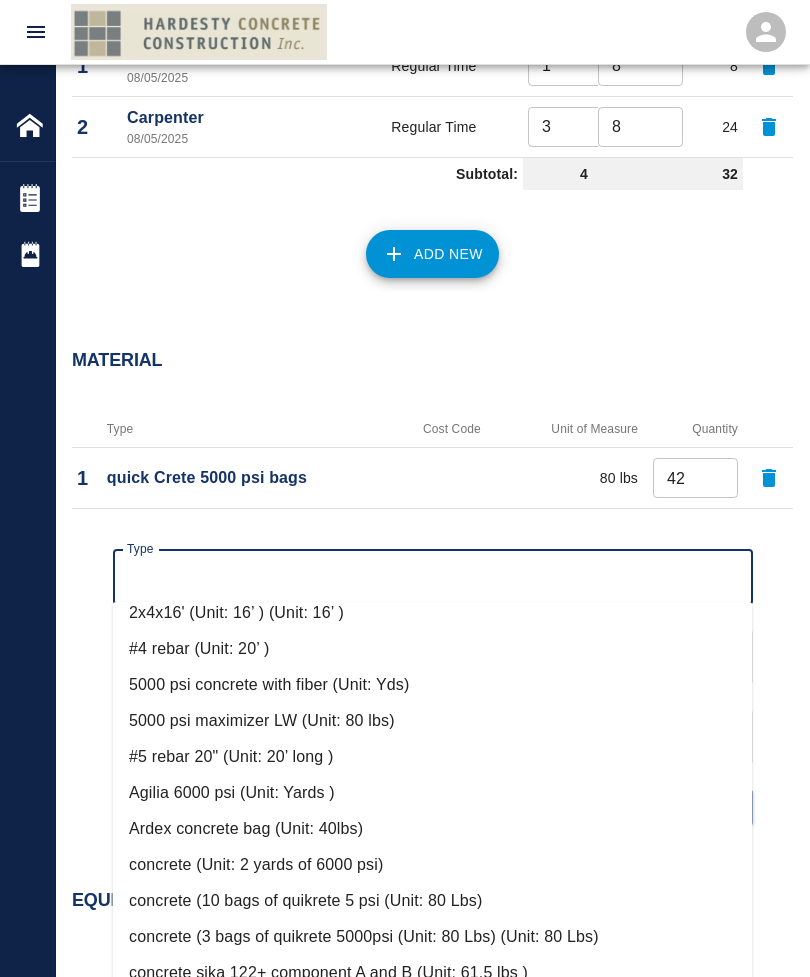 scroll, scrollTop: 268, scrollLeft: 0, axis: vertical 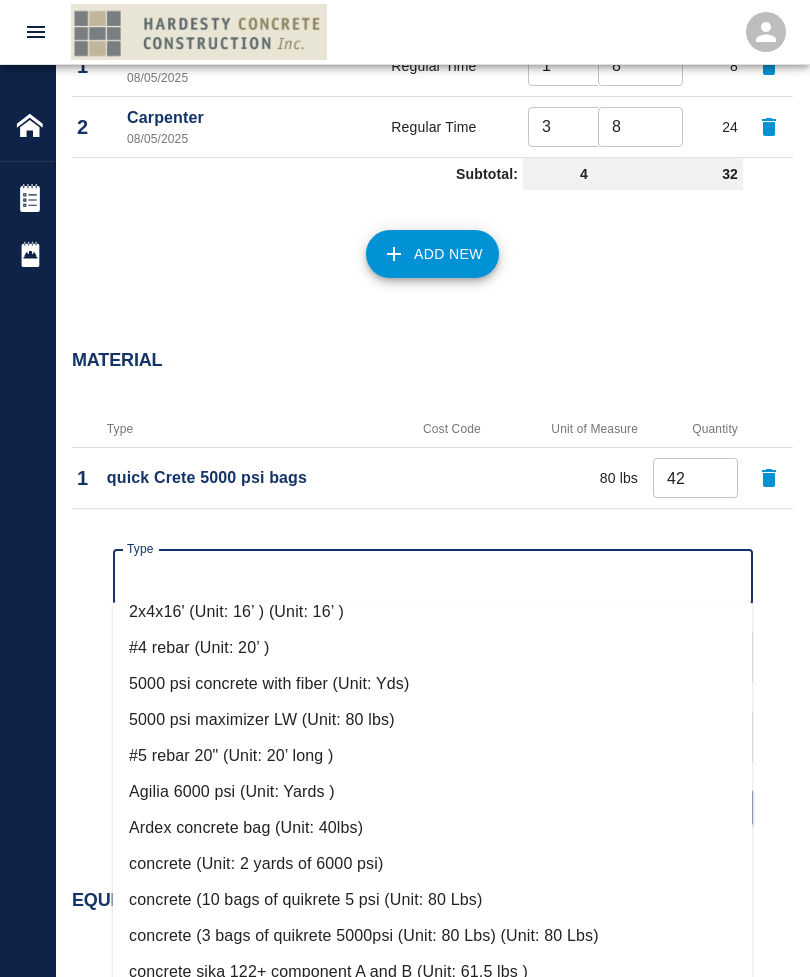 click on "#4 rebar  (Unit: 20’ )" at bounding box center (433, 648) 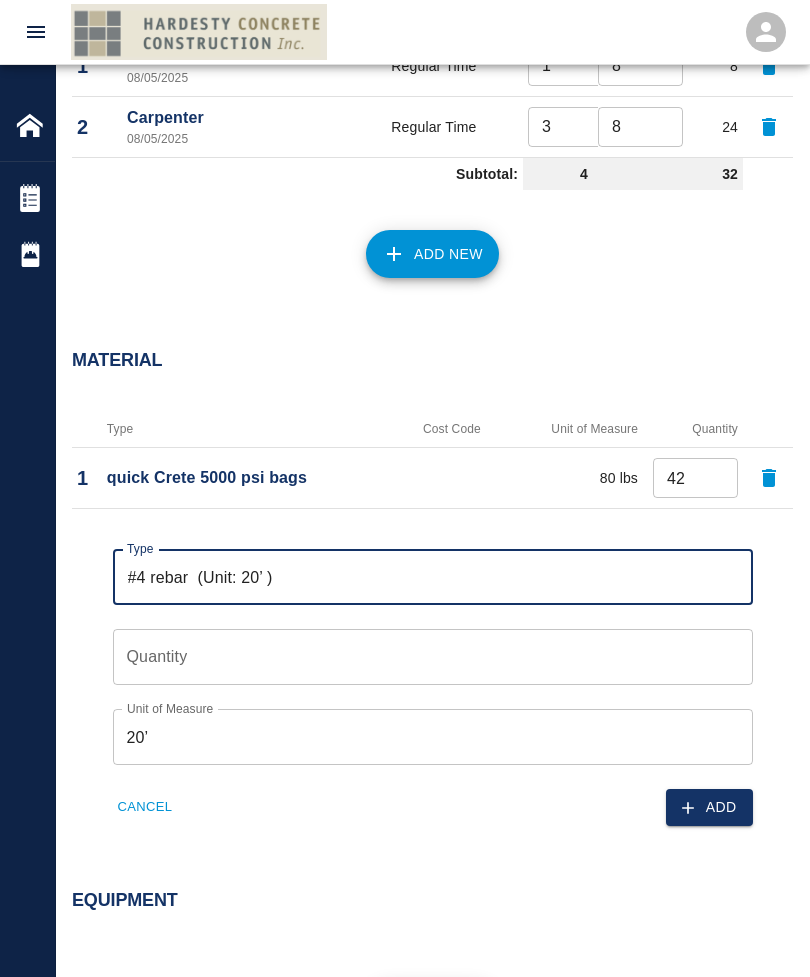 click on "Quantity" at bounding box center [433, 657] 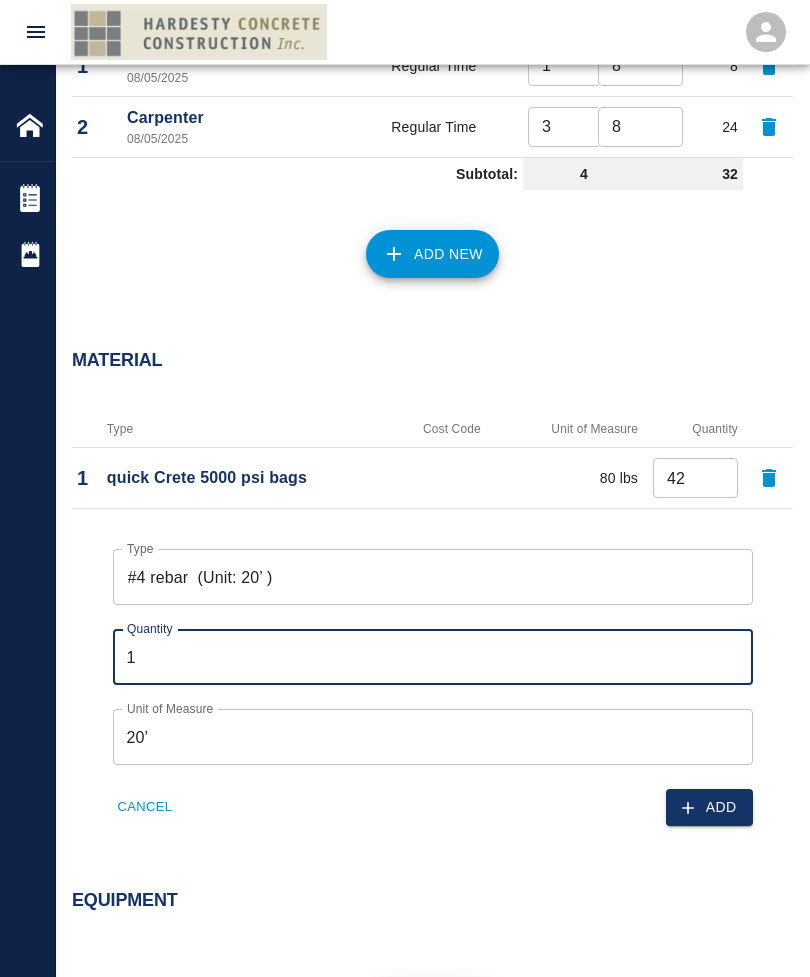 type on "1" 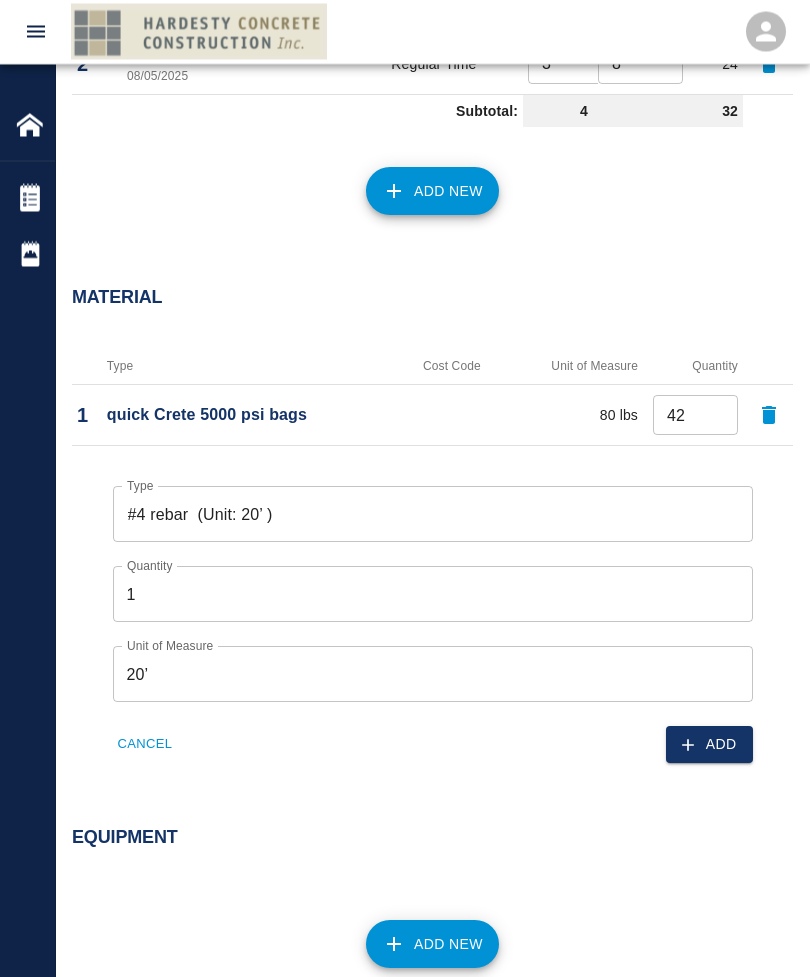 scroll, scrollTop: 1336, scrollLeft: 0, axis: vertical 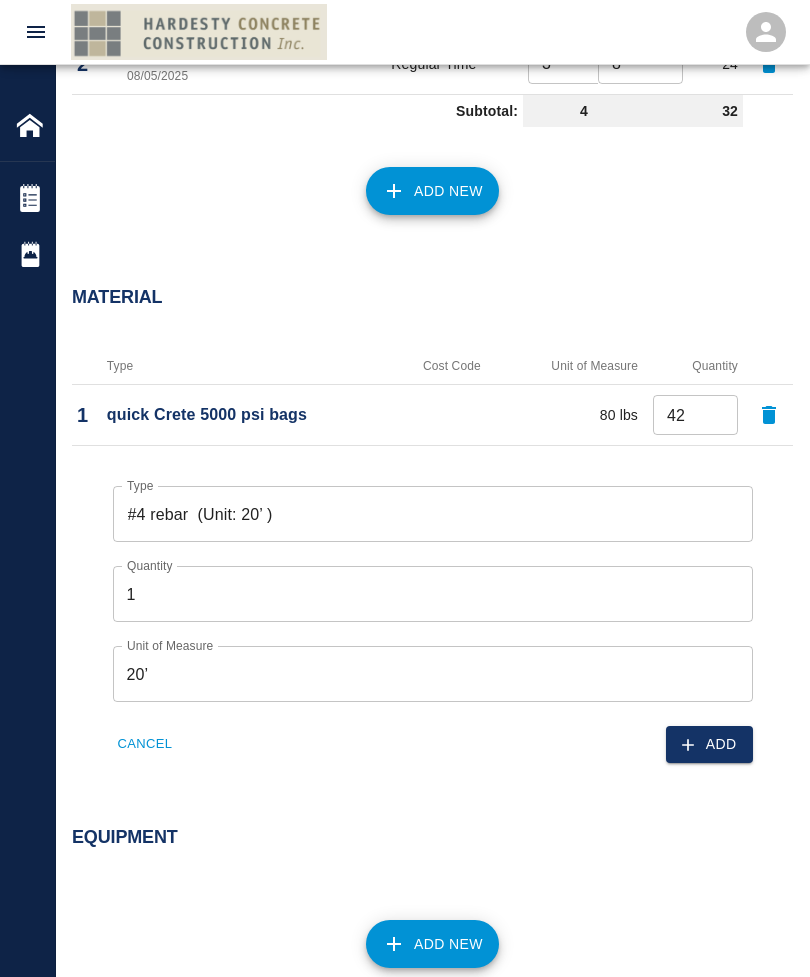click on "Add" at bounding box center (709, 744) 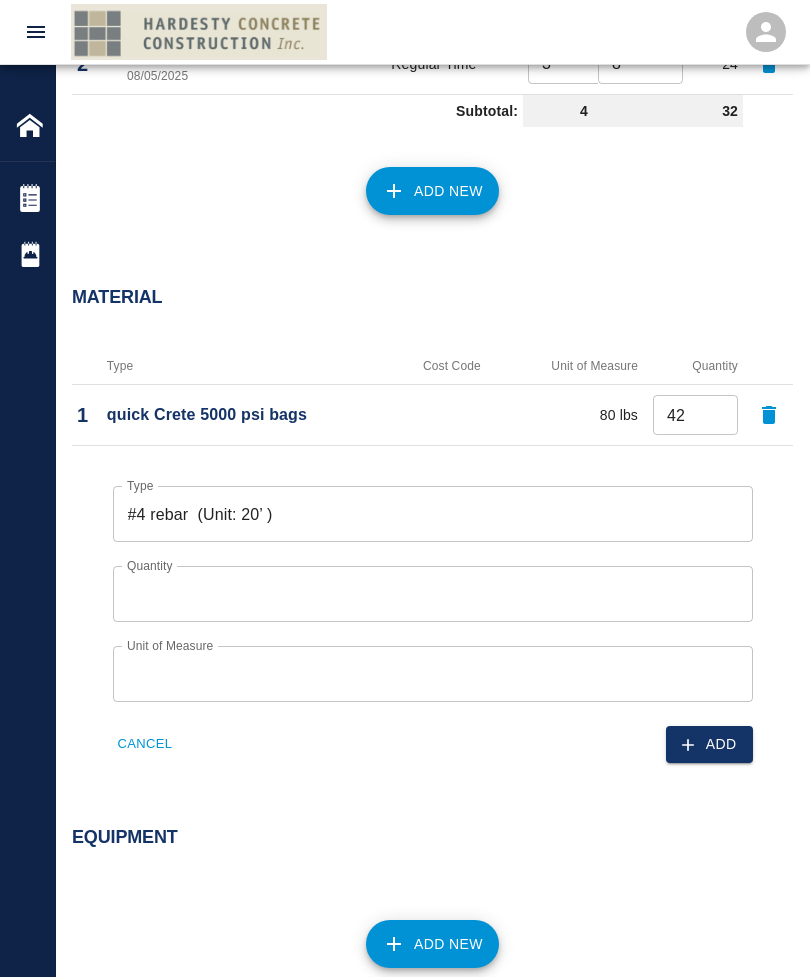scroll, scrollTop: 1334, scrollLeft: 0, axis: vertical 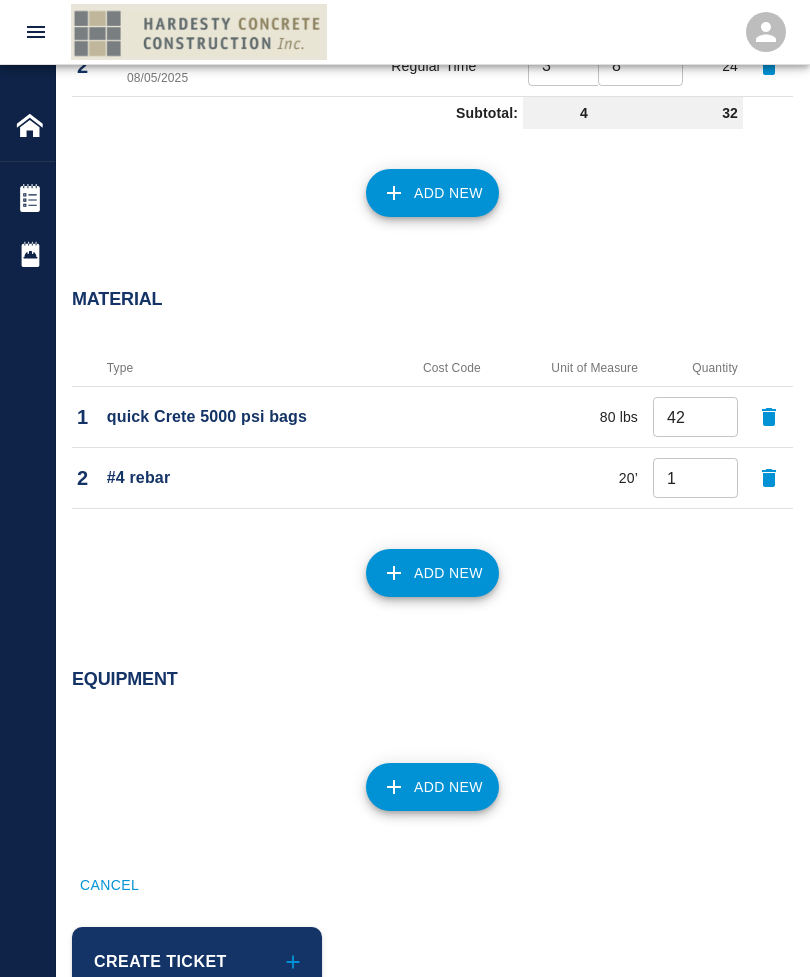 click on "Add New" at bounding box center [432, 573] 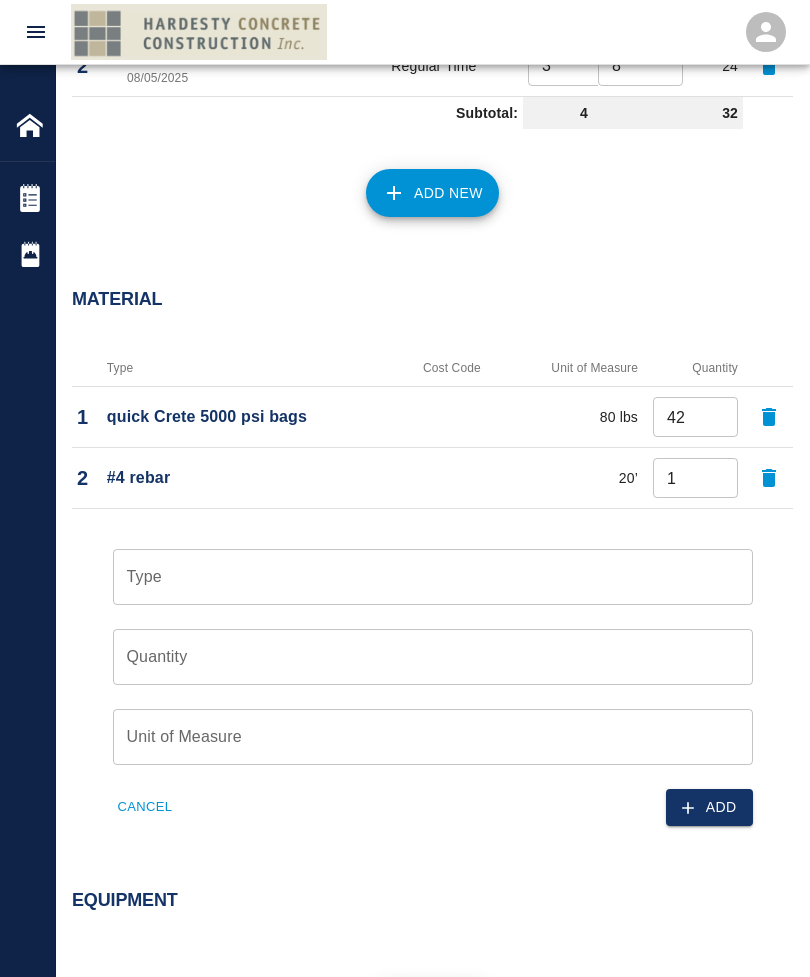 click on "Type" at bounding box center [433, 577] 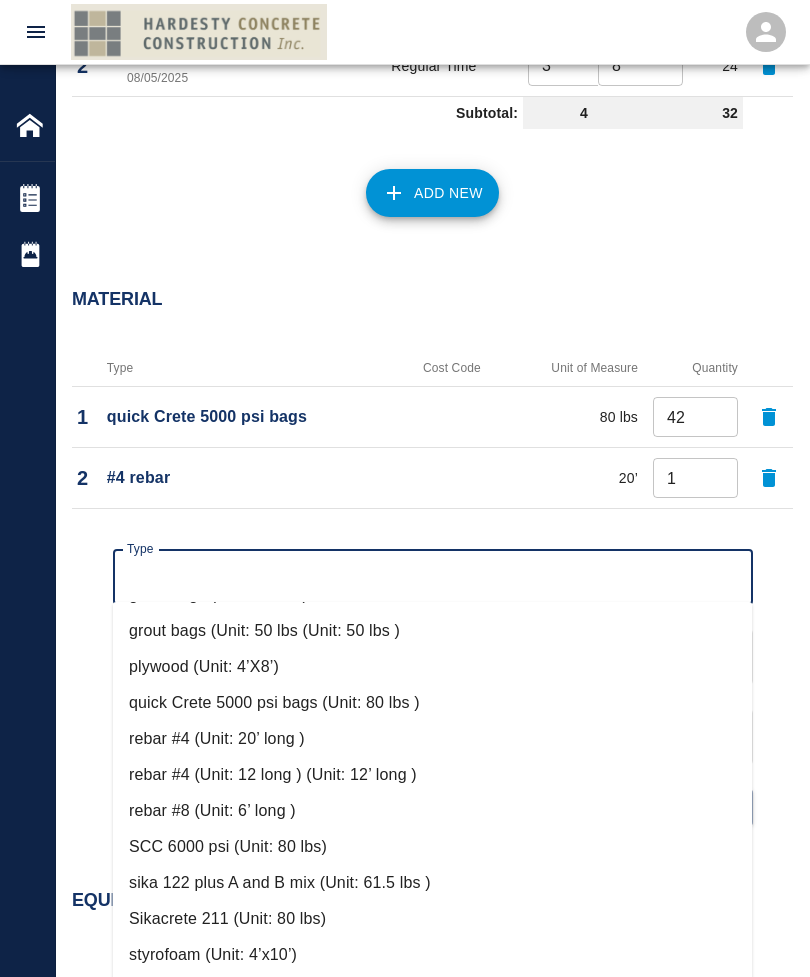 scroll, scrollTop: 824, scrollLeft: 0, axis: vertical 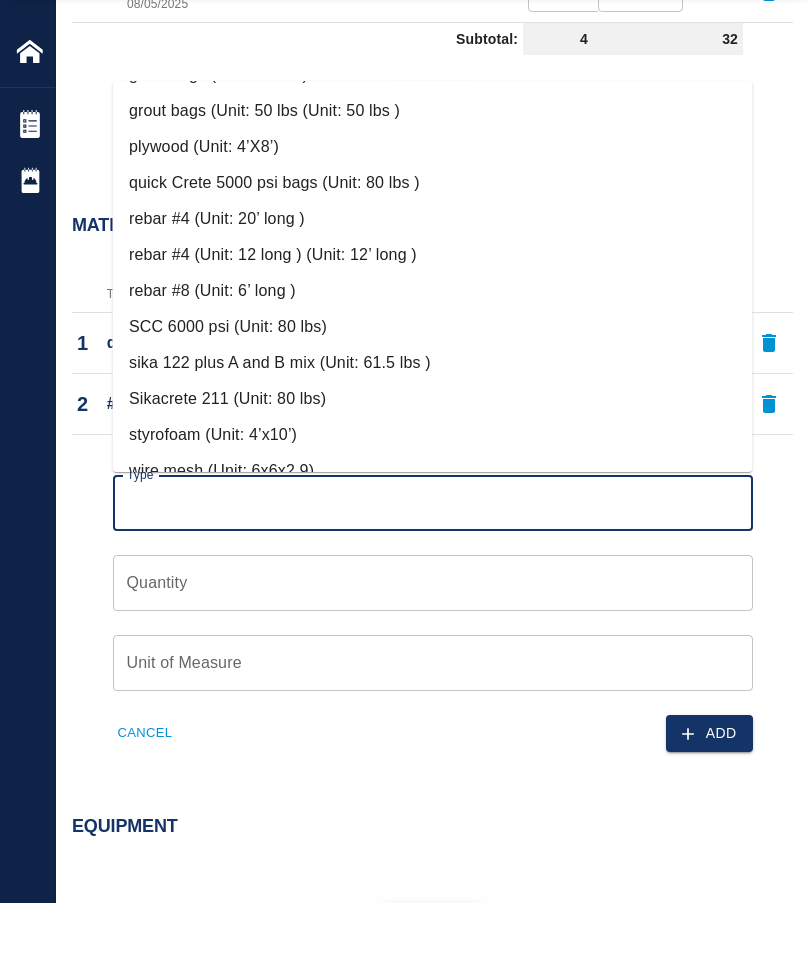 click on "wire mesh  (Unit: 6x6x2.9)" at bounding box center [433, 545] 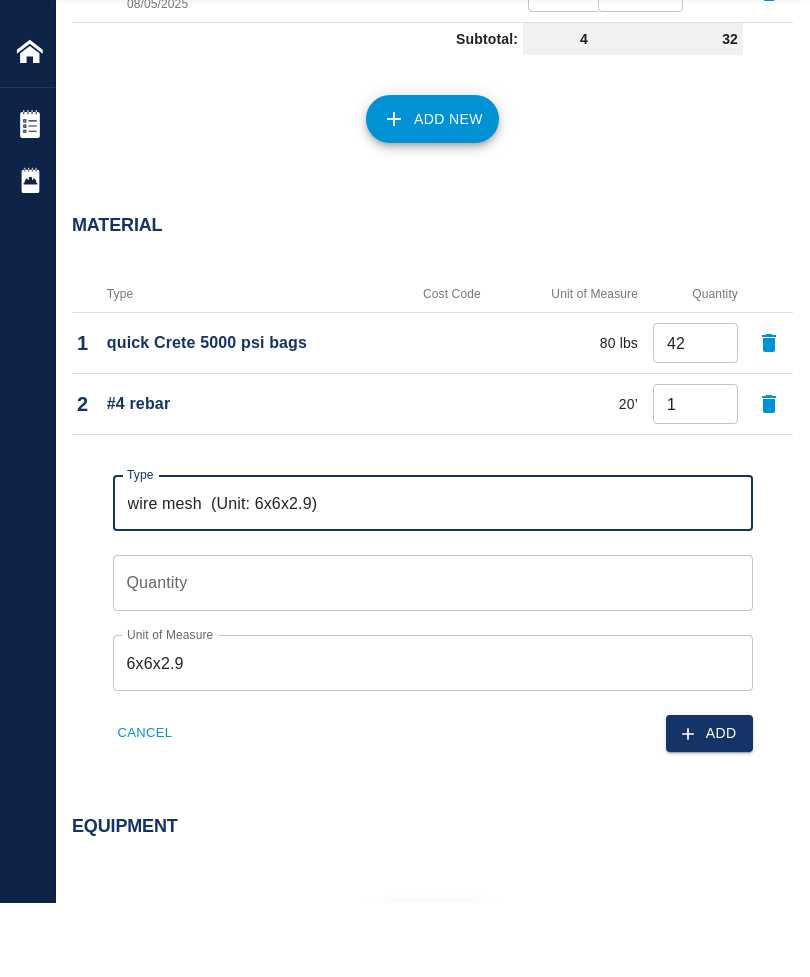 click on "Quantity" at bounding box center (433, 657) 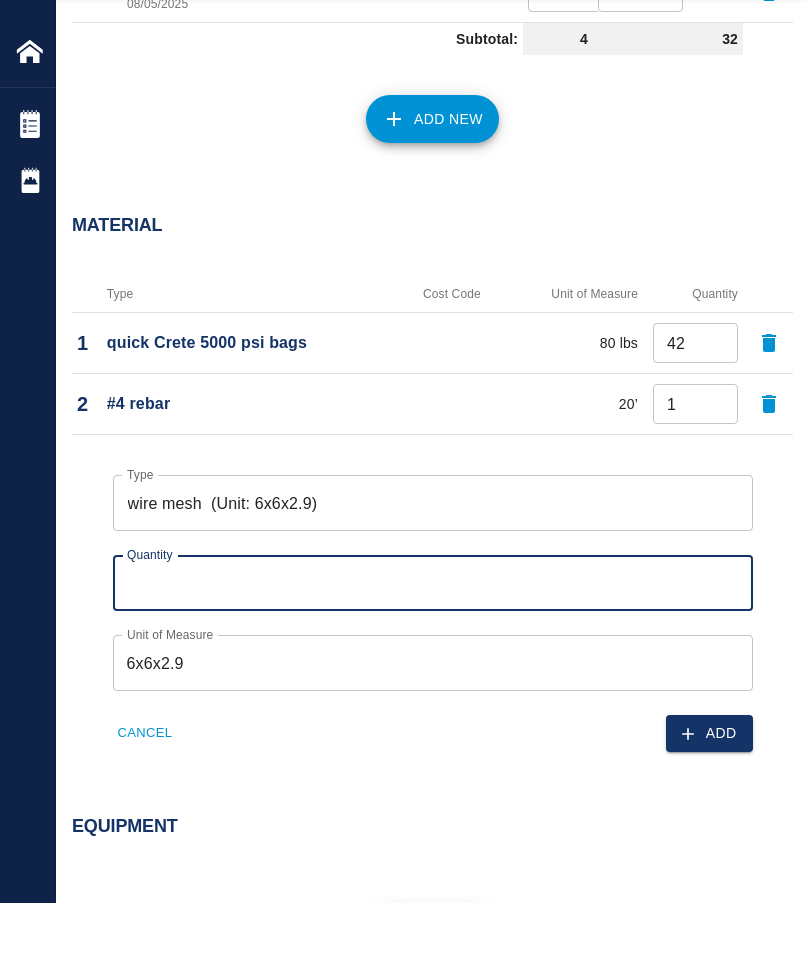 type on "1" 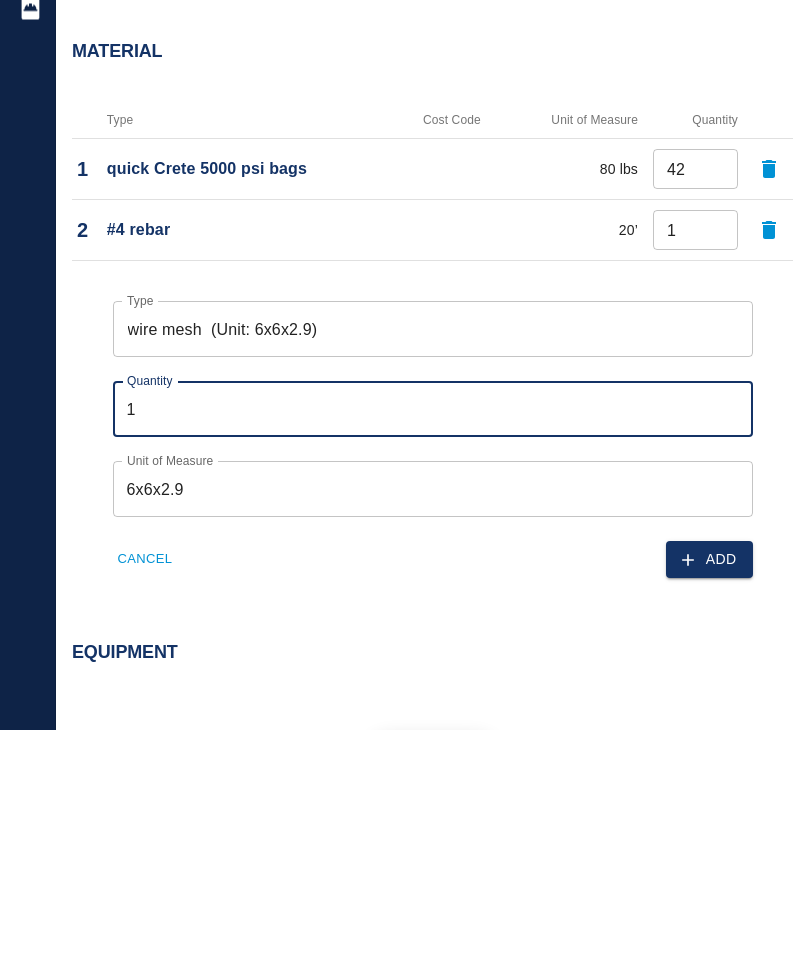 click on "Add" at bounding box center [709, 807] 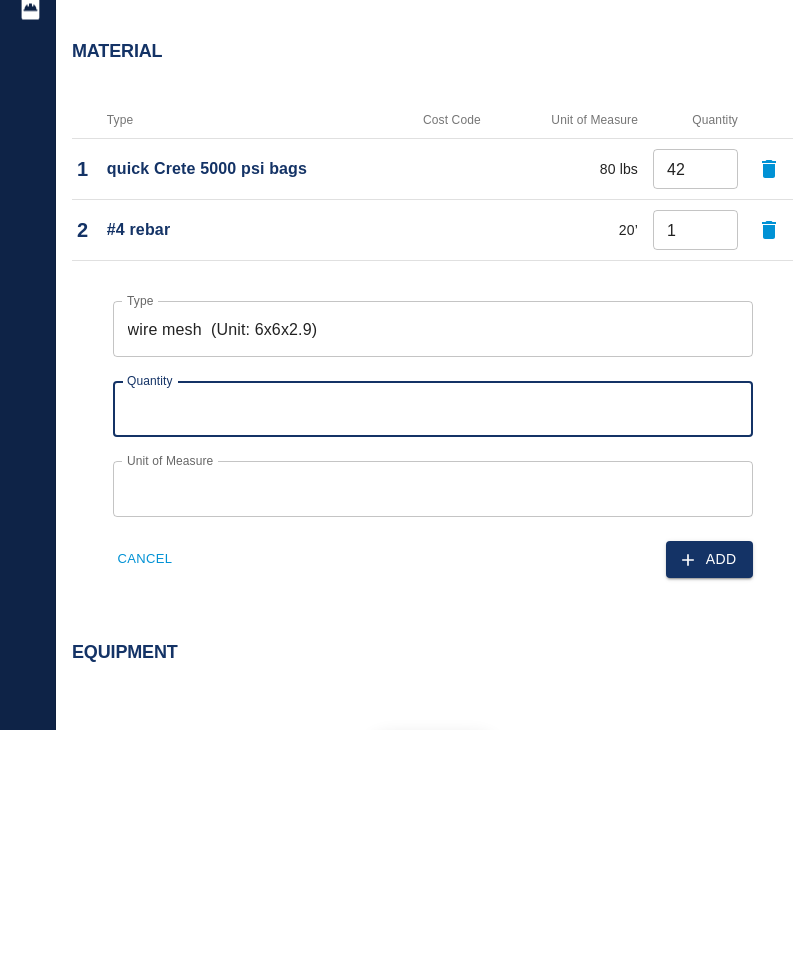 scroll, scrollTop: 1395, scrollLeft: 0, axis: vertical 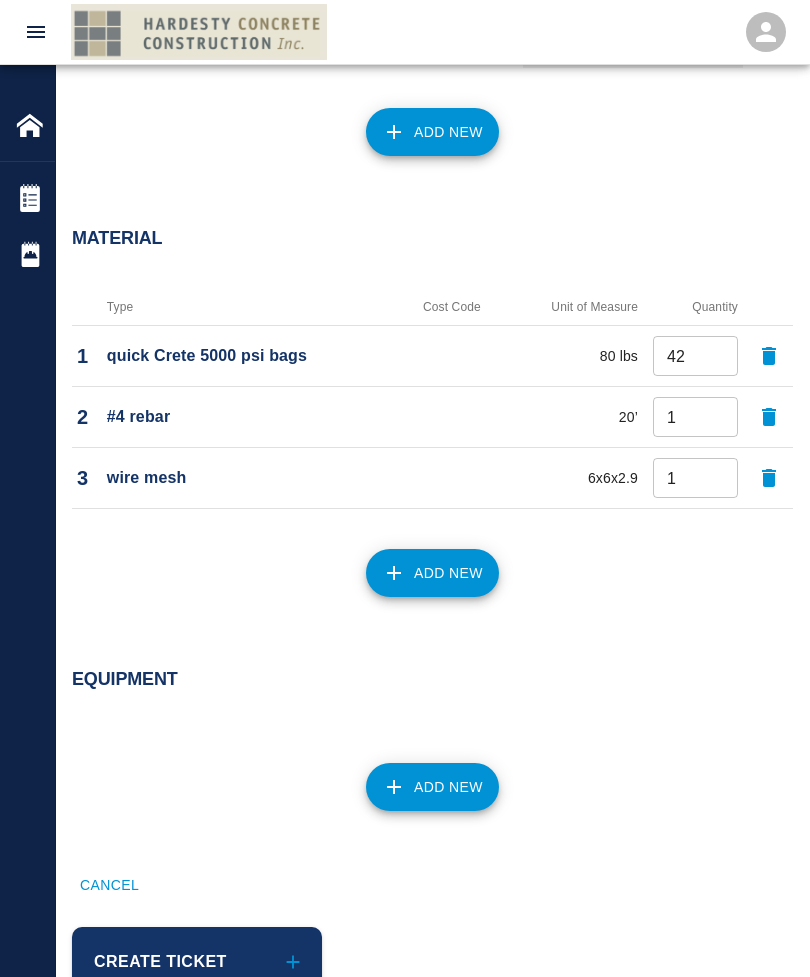 click on "Add New" at bounding box center [432, 787] 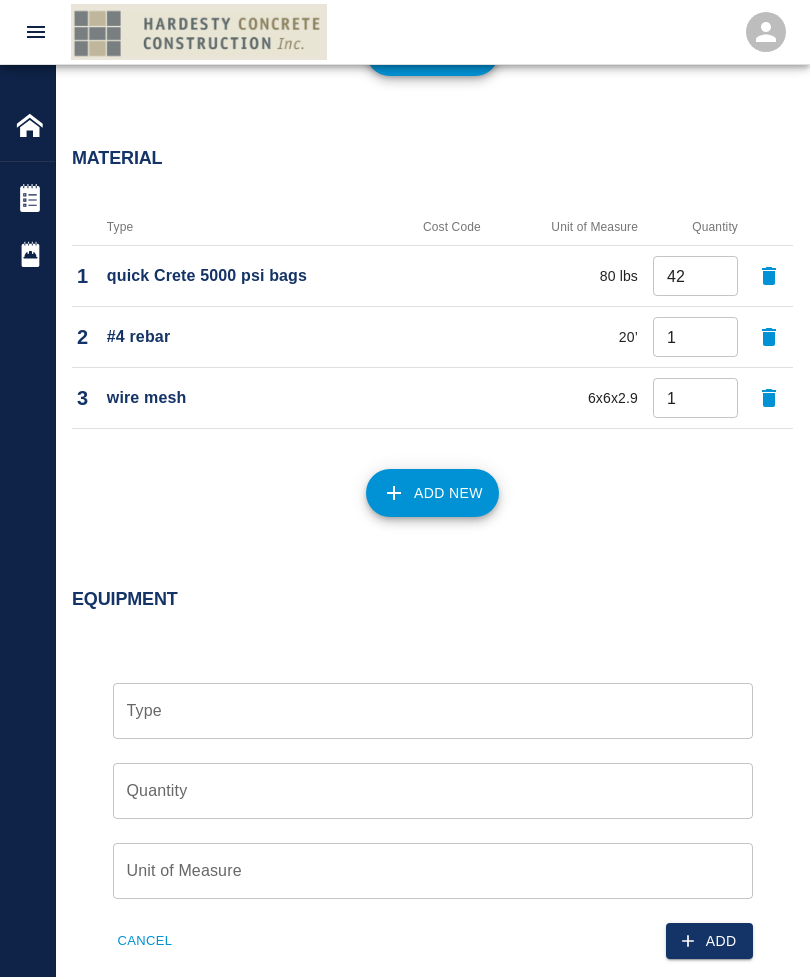 scroll, scrollTop: 1615, scrollLeft: 0, axis: vertical 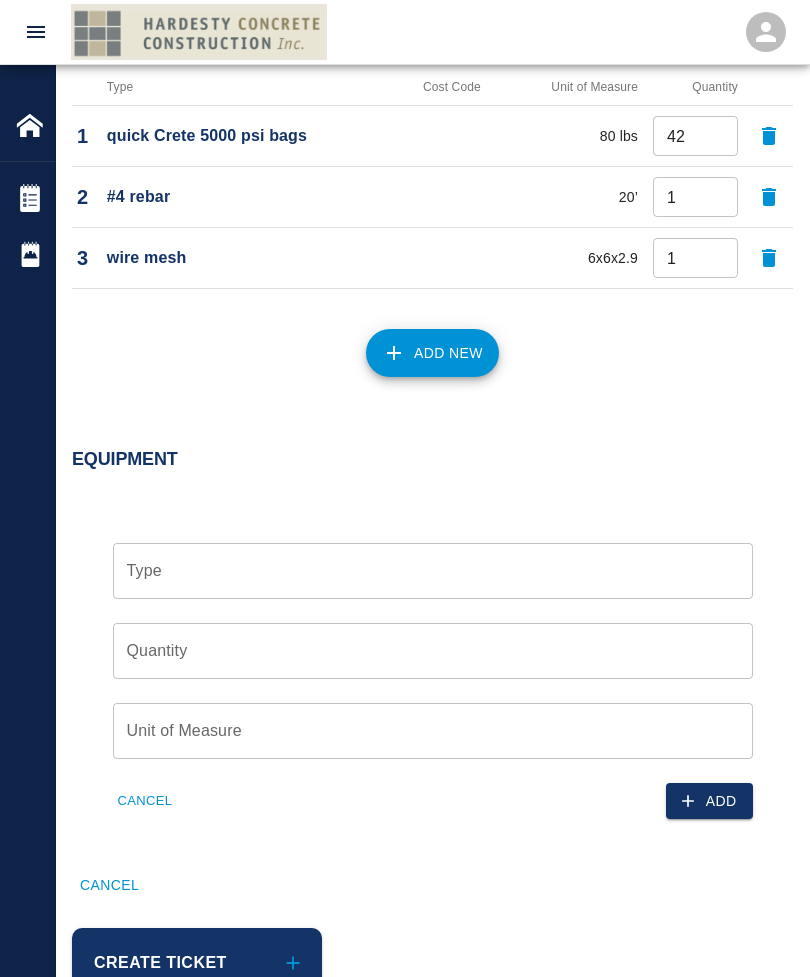 click on "Type" at bounding box center [433, 571] 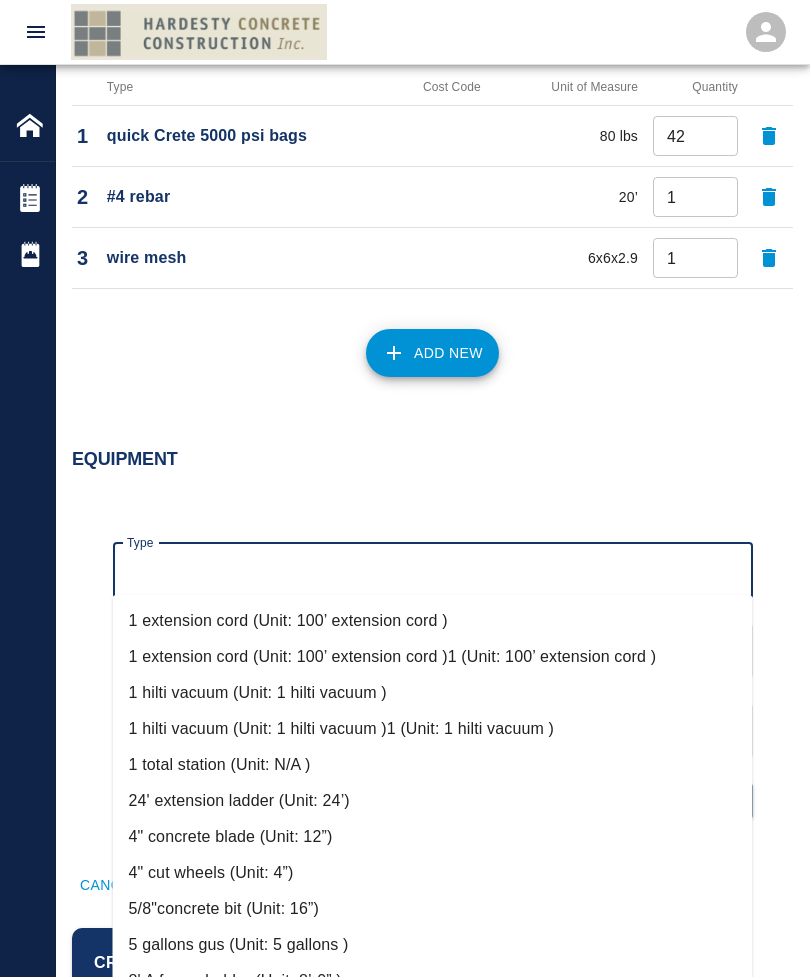 click on "1 extension cord  (Unit: 100’ extension cord )" at bounding box center (433, 621) 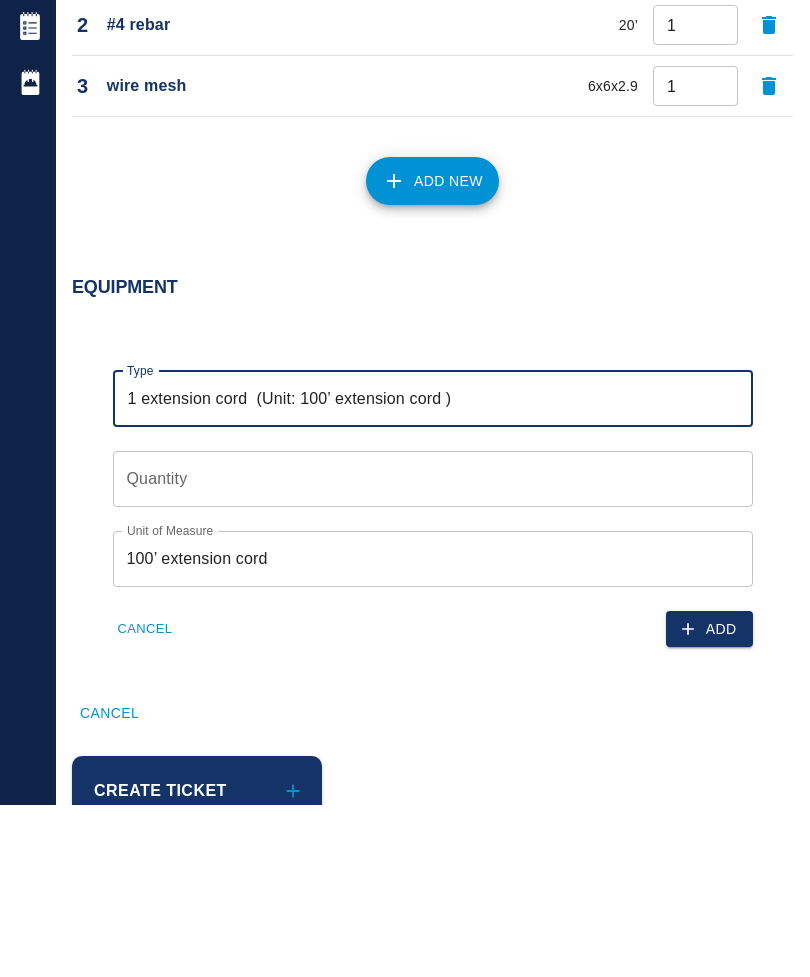 click on "Quantity" at bounding box center [433, 651] 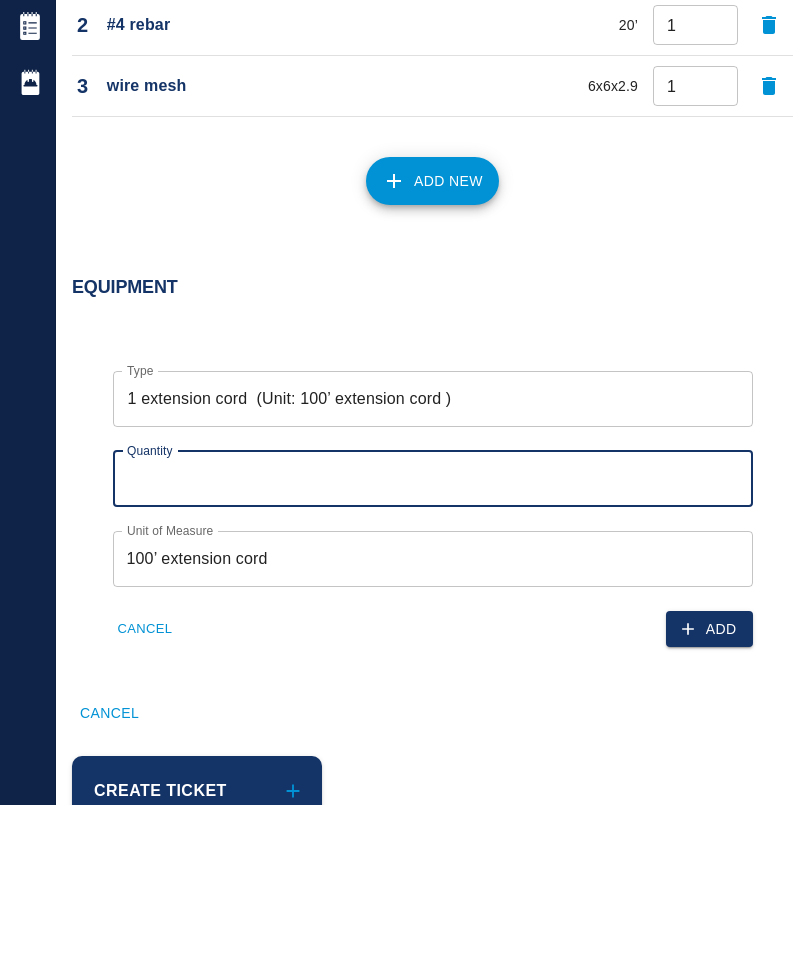 click on "Quantity" at bounding box center (433, 651) 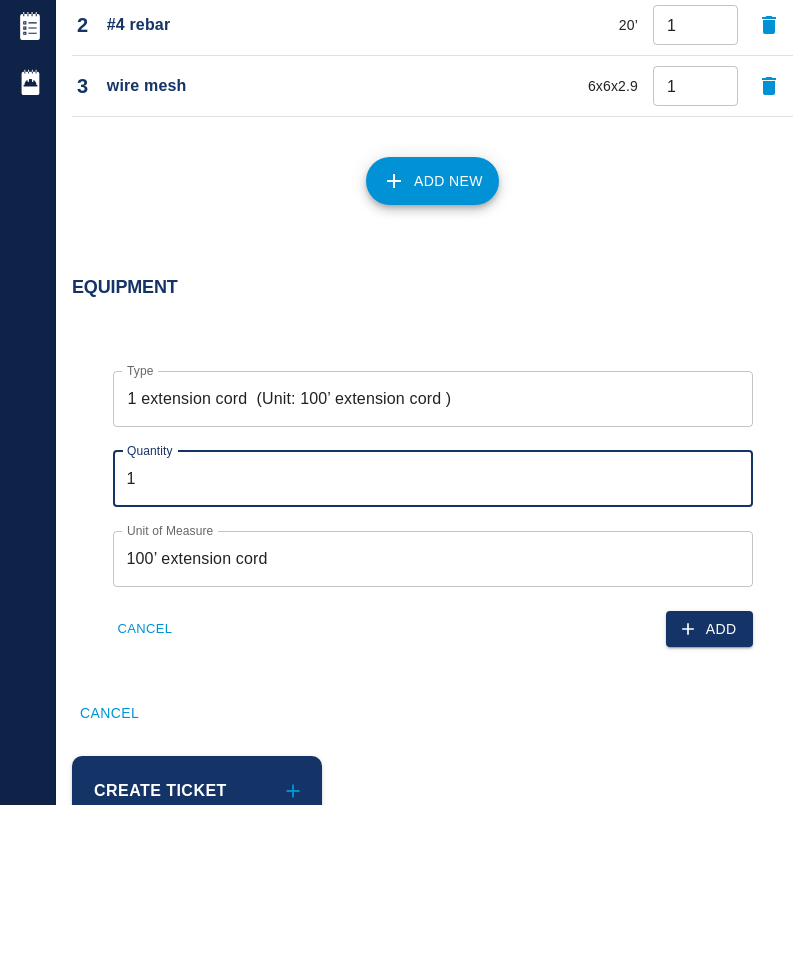 click on "Add" at bounding box center [709, 801] 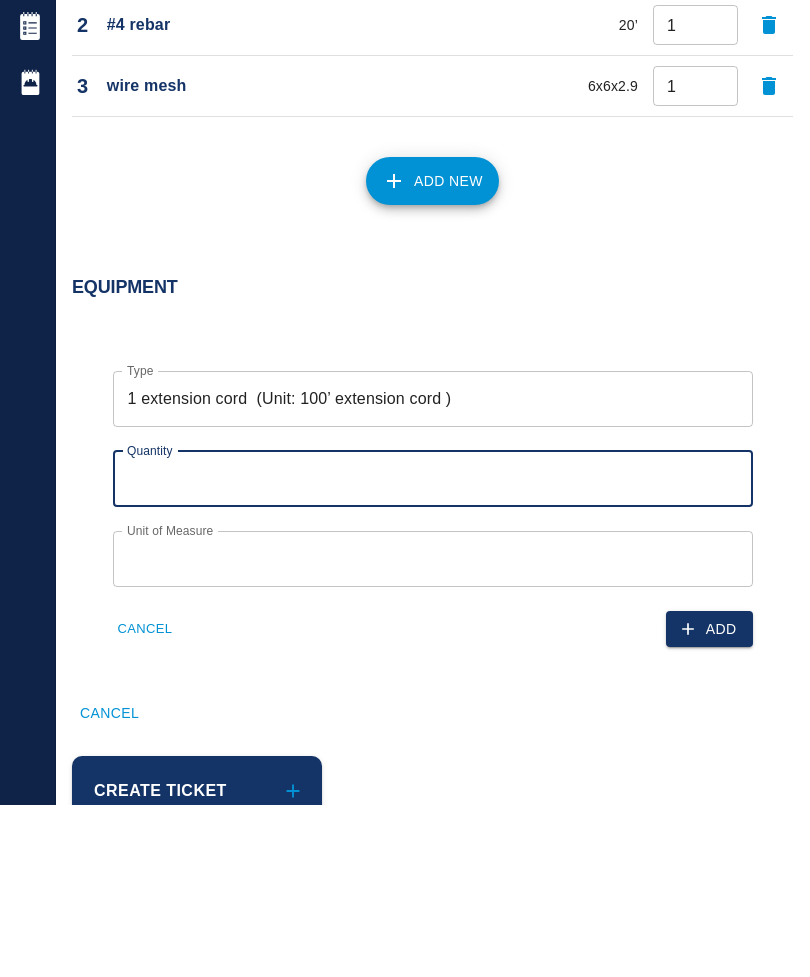 scroll, scrollTop: 1501, scrollLeft: 0, axis: vertical 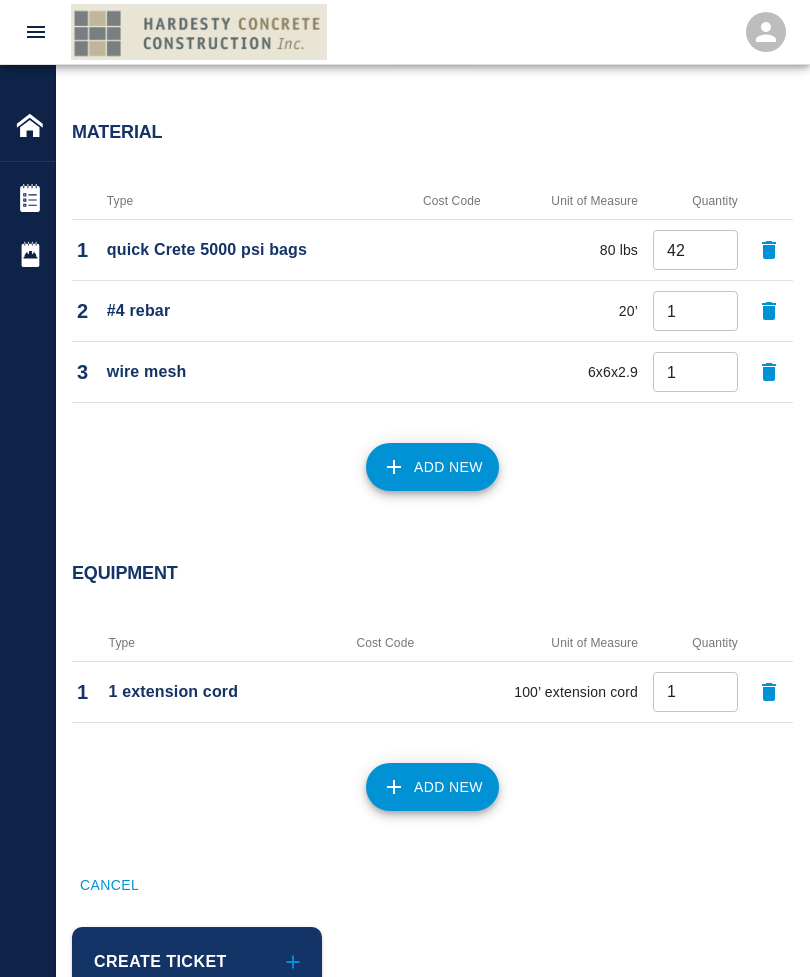 click on "Add New" at bounding box center (432, 787) 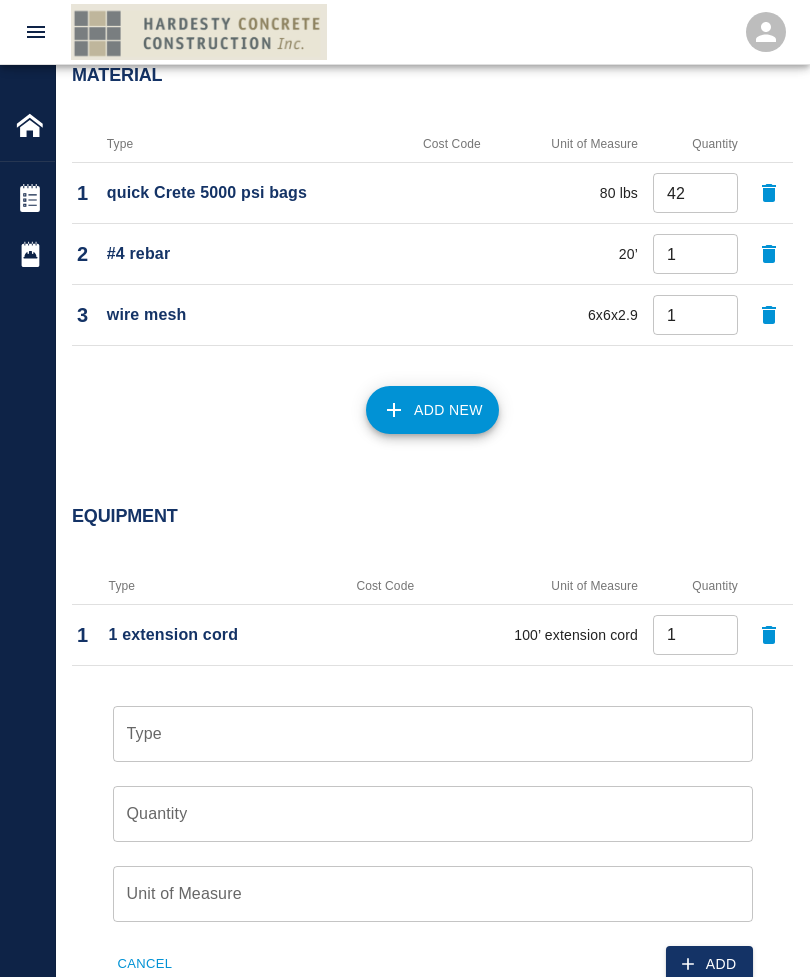 scroll, scrollTop: 1721, scrollLeft: 0, axis: vertical 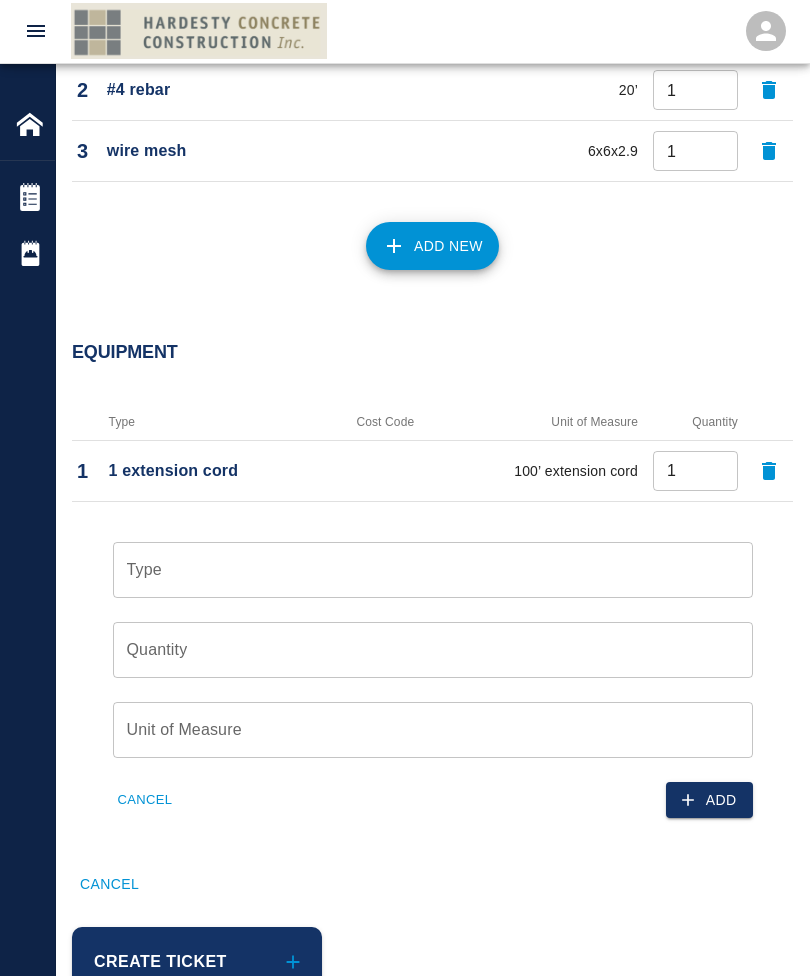 click on "Type" at bounding box center (433, 571) 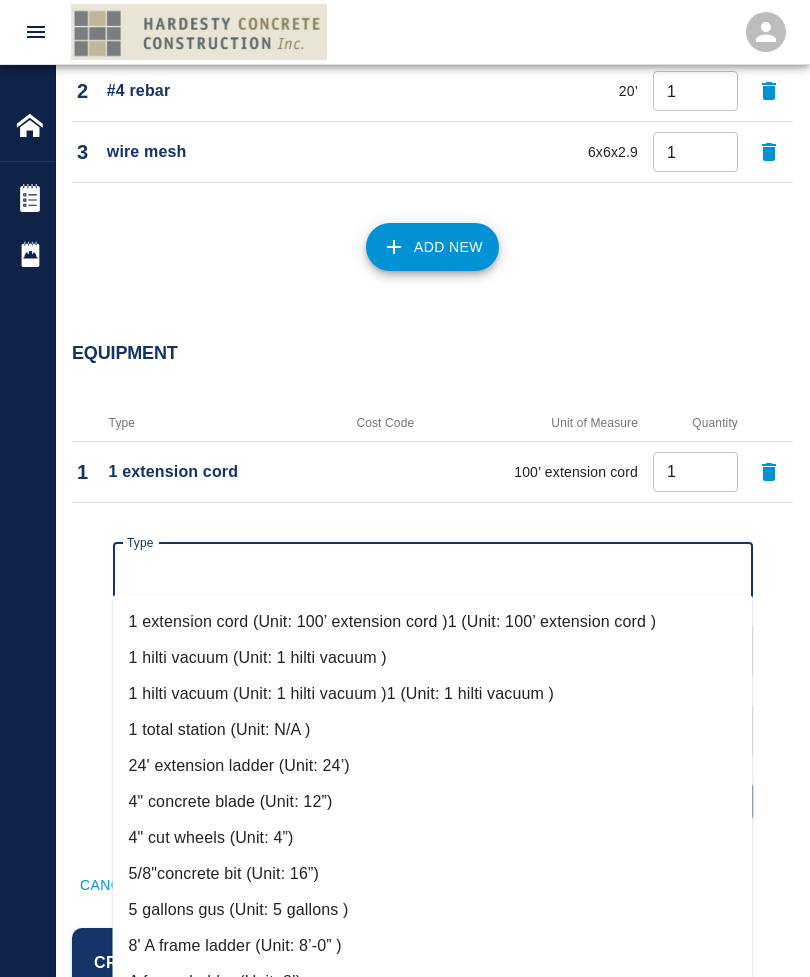 scroll, scrollTop: 38, scrollLeft: 0, axis: vertical 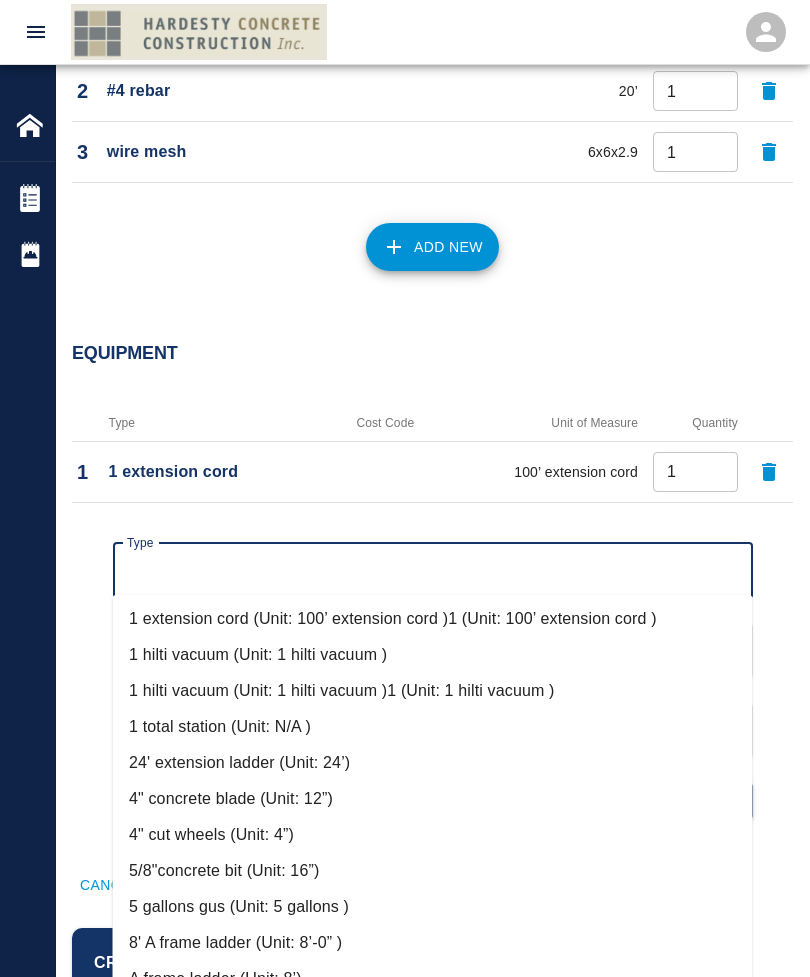 click on "1 hilti vacuum  (Unit: 1 hilti vacuum )" at bounding box center (433, 655) 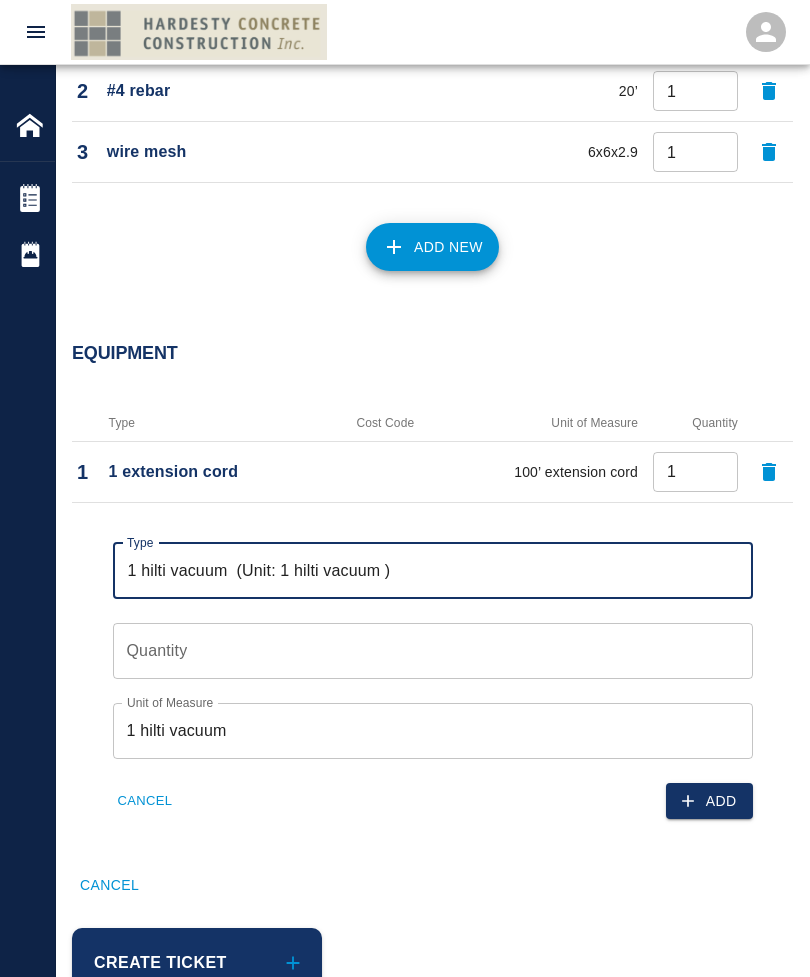 click on "Quantity" at bounding box center [433, 651] 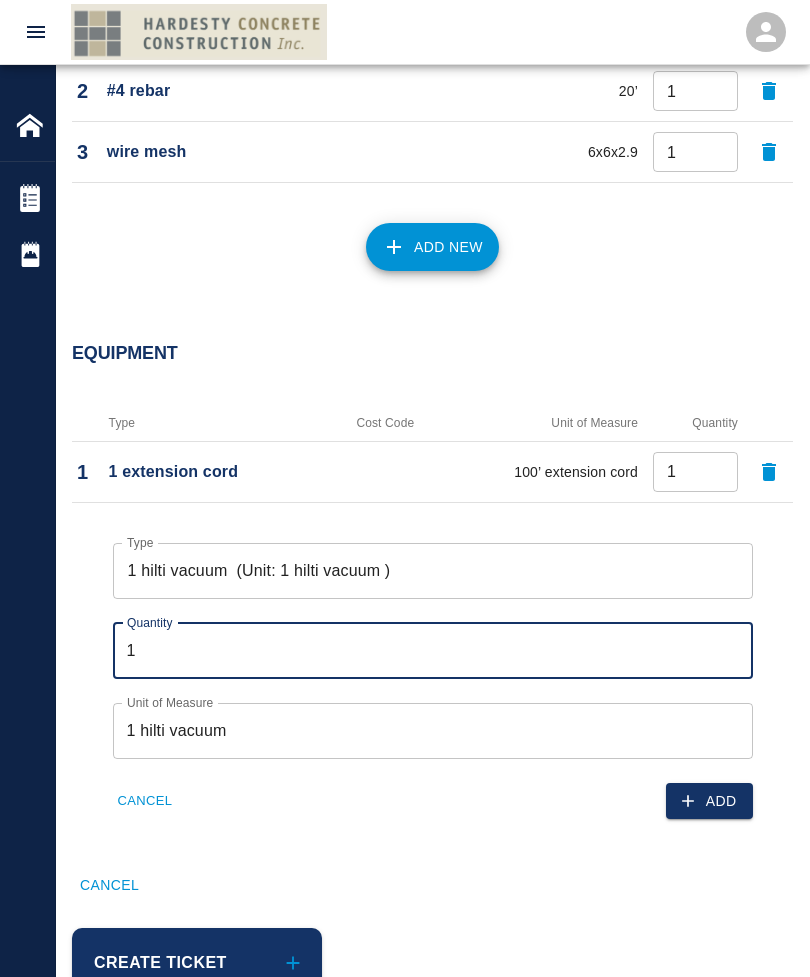 type on "1" 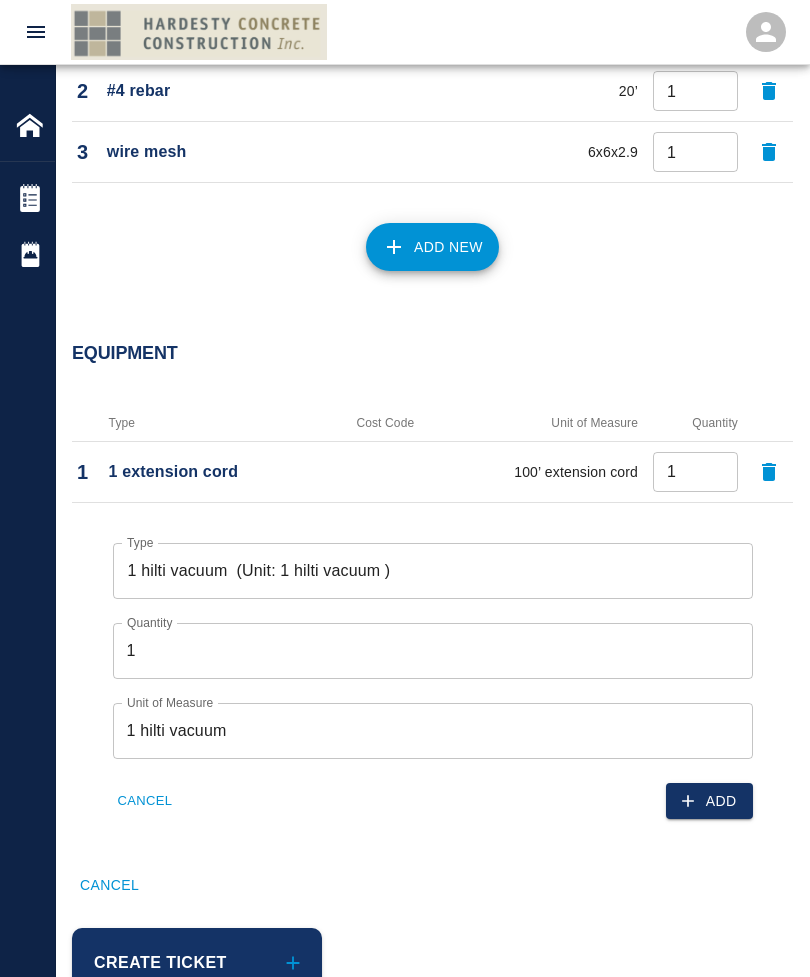 click on "Add" at bounding box center (709, 801) 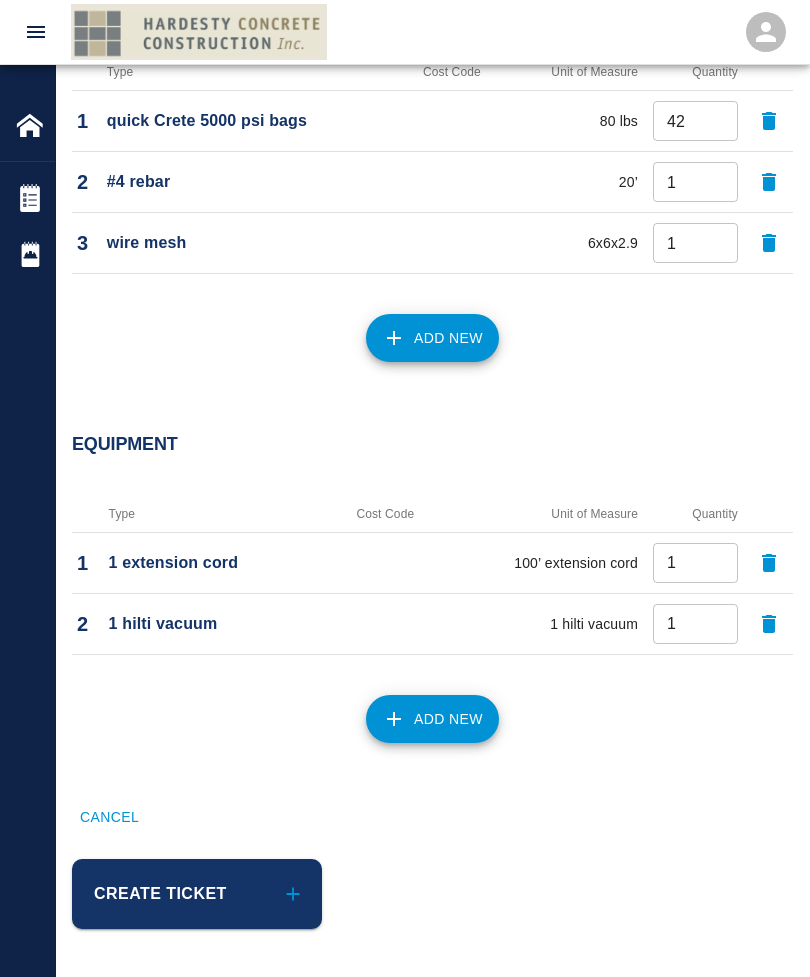 scroll, scrollTop: 1562, scrollLeft: 0, axis: vertical 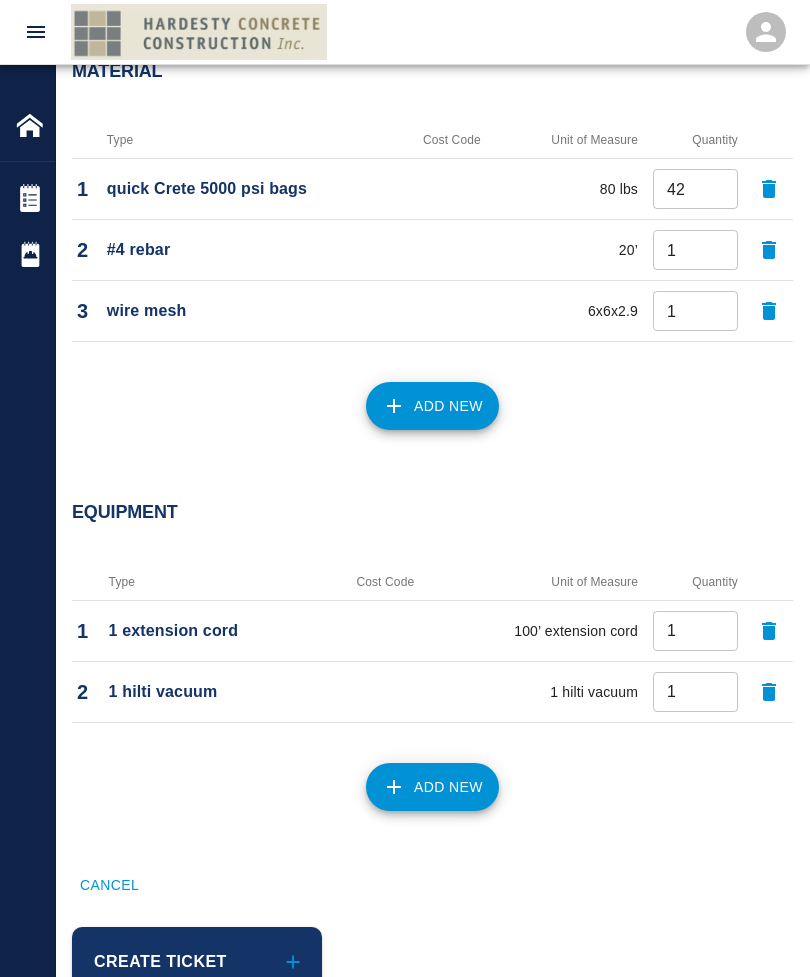 click on "Add New" at bounding box center [432, 787] 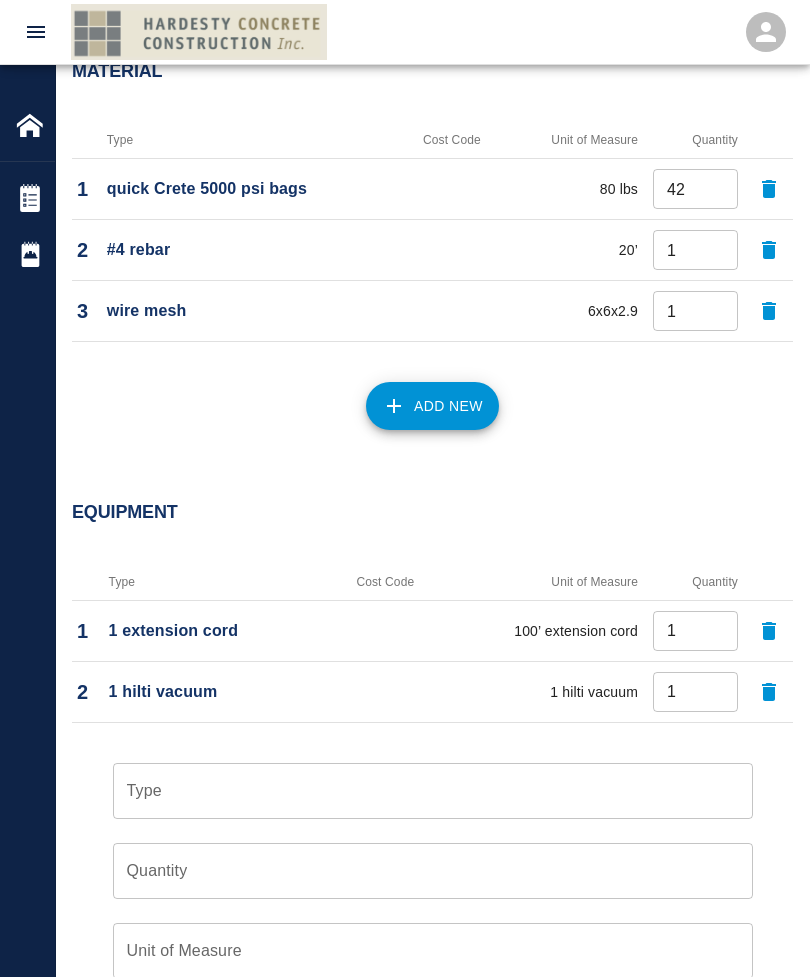 click on "Type" at bounding box center (433, 791) 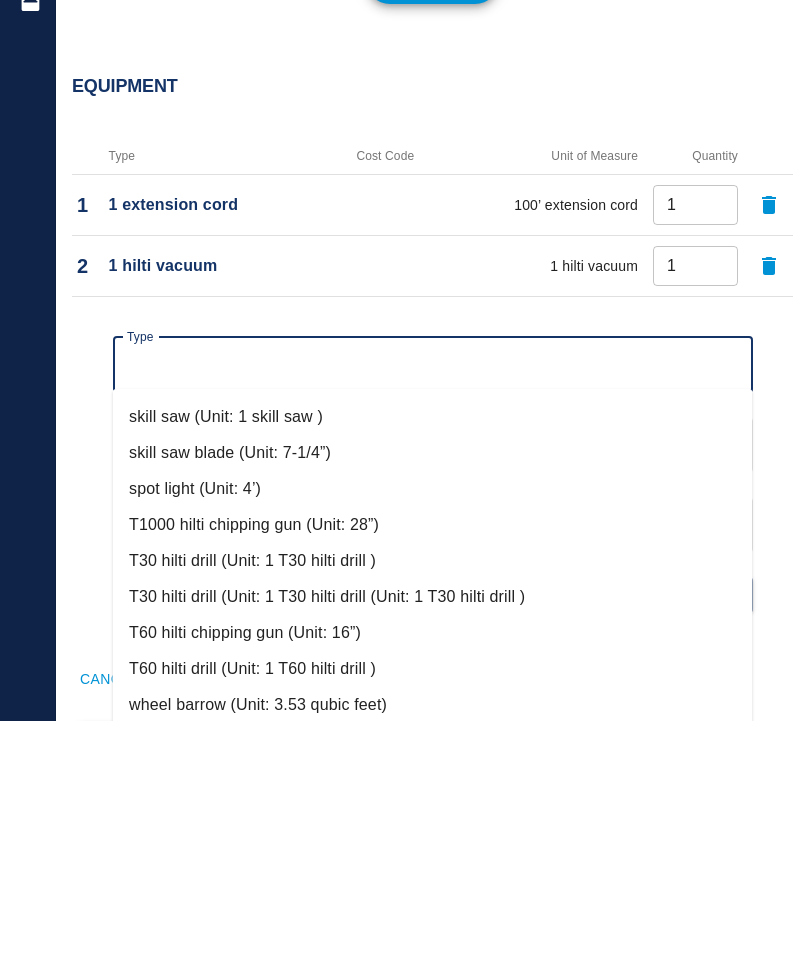 scroll, scrollTop: 1292, scrollLeft: 0, axis: vertical 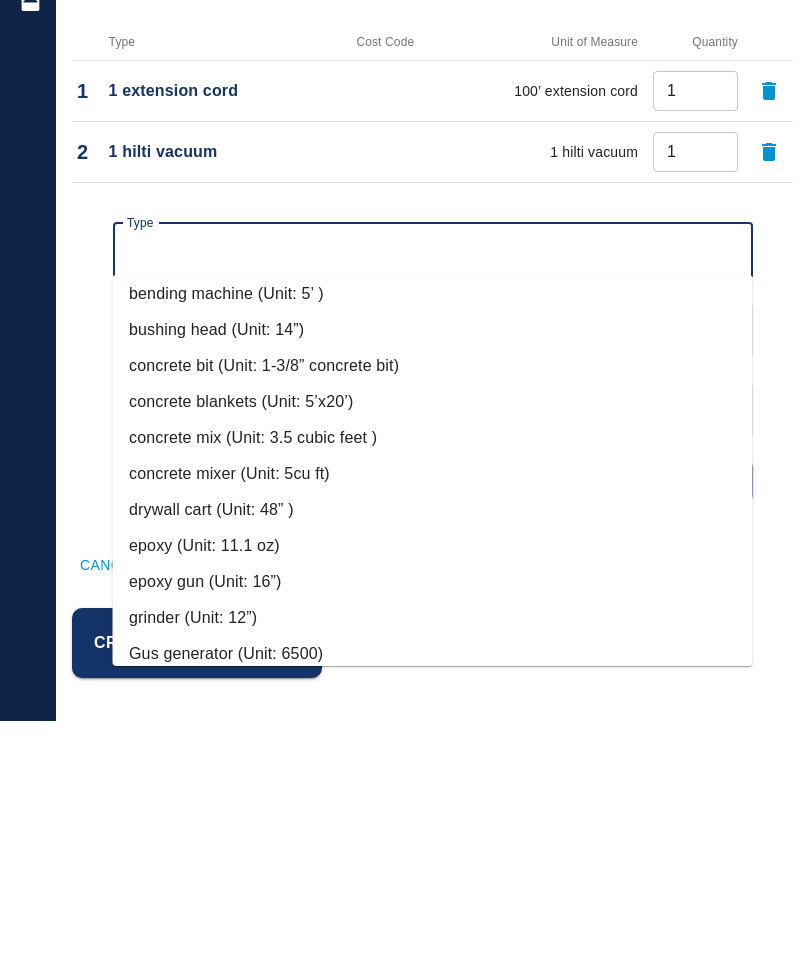 click on "concrete mixer  (Unit: 5cu ft)" at bounding box center (433, 730) 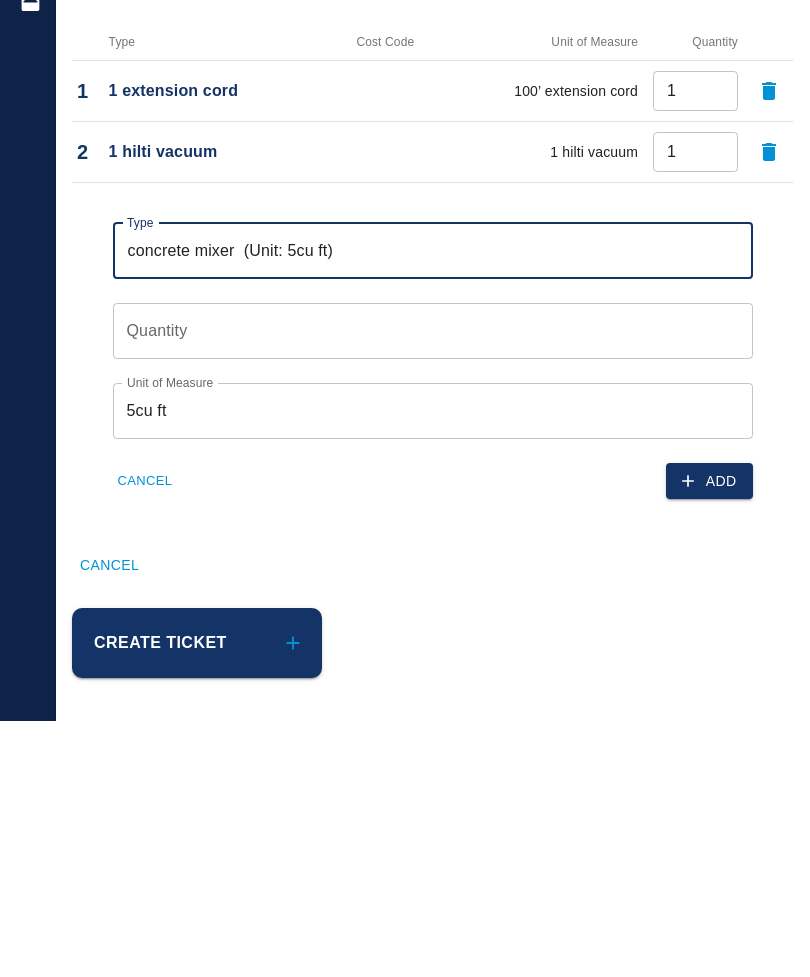 click on "Quantity" at bounding box center (433, 587) 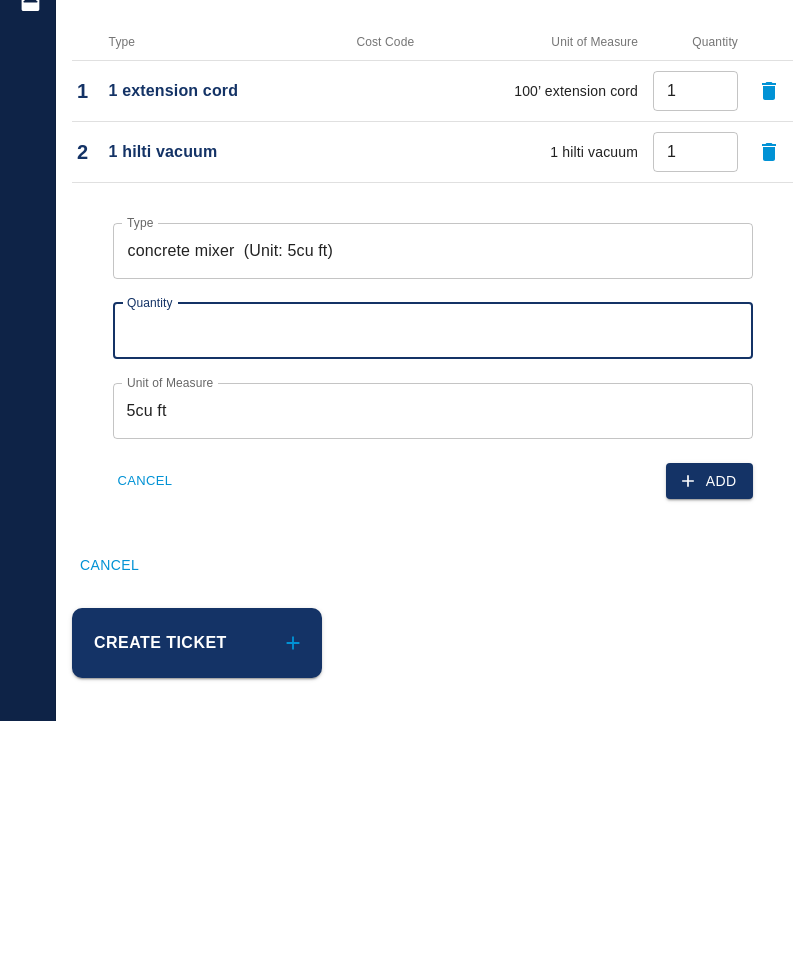 type on "1" 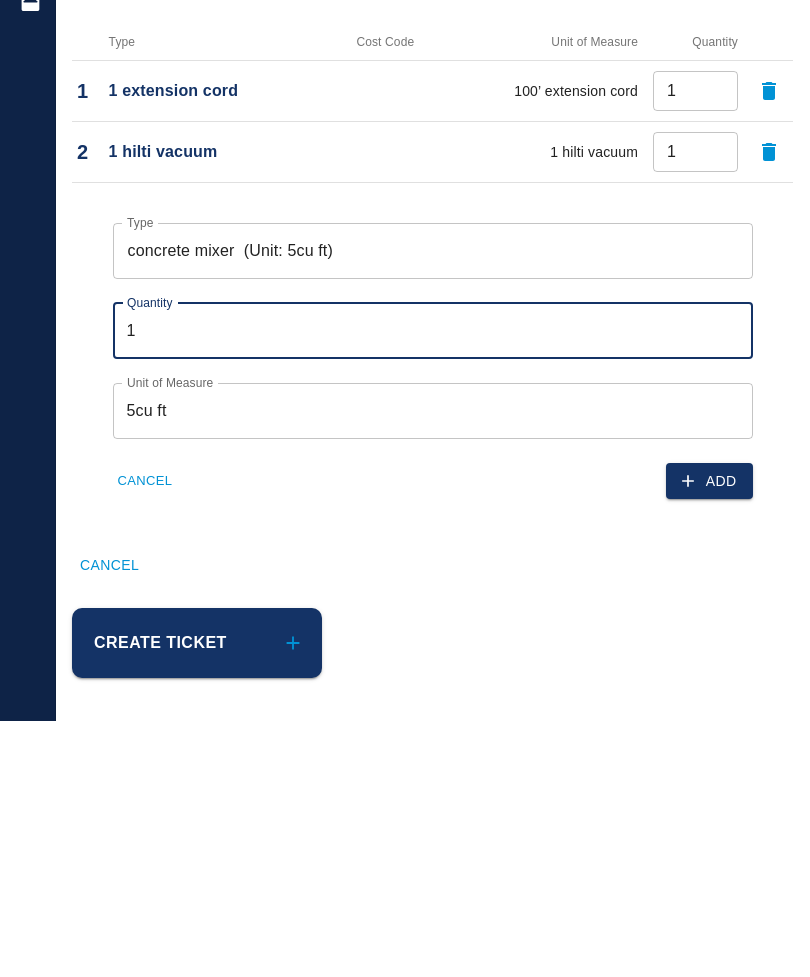 click on "Add" at bounding box center [709, 737] 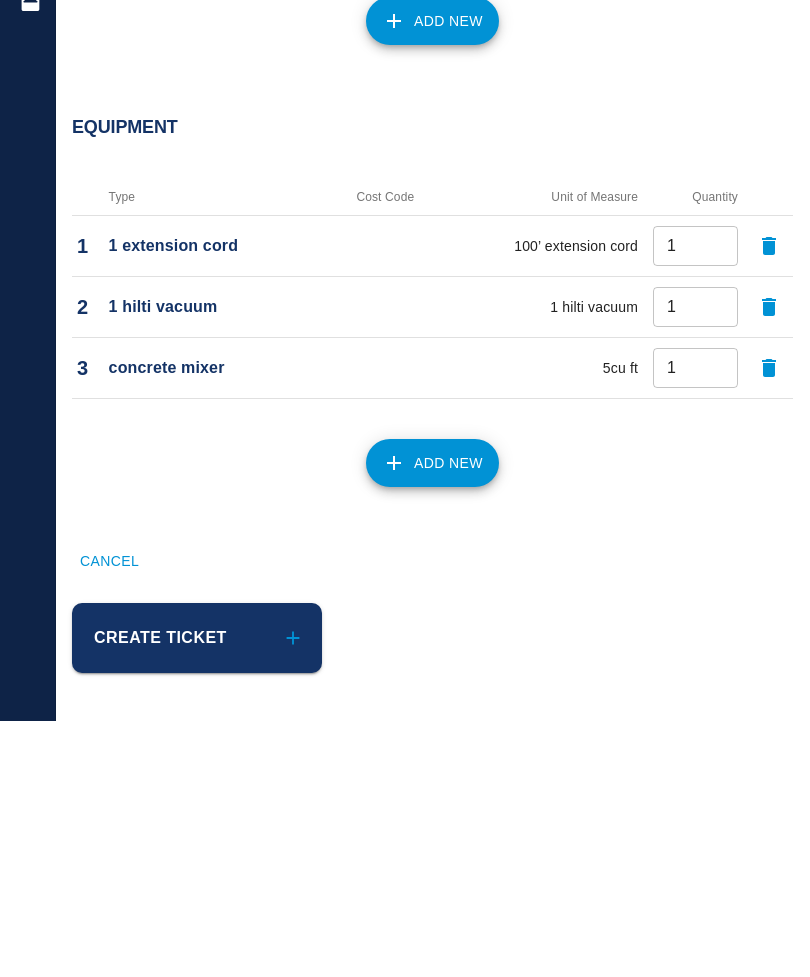 scroll, scrollTop: 1623, scrollLeft: 0, axis: vertical 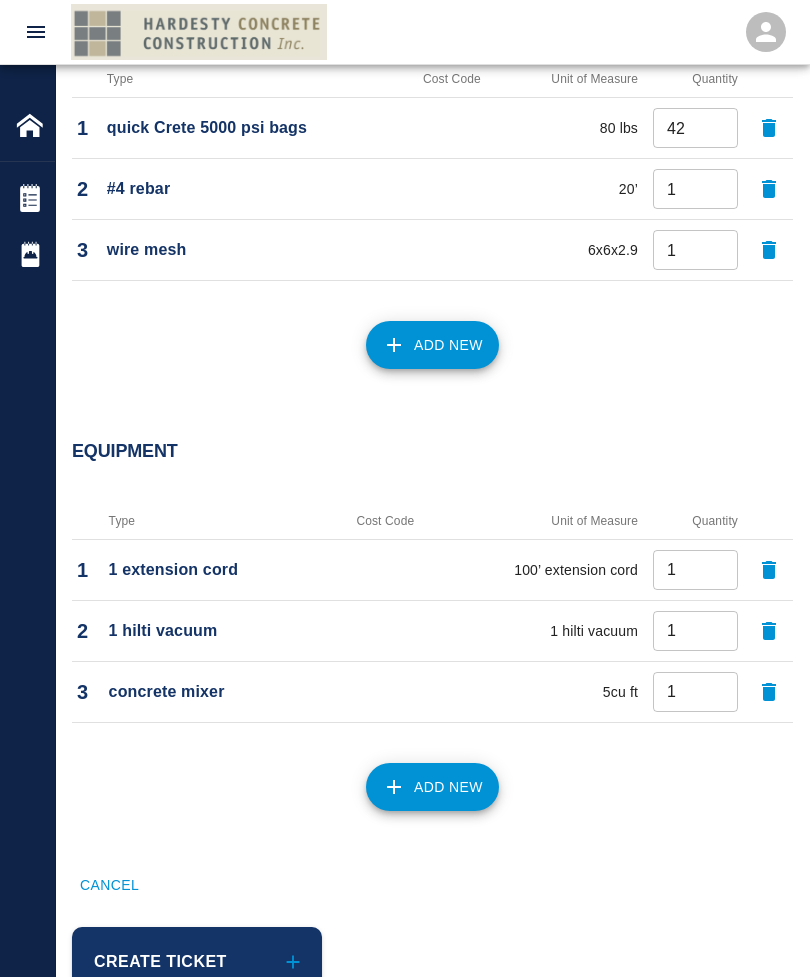 click on "Add New" at bounding box center [432, 787] 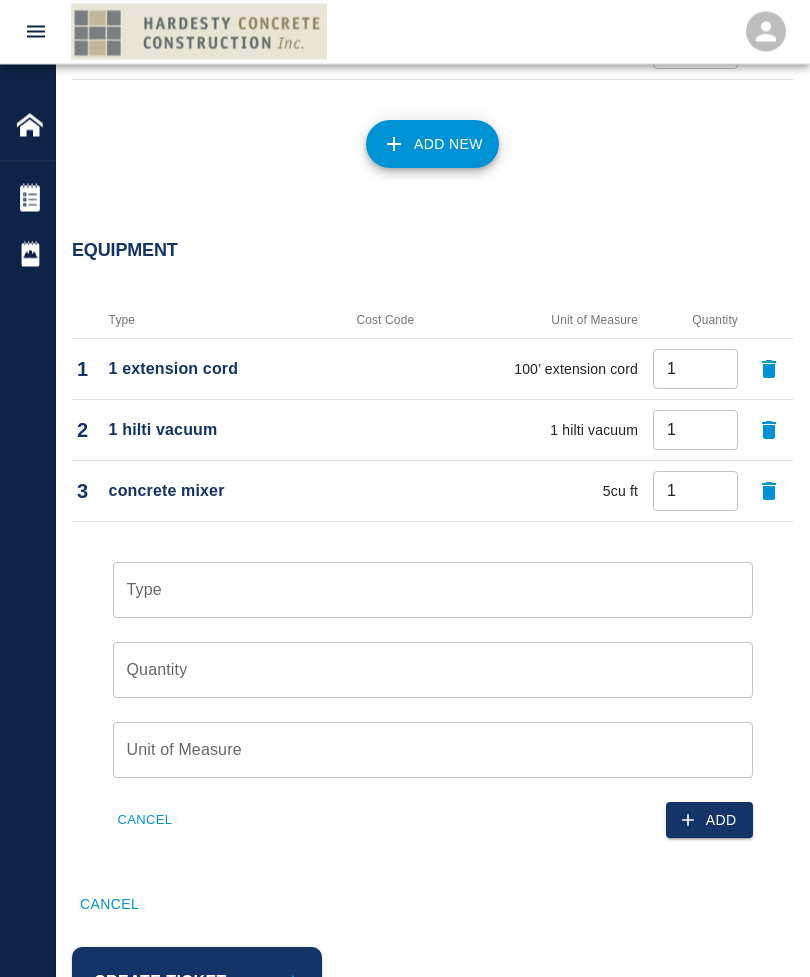 scroll, scrollTop: 1828, scrollLeft: 0, axis: vertical 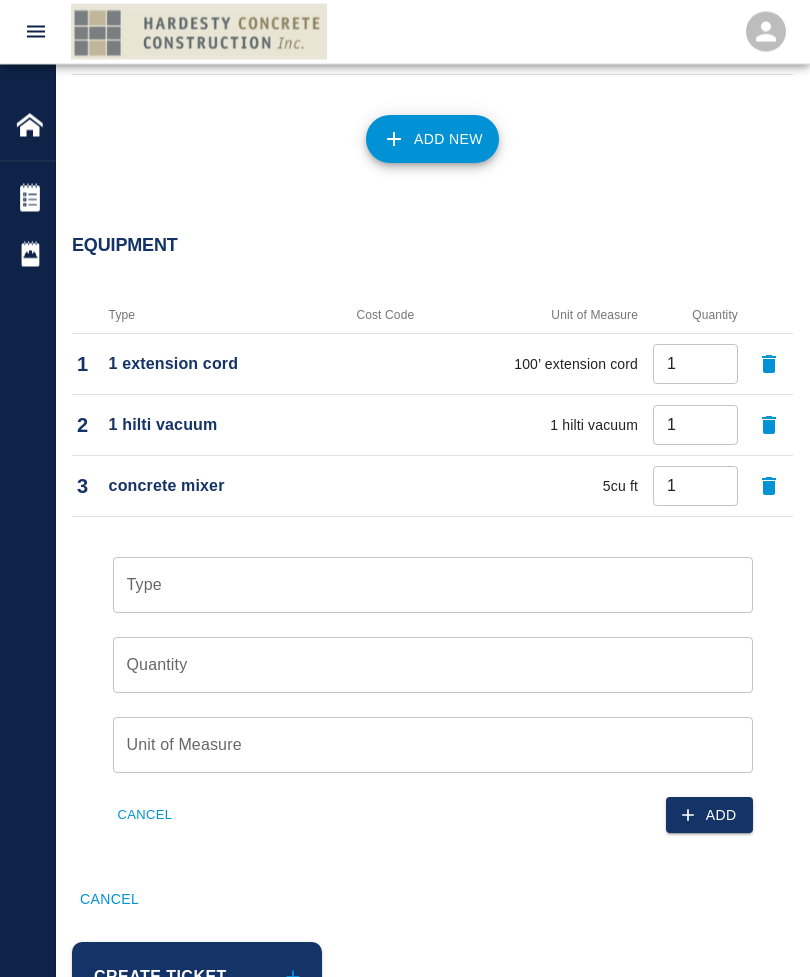 click on "Type" at bounding box center [433, 586] 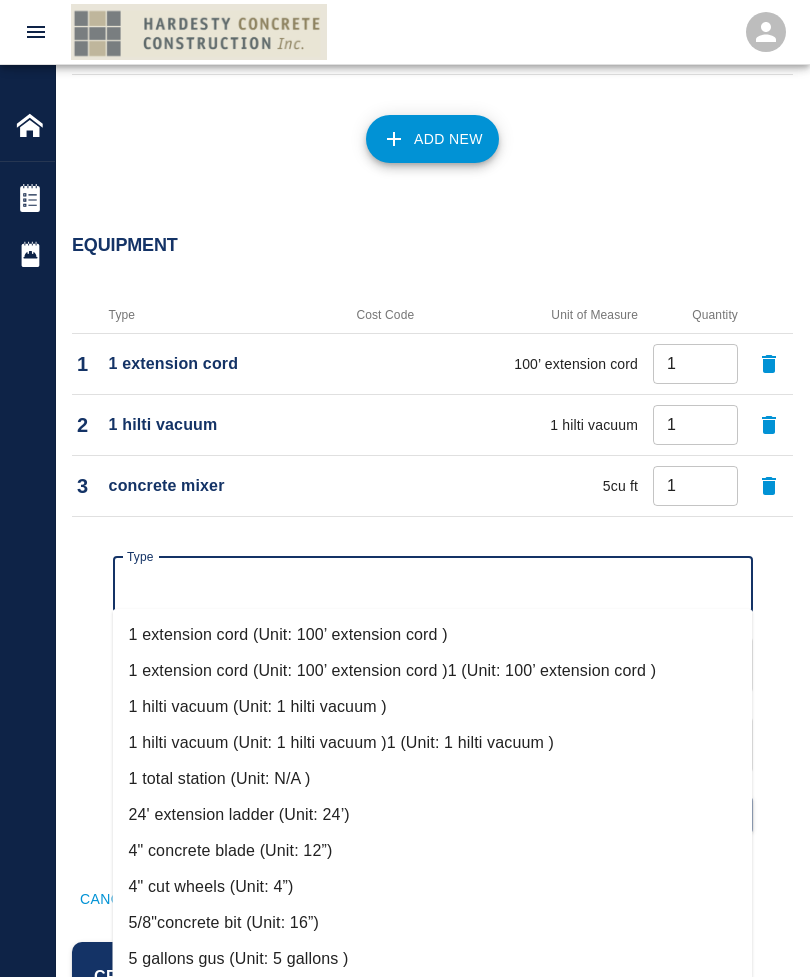 scroll, scrollTop: 1828, scrollLeft: 0, axis: vertical 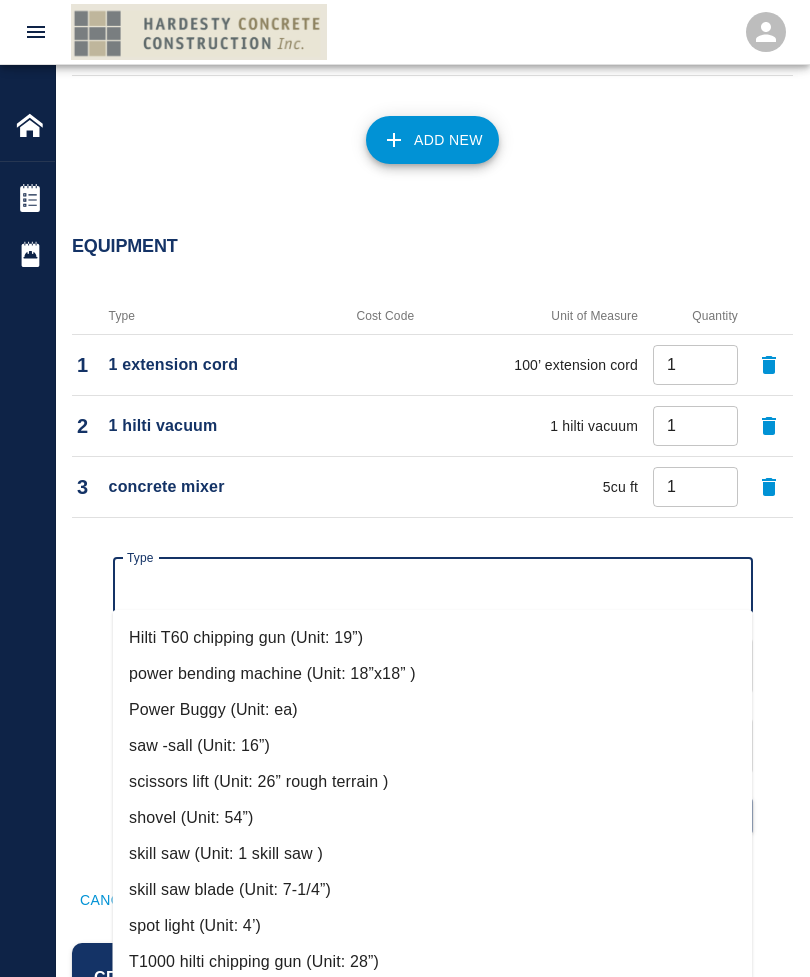 click on "Hilti T60 chipping gun  (Unit: 19”)" at bounding box center [433, 638] 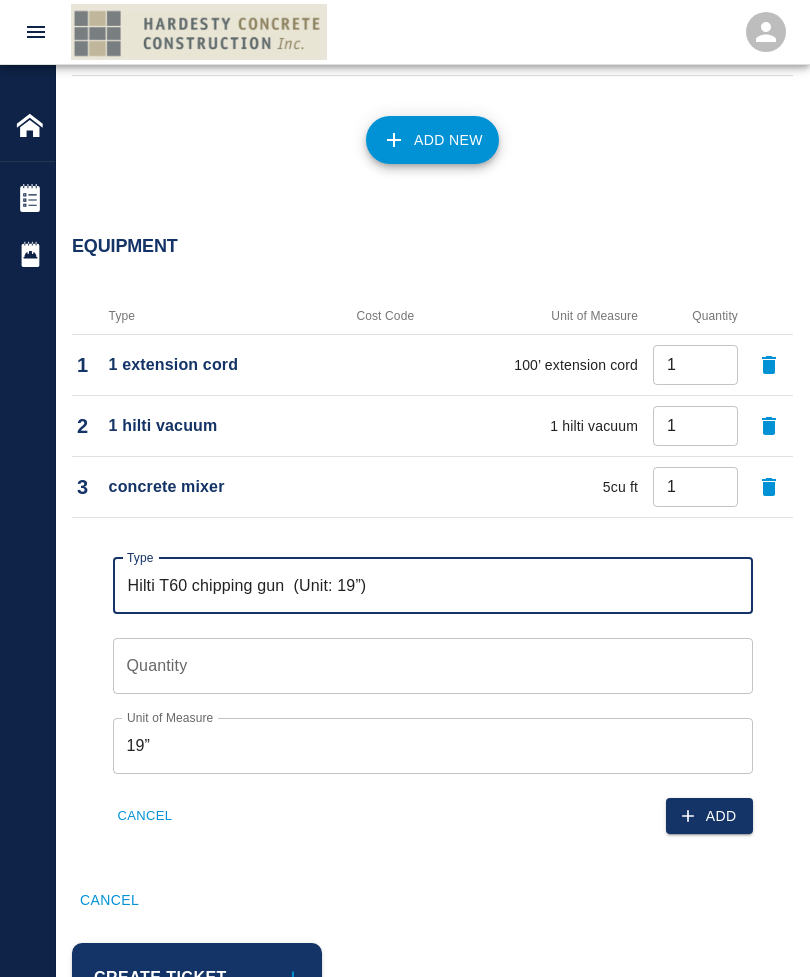 click on "Quantity" at bounding box center [433, 666] 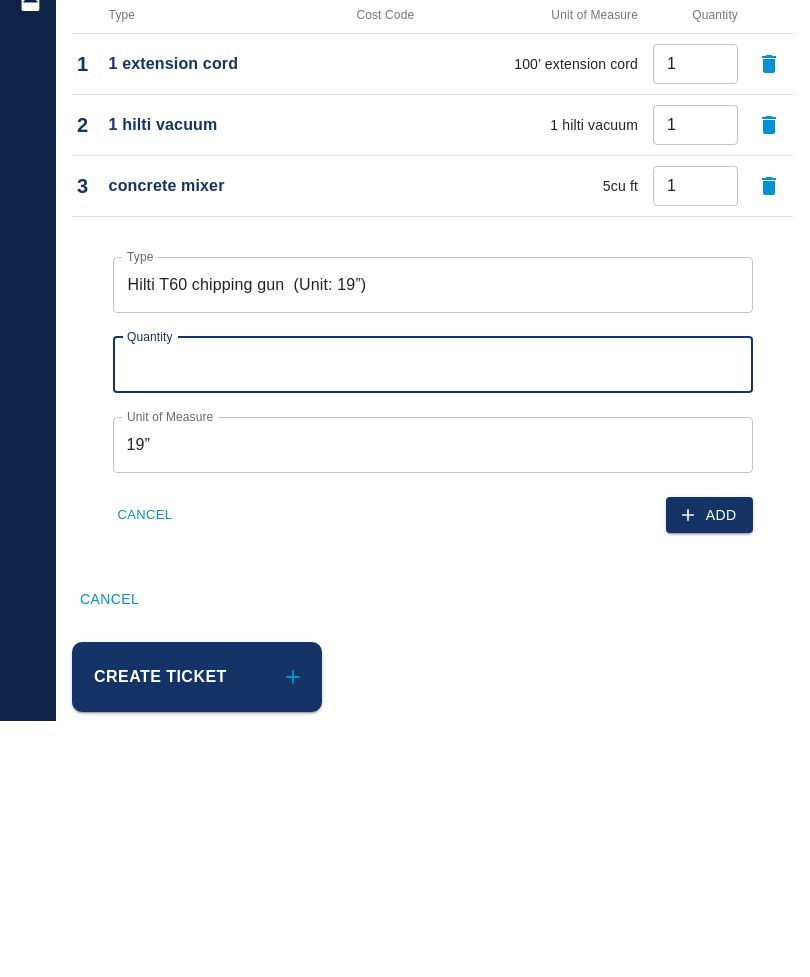 type on "1" 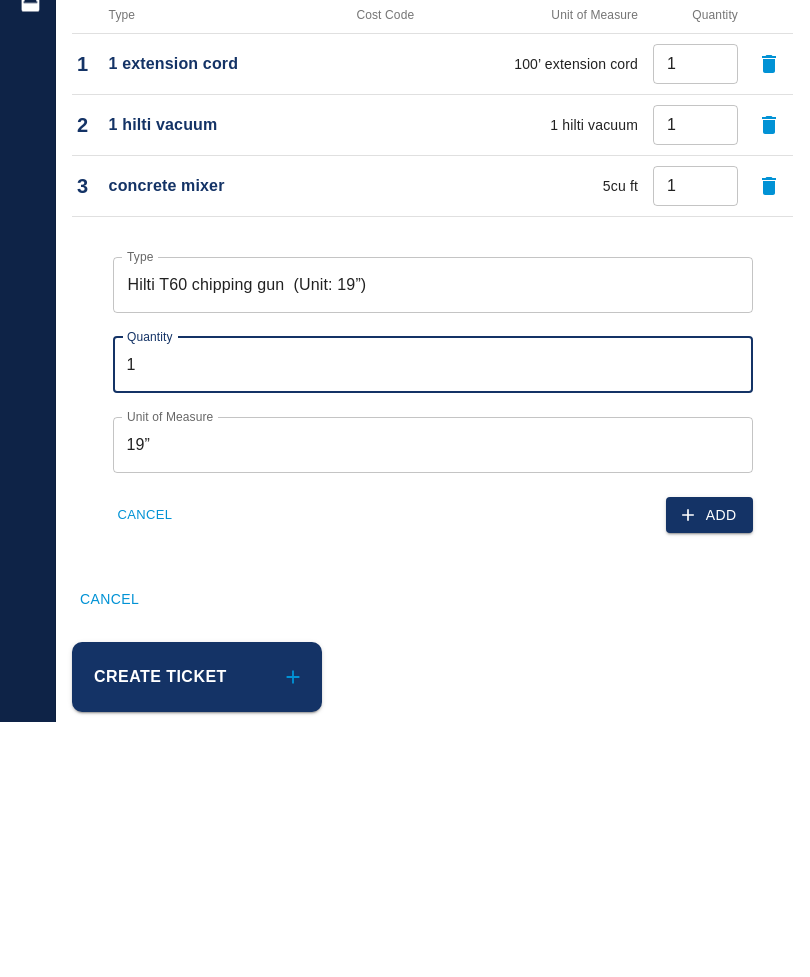 click on "Add" at bounding box center (709, 771) 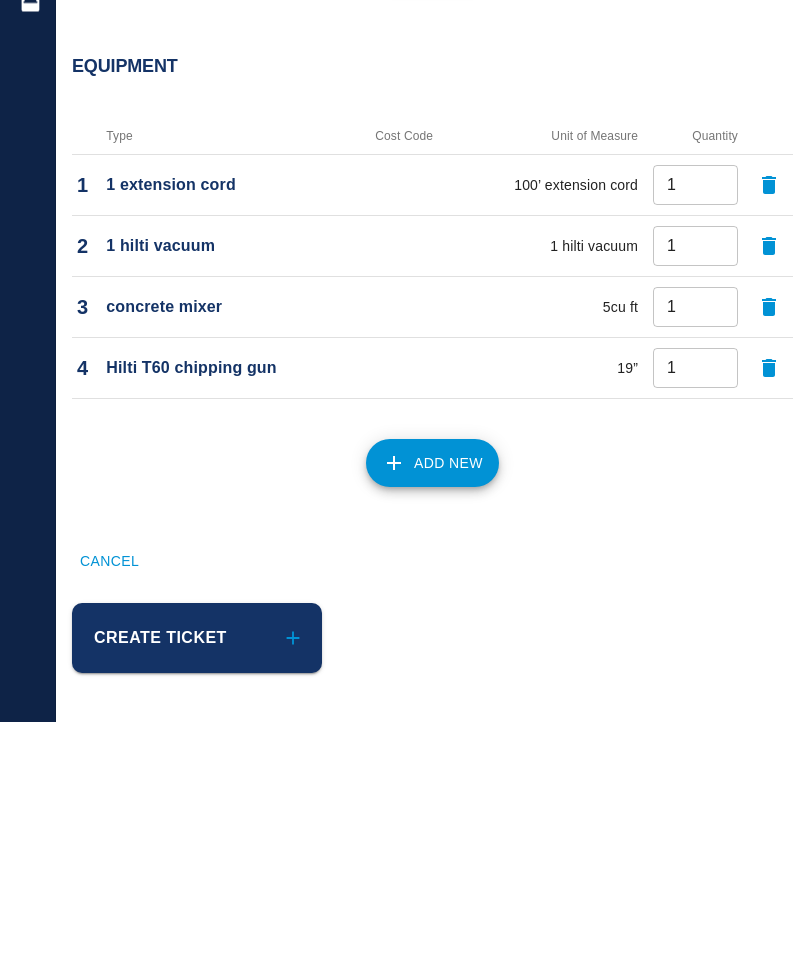scroll, scrollTop: 1684, scrollLeft: 0, axis: vertical 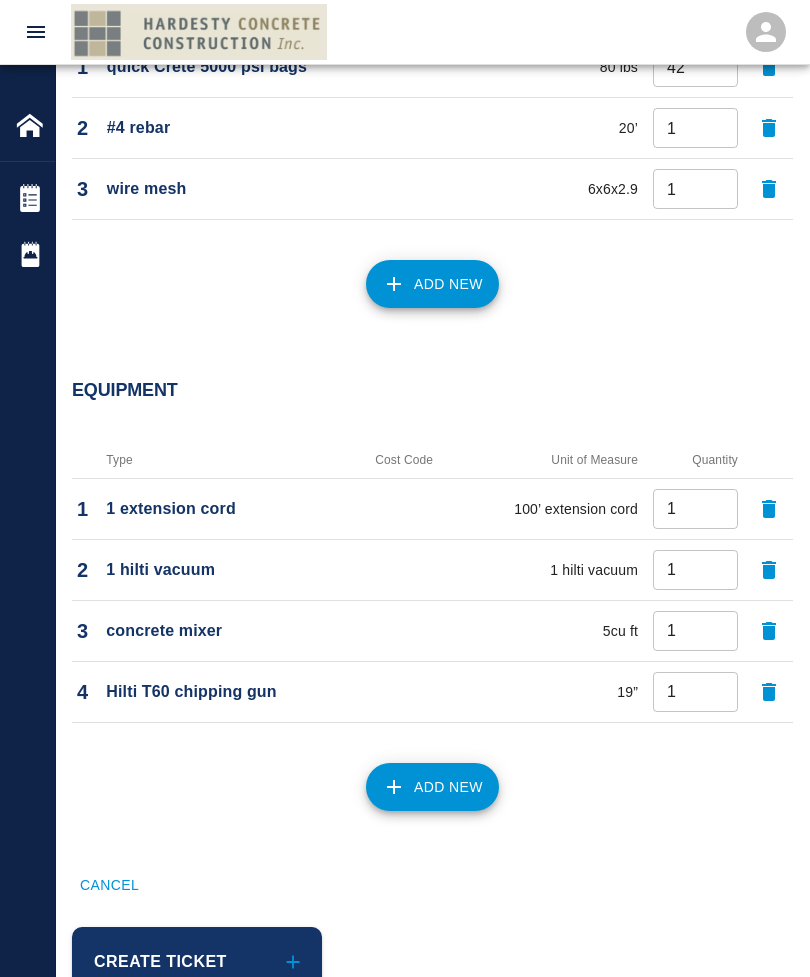 click on "Add New" at bounding box center (432, 787) 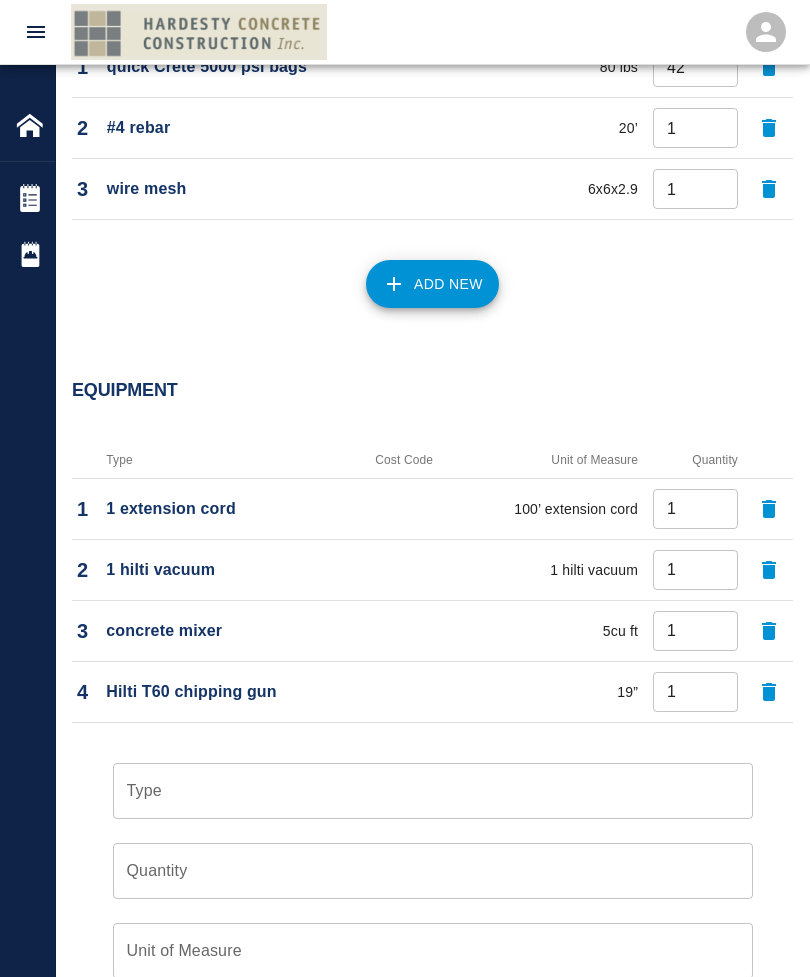 click on "Type" at bounding box center [433, 791] 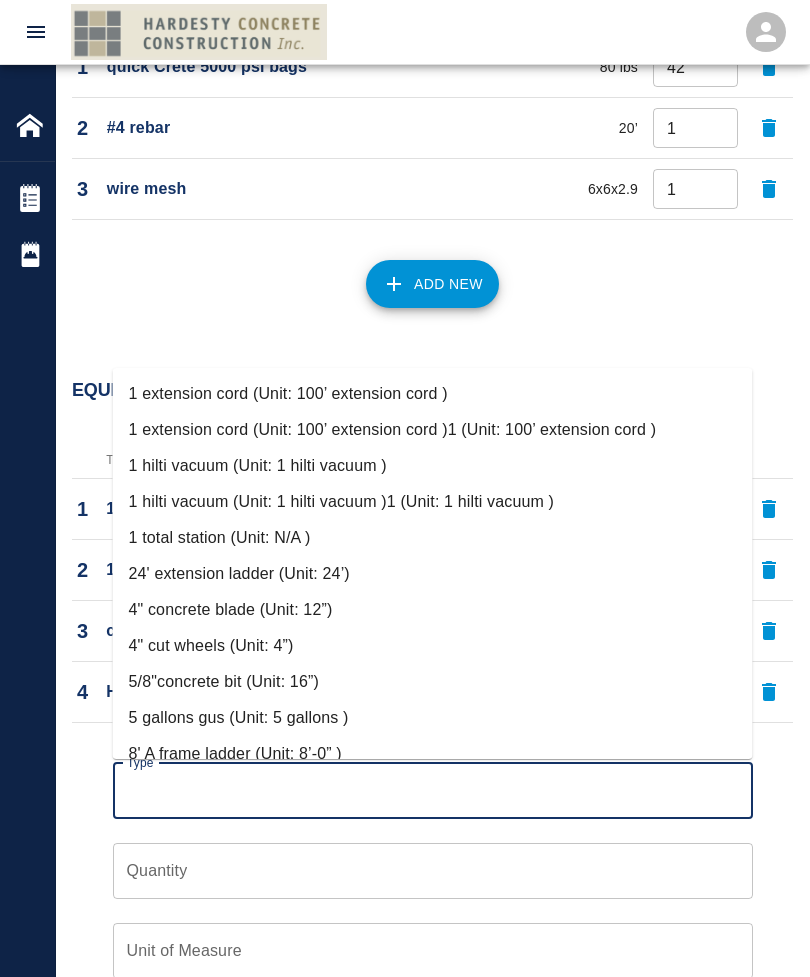 scroll, scrollTop: 1854, scrollLeft: 0, axis: vertical 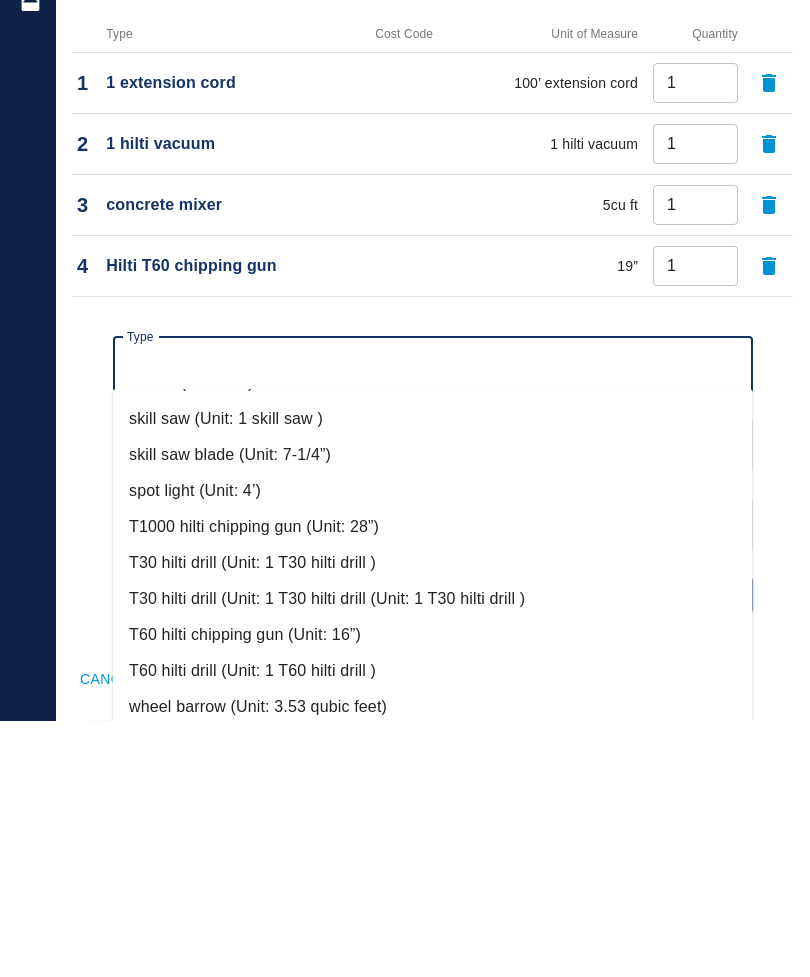 click on "T30 hilti drill  (Unit: 1 T30 hilti drill )" at bounding box center (433, 819) 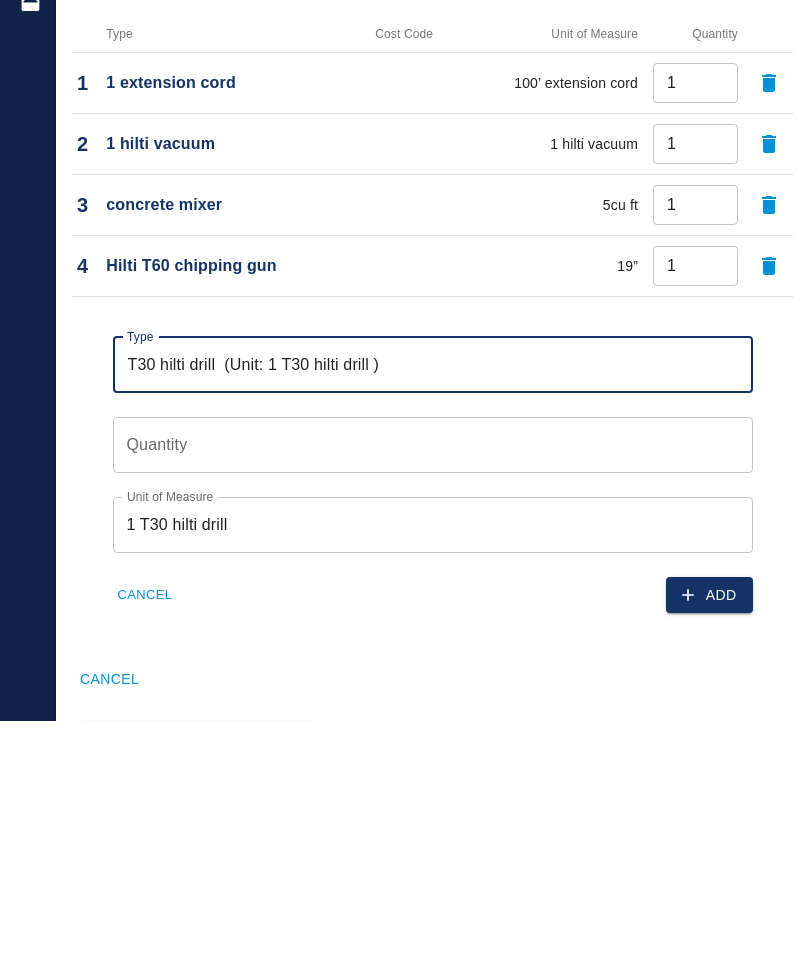 click on "Quantity" at bounding box center [433, 701] 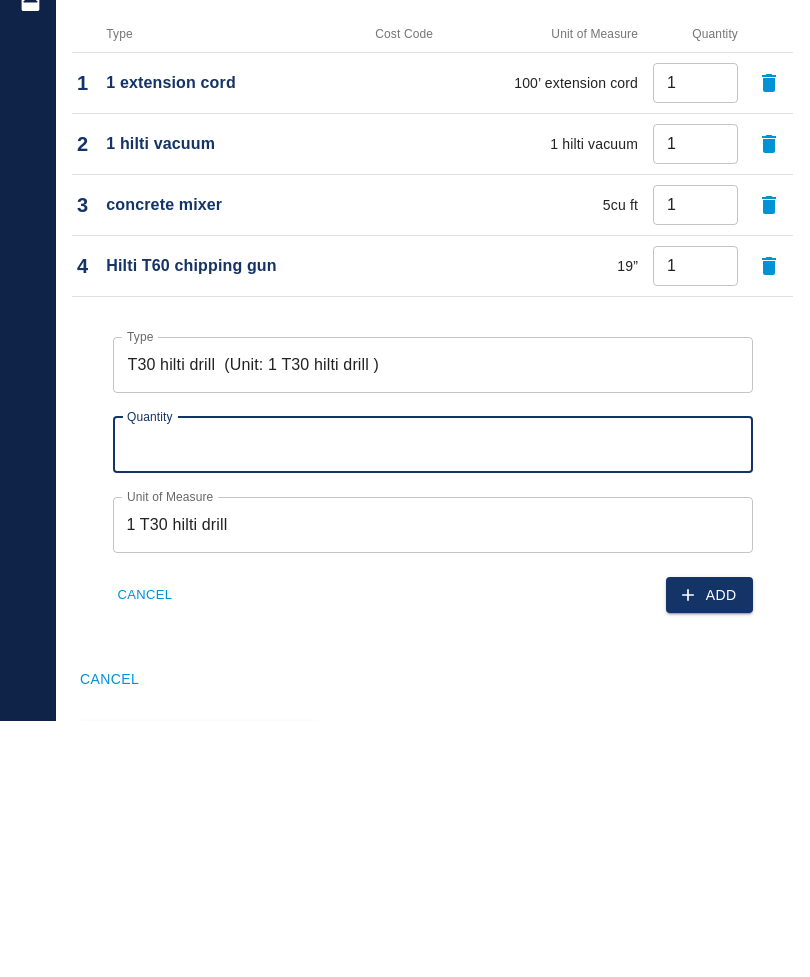 type on "1" 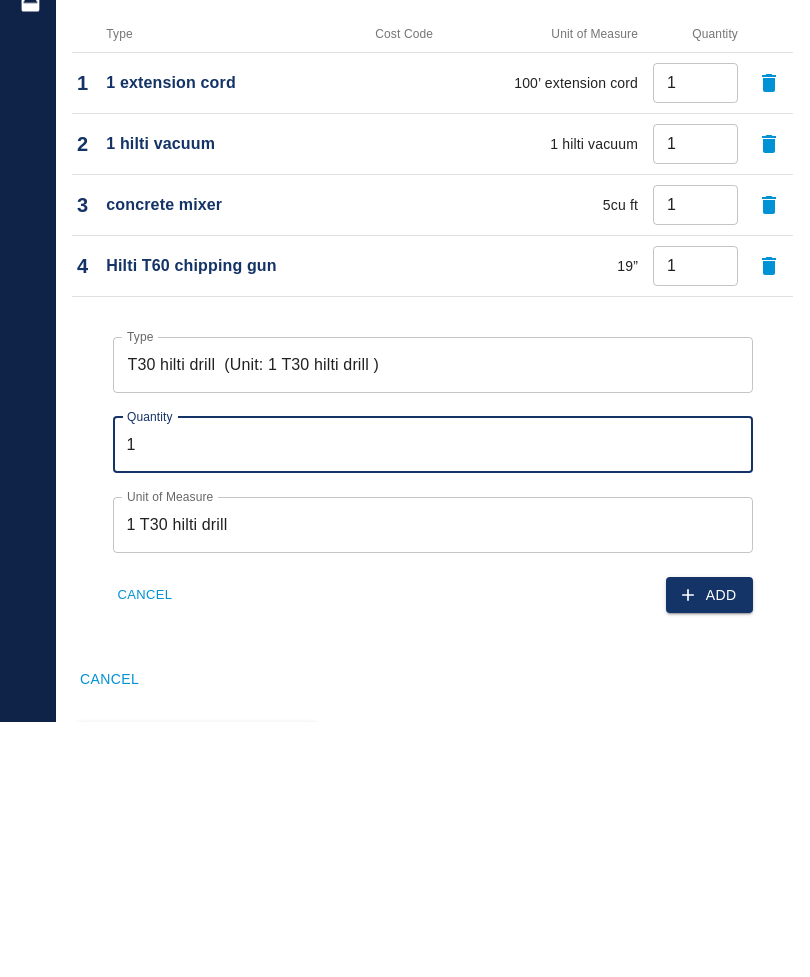 click on "Add" at bounding box center (709, 851) 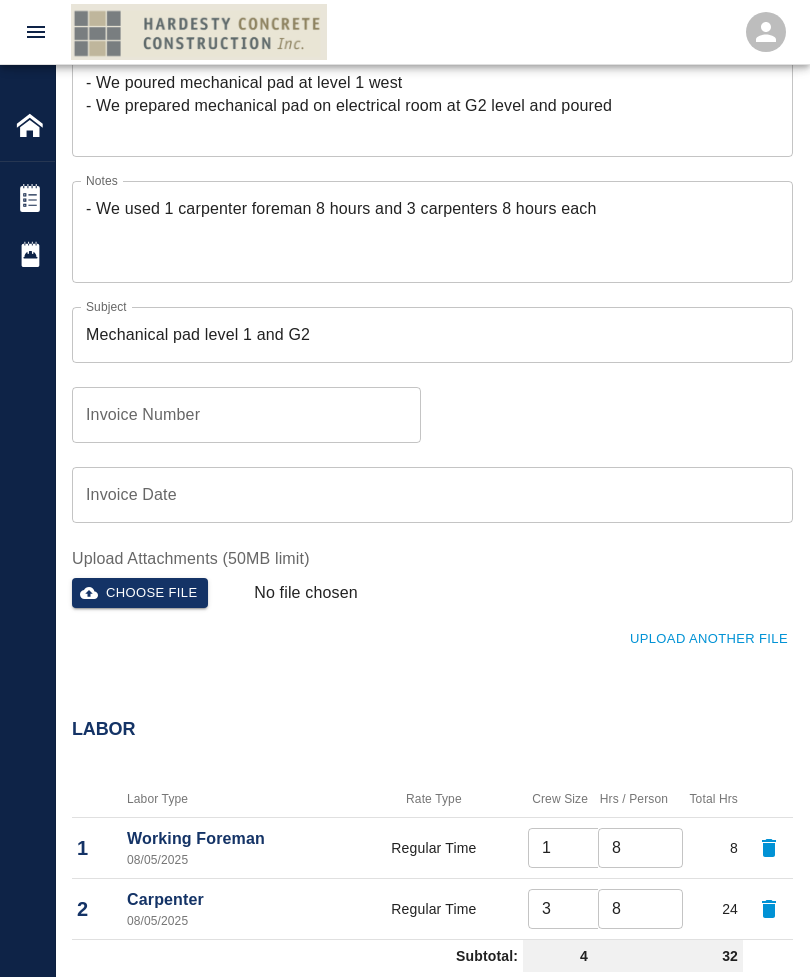 scroll, scrollTop: 478, scrollLeft: 0, axis: vertical 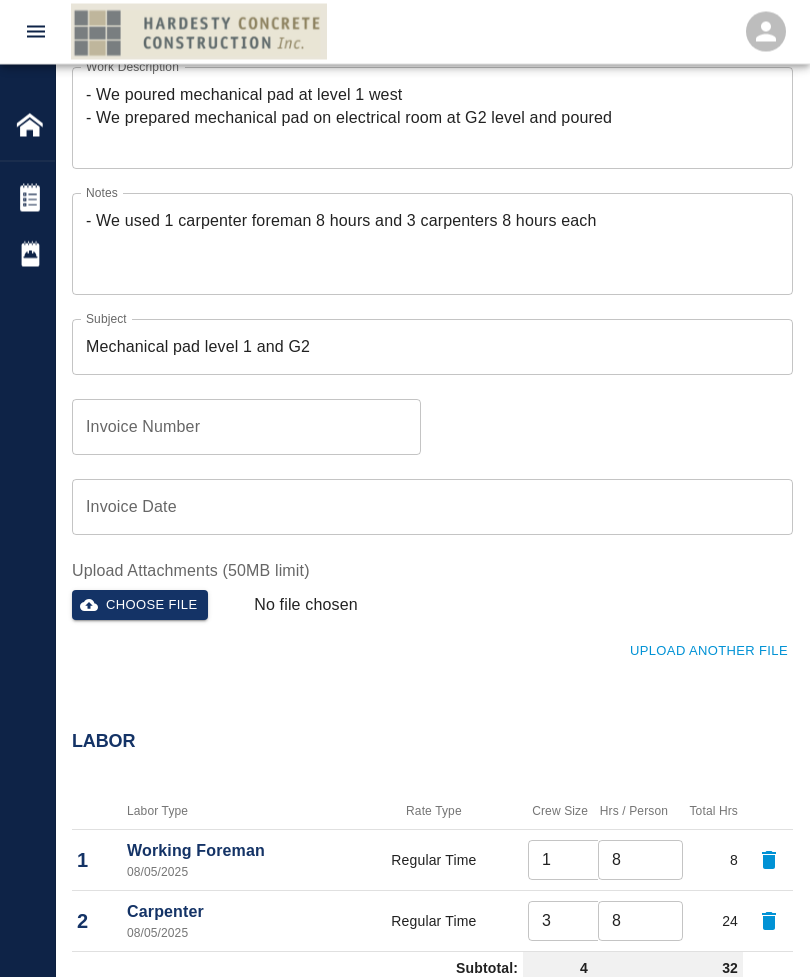 click on "Labor" at bounding box center [432, 743] 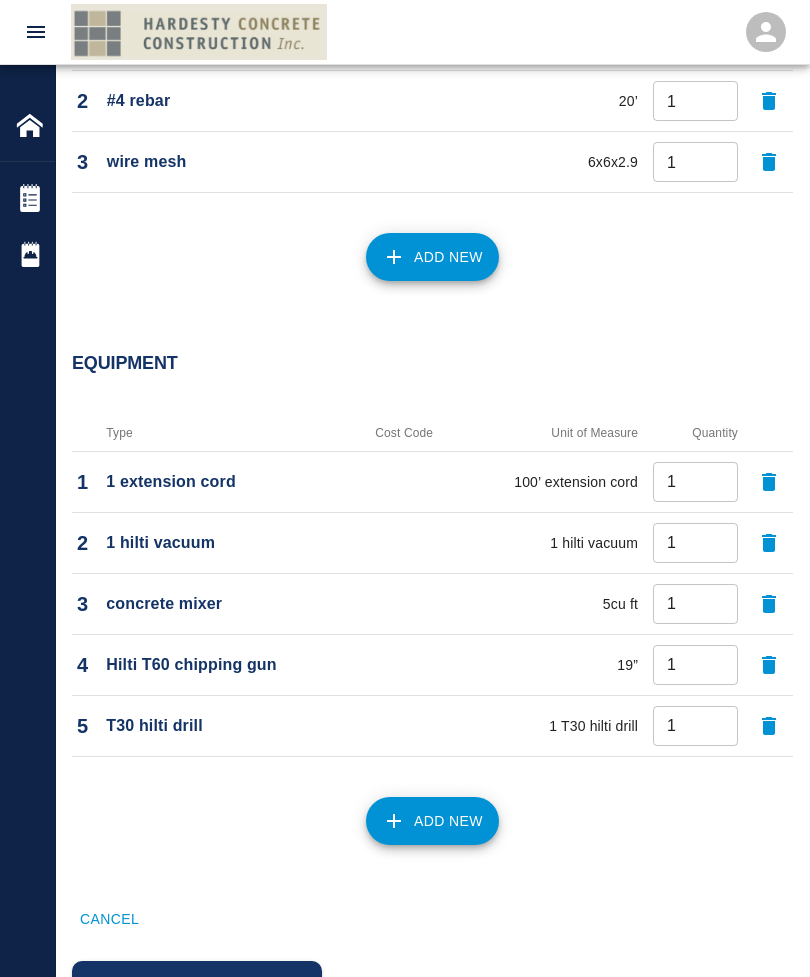 scroll, scrollTop: 1745, scrollLeft: 0, axis: vertical 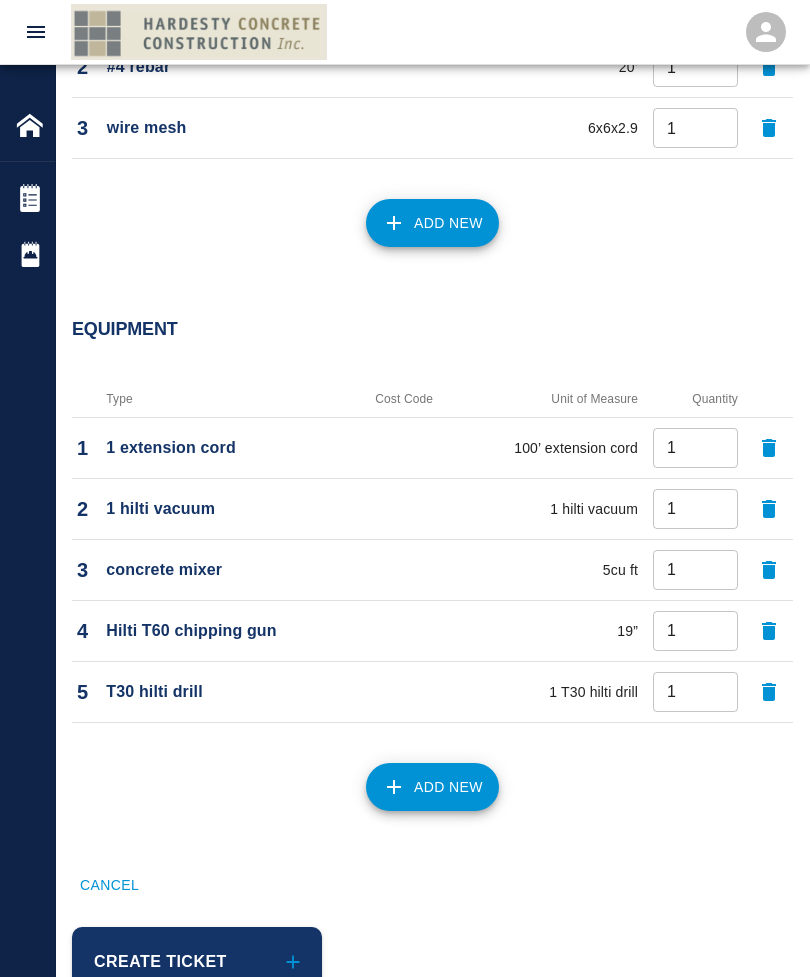click on "Create Ticket" at bounding box center (197, 962) 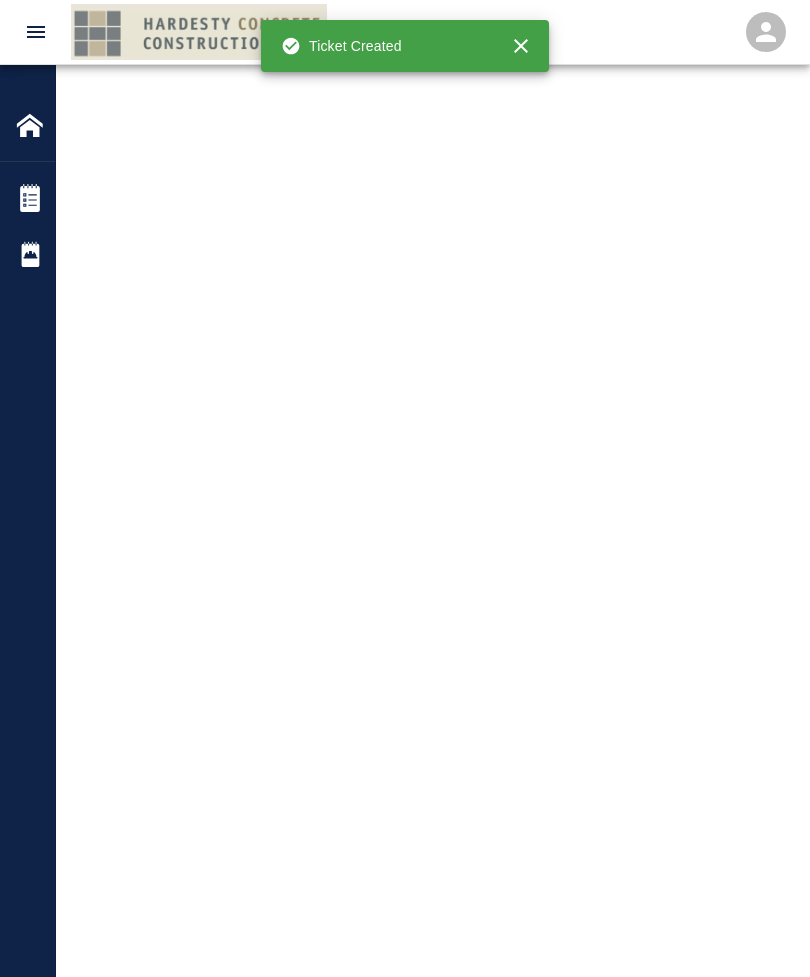 scroll, scrollTop: 0, scrollLeft: 0, axis: both 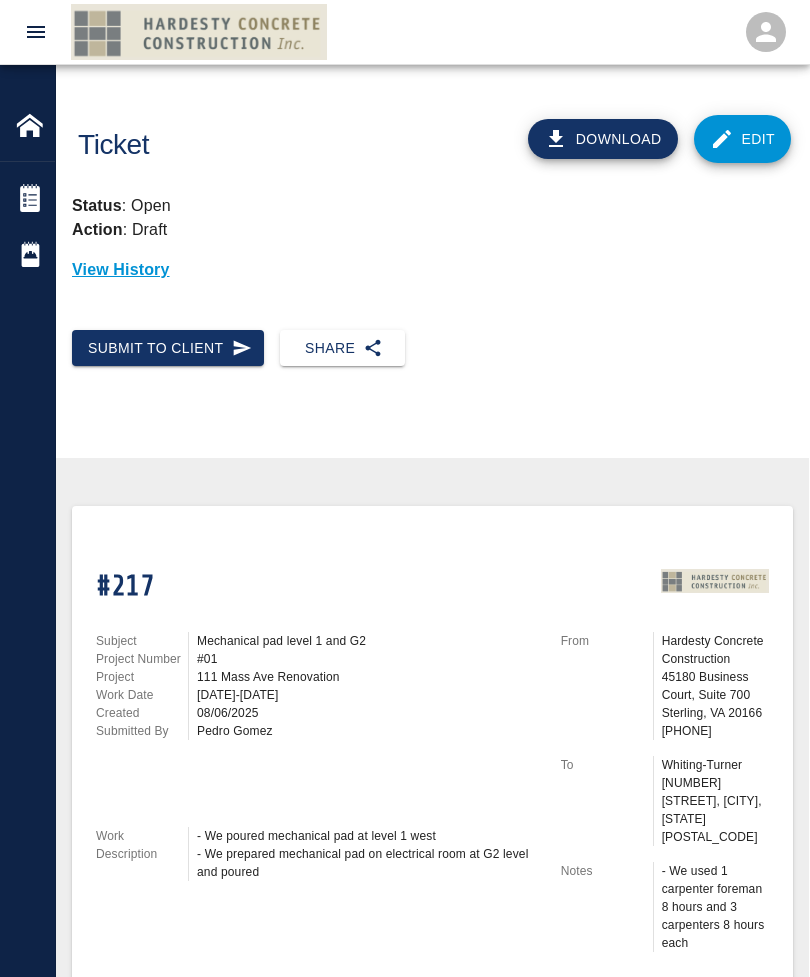 click on "Share" at bounding box center [342, 348] 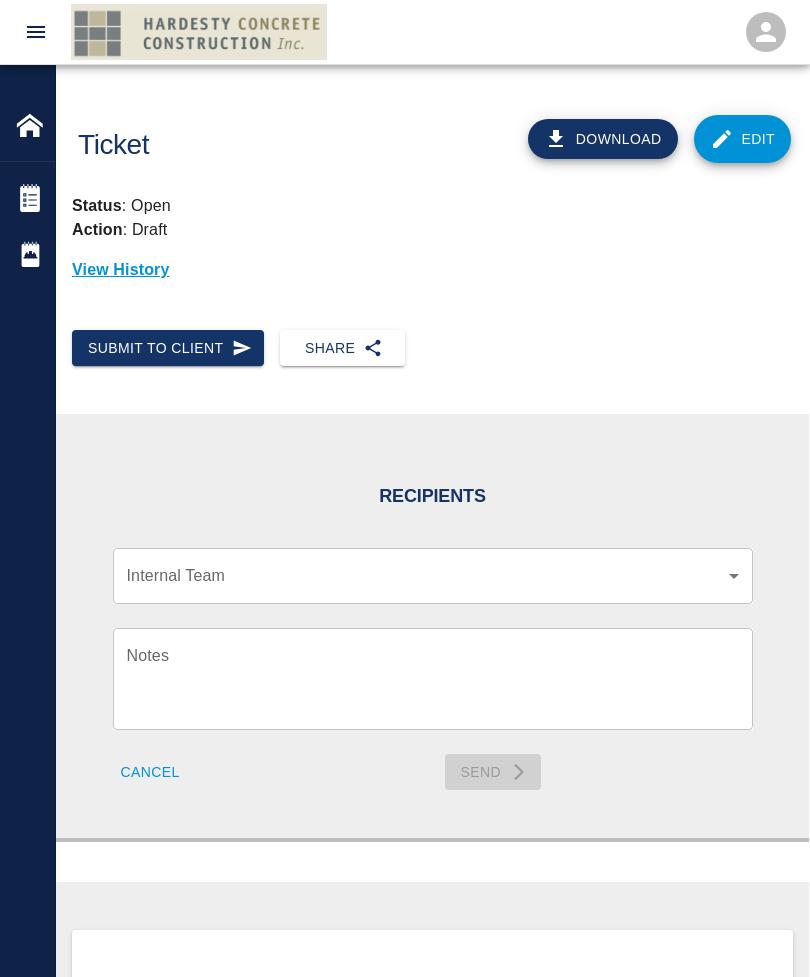 click on "Home [ADDRESS] Renovation Tickets Daily Reports Powered By Terms of Service  |  Privacy Policy Ticket Download Edit Status :   Open Action :   Draft View History Submit to Client Share Recipients Internal Team ​ Internal Team Notes x Notes Cancel Send Recipients Send to TracFlo User Manager ​ Manager Superintendent ​ Superintendent Review Type Time and Materials tm Review Type Send me a copy Notes x Notes Upload Attachments (10MB limit) Choose file No file chosen Upload Another File Cancel Send Request Time and Material Revision Notes   * x Notes   * Upload Attachments (10MB limit) Choose file No file chosen Upload Another File Cancel Send Time and Materials Reject Notes   * x Notes   * Upload Attachments (10MB limit) Choose file Cancel Signature acknowledges time and material used, but does not change contractual obligations of either party Approve Ticket Time and Materials Signature Clear Notes x Notes Upload Attachments (10MB limit) Choose file Cancel" at bounding box center (405, 488) 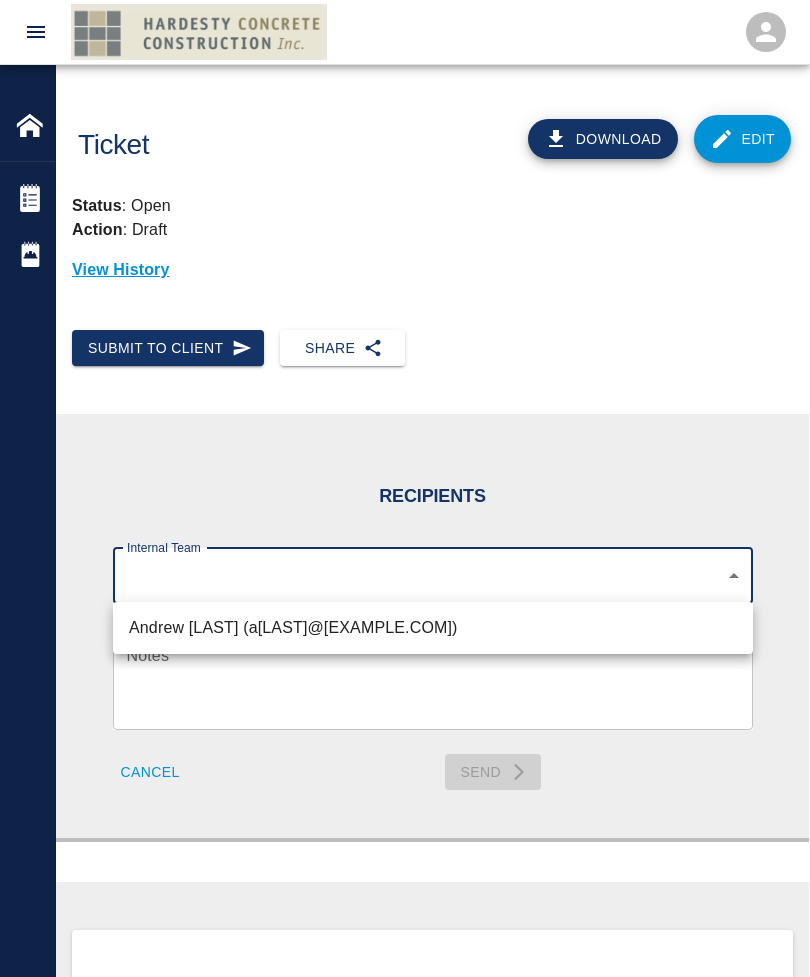 click on "Andrew [LAST] (a[LAST]@[EXAMPLE.COM])" at bounding box center [433, 628] 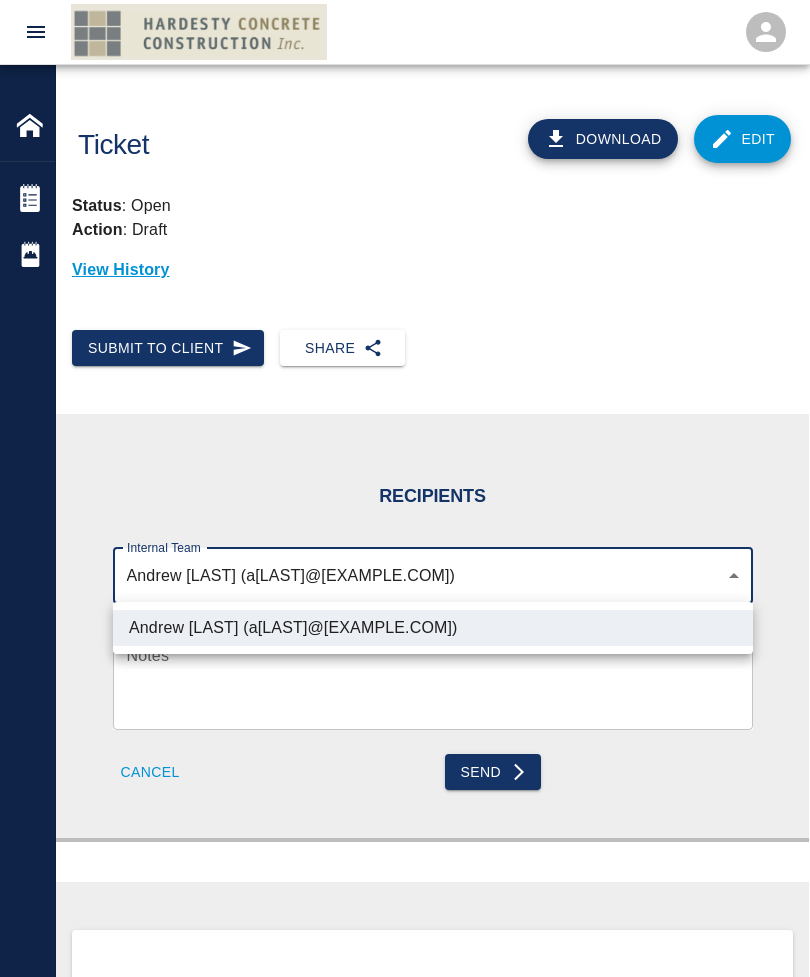 click at bounding box center [405, 488] 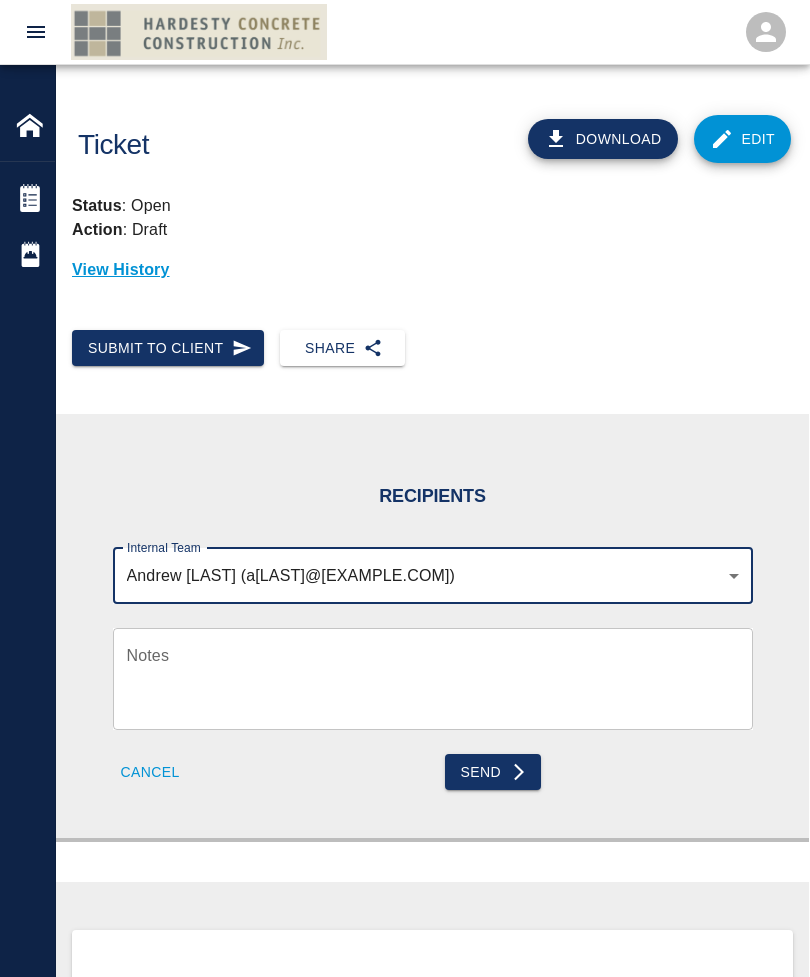 click on "Notes" at bounding box center [433, 678] 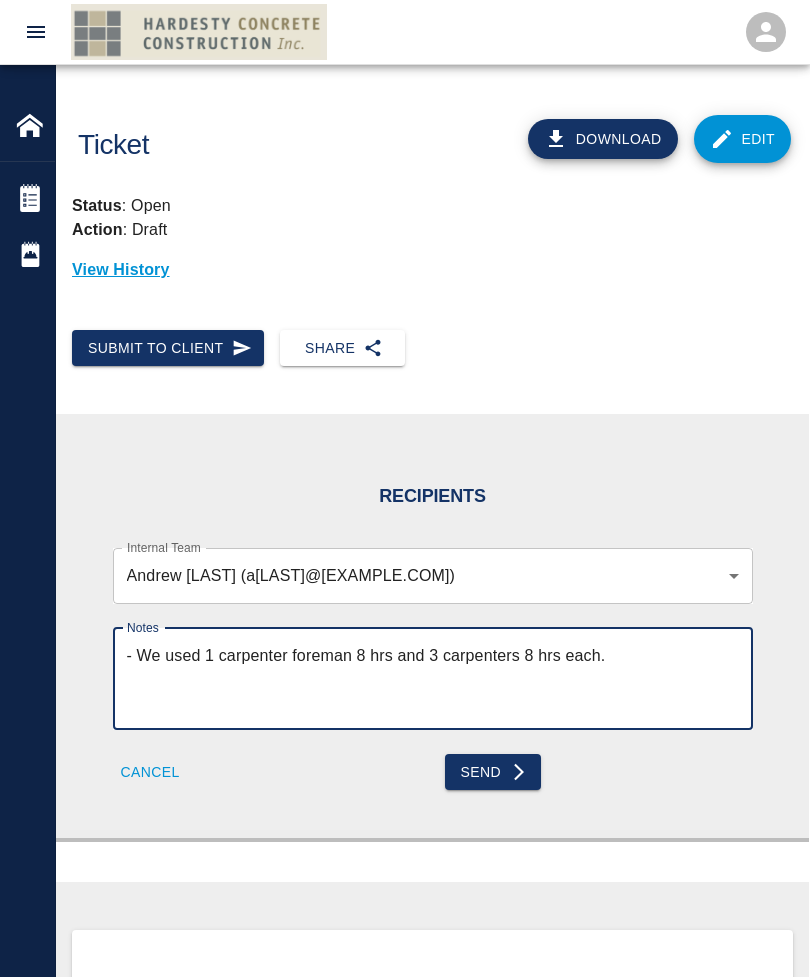 type on "- We used 1 carpenter foreman 8 hrs and 3 carpenters 8 hrs each." 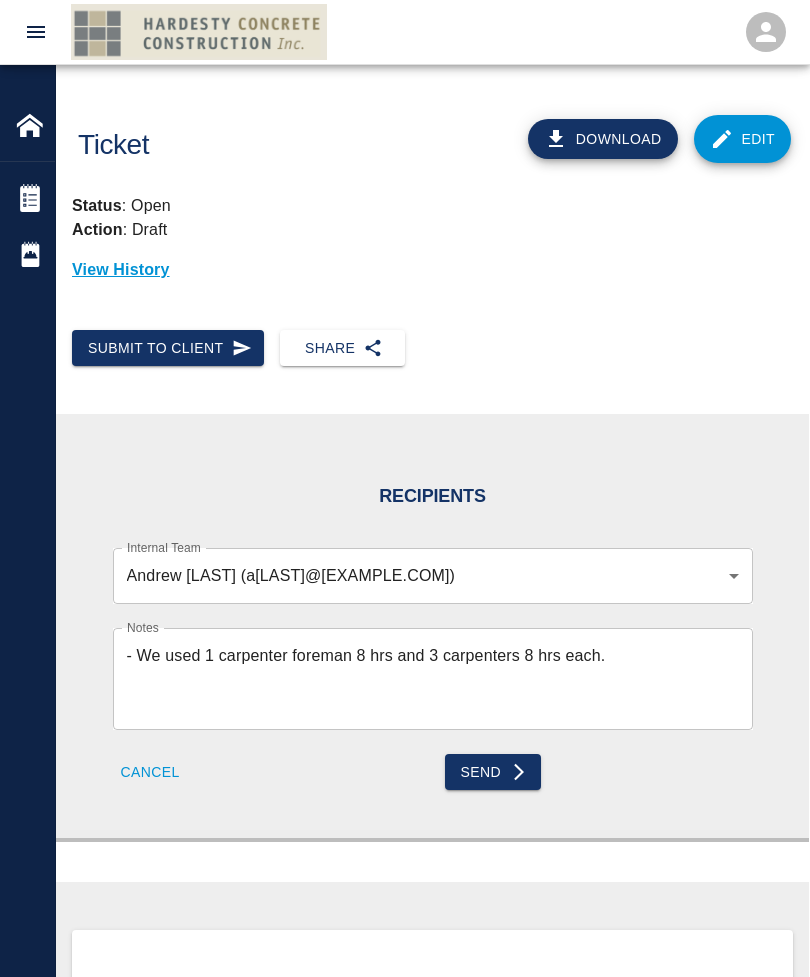click on "Send" at bounding box center (493, 772) 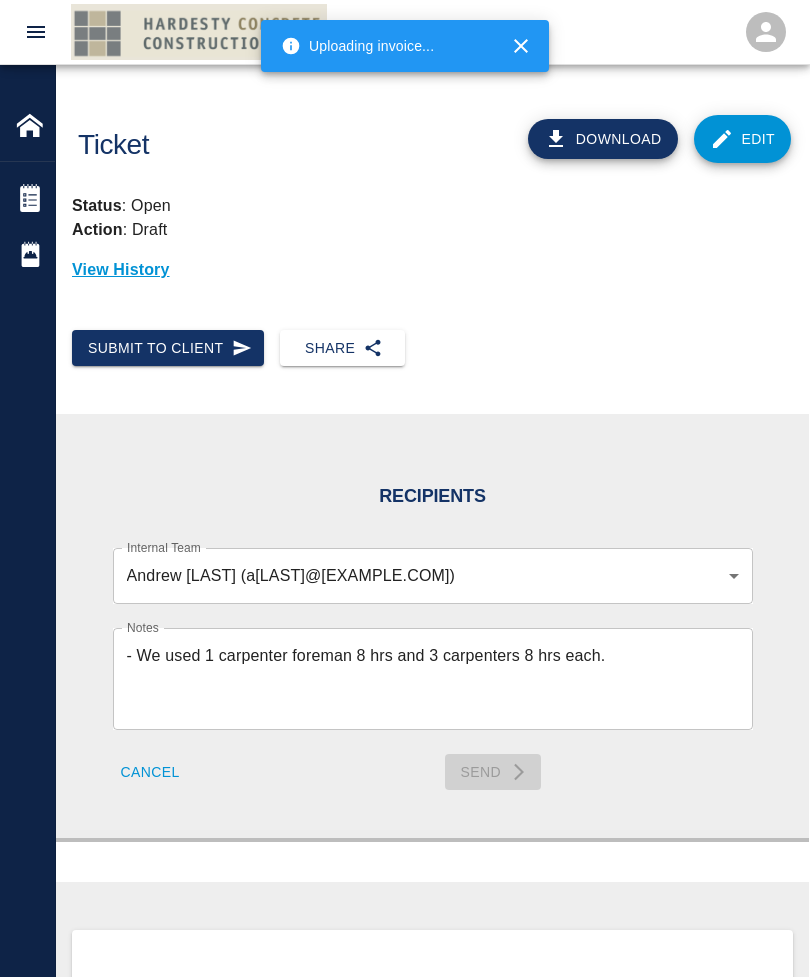 type 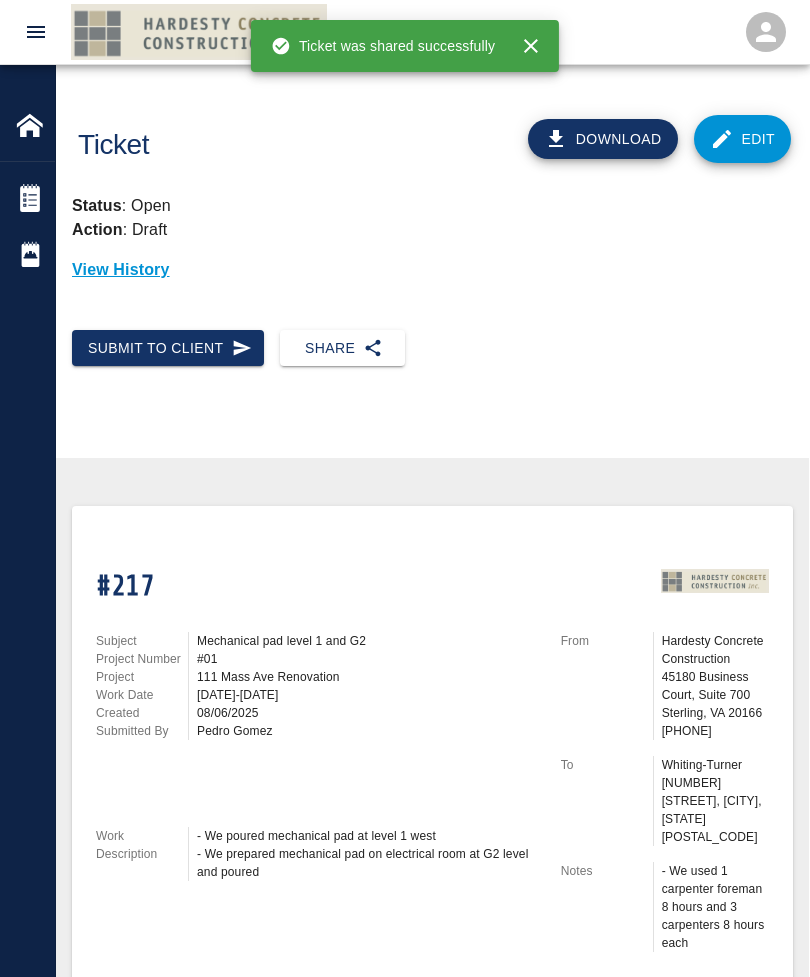 click on "Submit to Client" at bounding box center [168, 348] 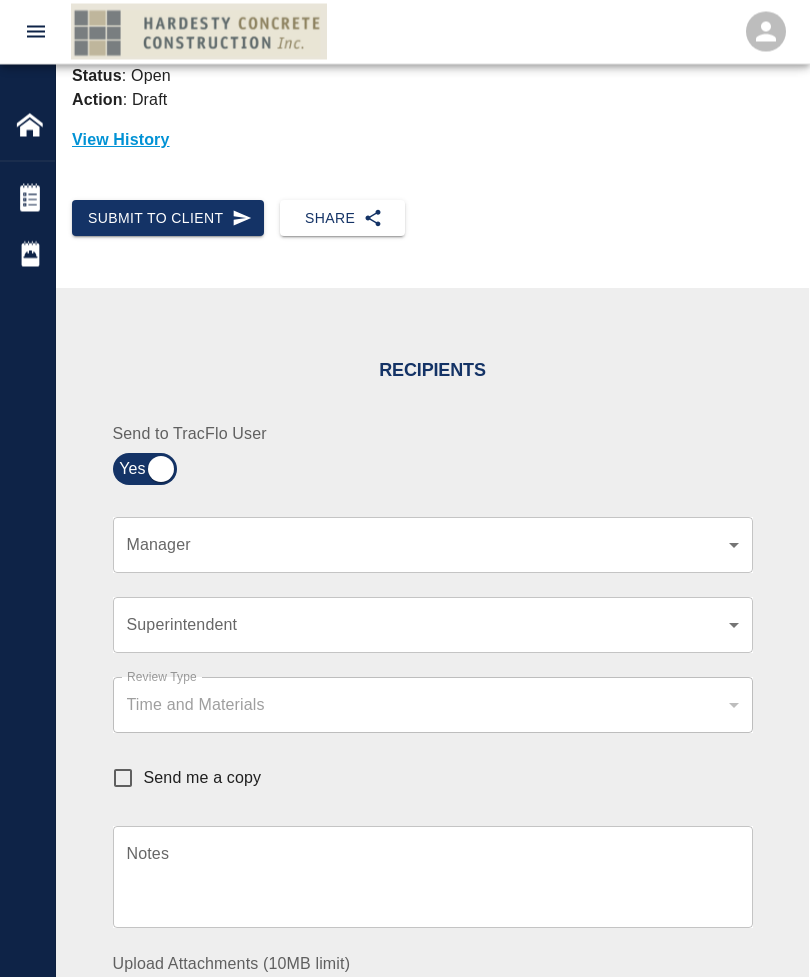 scroll, scrollTop: 130, scrollLeft: 0, axis: vertical 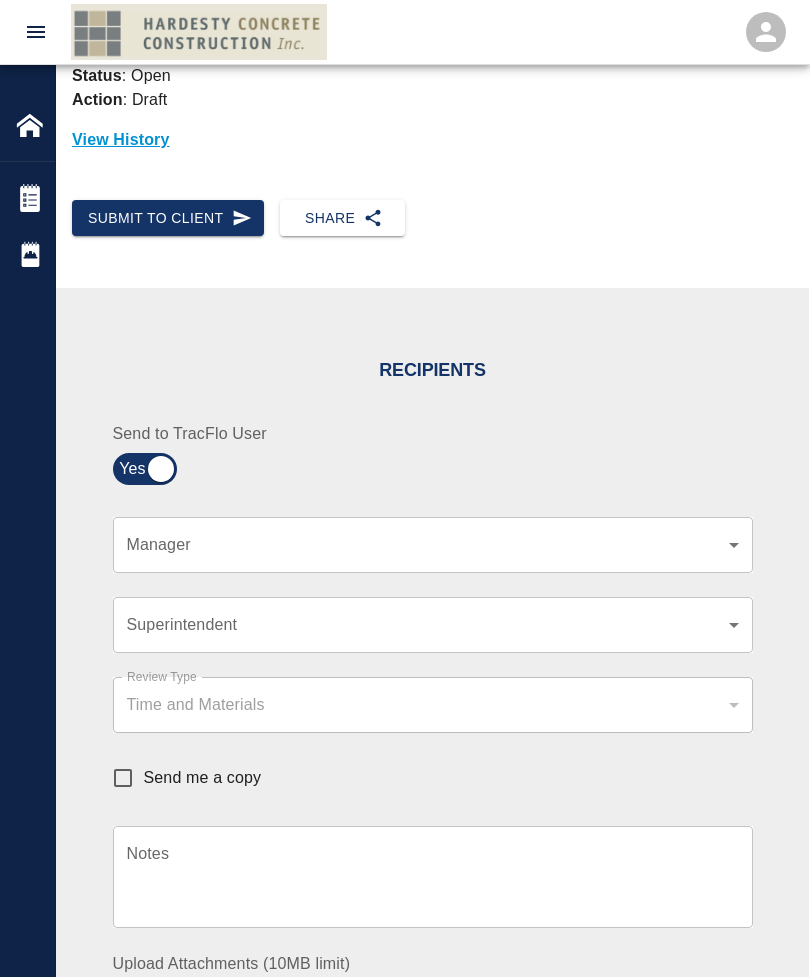 click on "Home [ADDRESS] Renovation Tickets Daily Reports Powered By Terms of Service  |  Privacy Policy Ticket Download Edit Status :   Open Action :   Draft View History Submit to Client Share Recipients Internal Team ​ Internal Team Notes x Notes Cancel Send Recipients Send to TracFlo User Manager ​ Manager Superintendent ​ Superintendent Review Type Time and Materials tm Review Type Send me a copy Notes x Notes Upload Attachments (10MB limit) Choose file No file chosen Upload Another File Cancel Send Request Time and Material Revision Notes   * x Notes   * Upload Attachments (10MB limit) Choose file No file chosen Upload Another File Cancel Send Time and Materials Reject Notes   * x Notes   * Upload Attachments (10MB limit) Choose file Cancel Signature acknowledges time and material used, but does not change contractual obligations of either party Approve Ticket Time and Materials Signature Clear Notes x Notes Upload Attachments (10MB limit) Choose file Cancel" at bounding box center (405, 358) 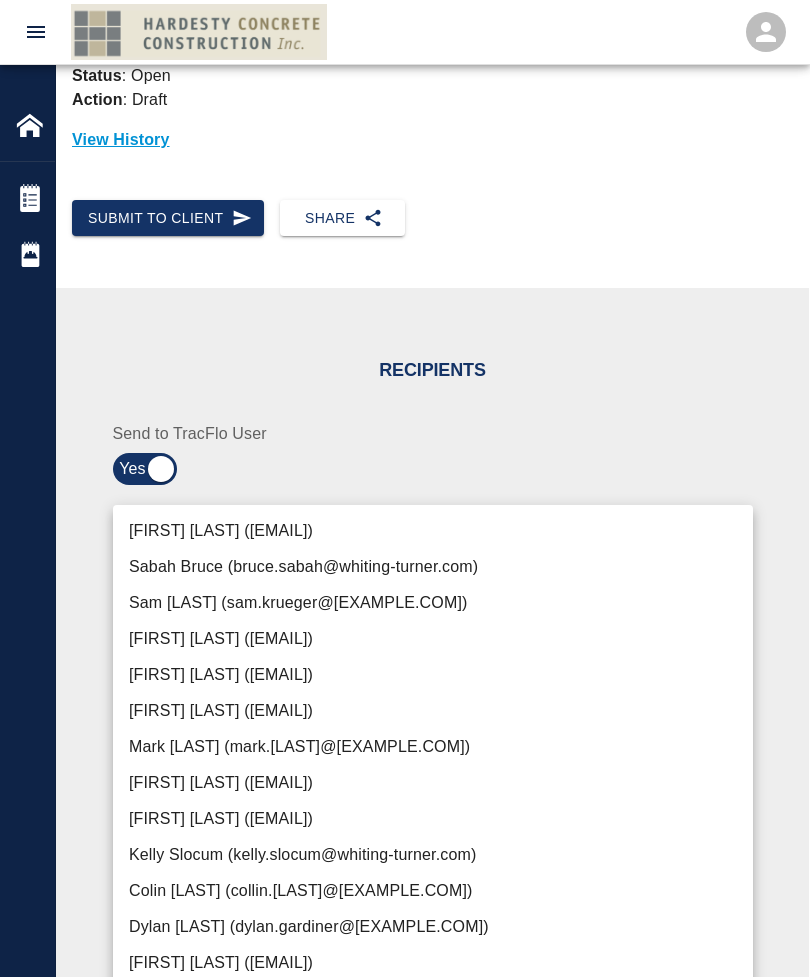 click on "[FIRST] [LAST] ([EMAIL])" at bounding box center (433, 783) 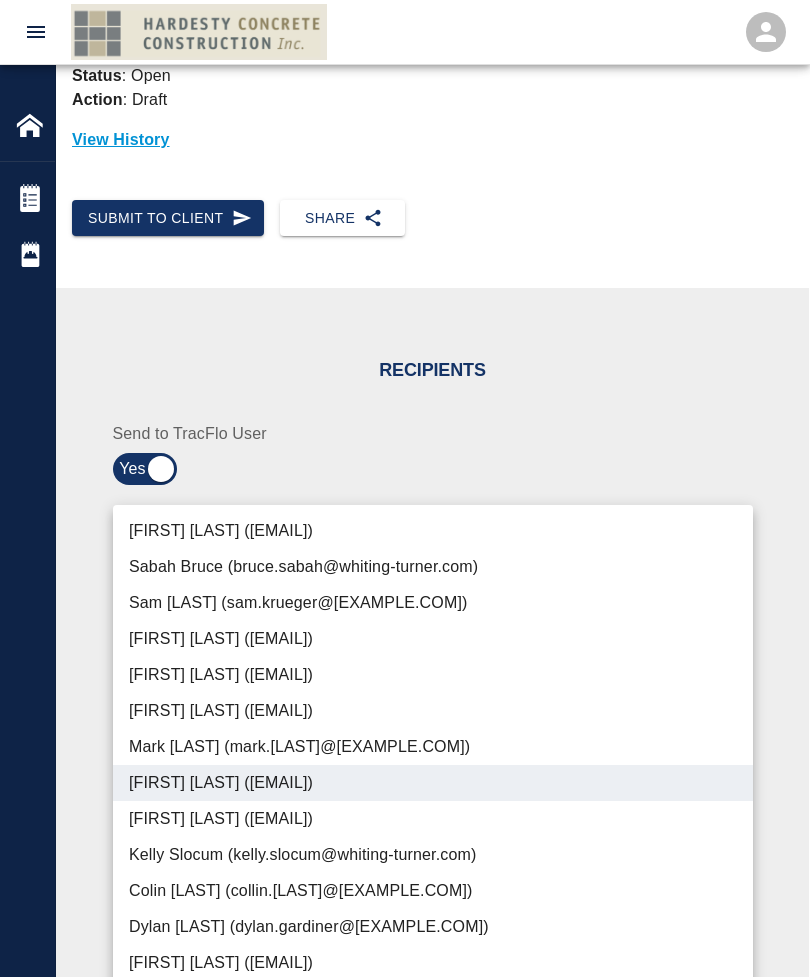 click on "[FIRST] [LAST] ([EMAIL])" at bounding box center [433, 783] 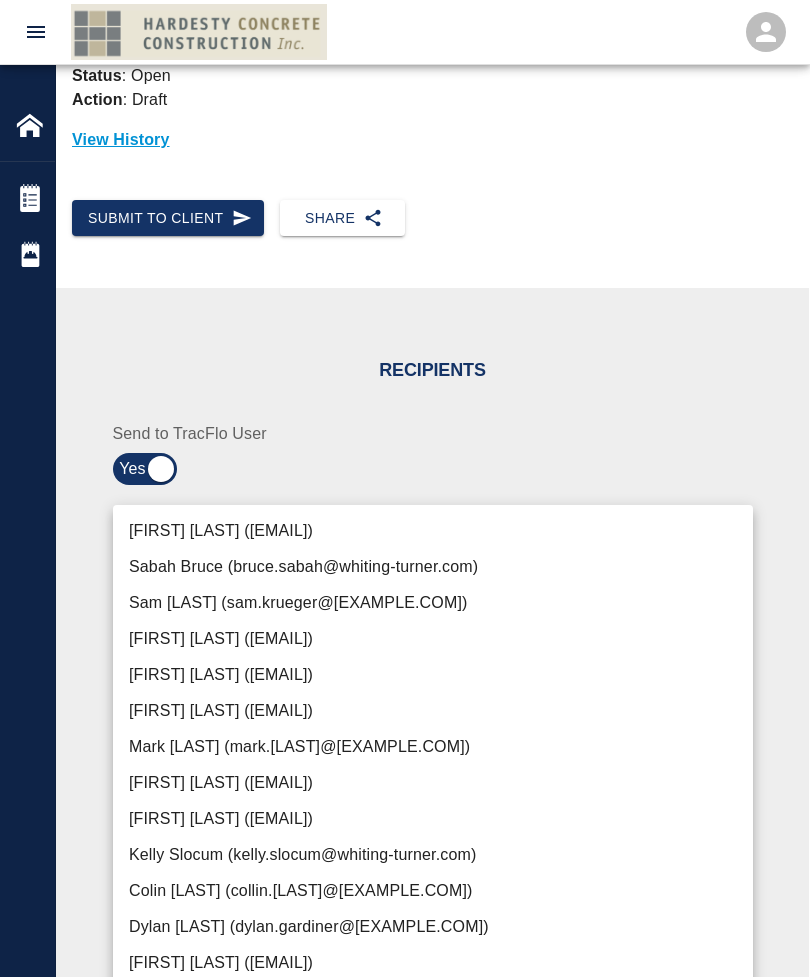 click on "[FIRST] [LAST] ([EMAIL])" at bounding box center (433, 783) 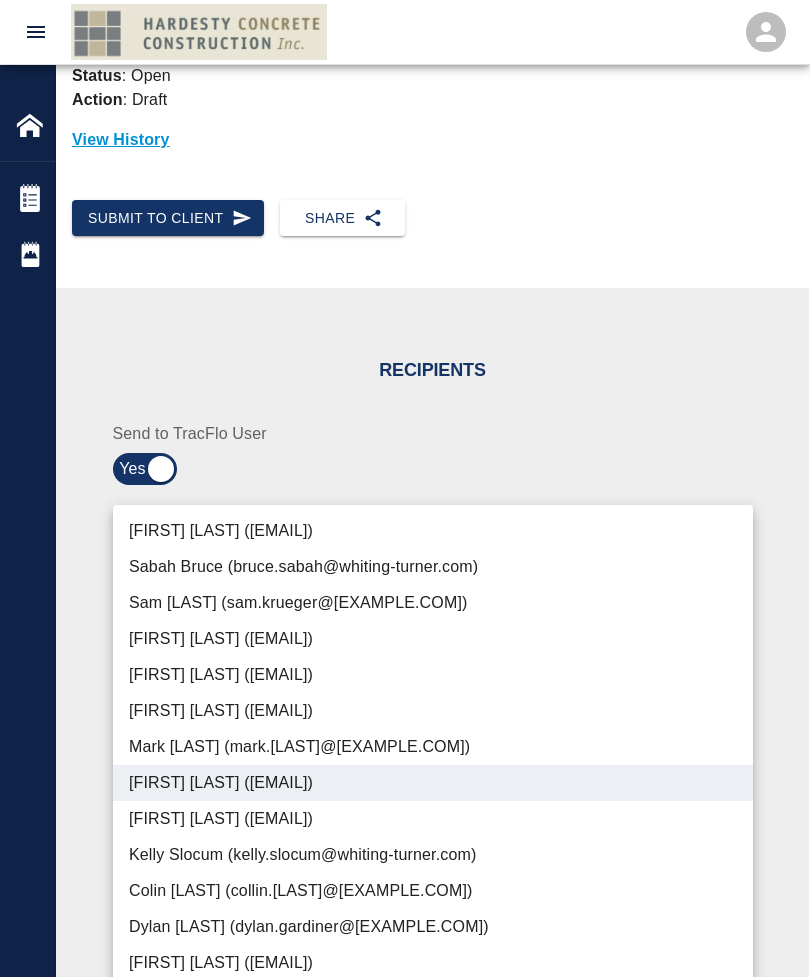 click at bounding box center (405, 488) 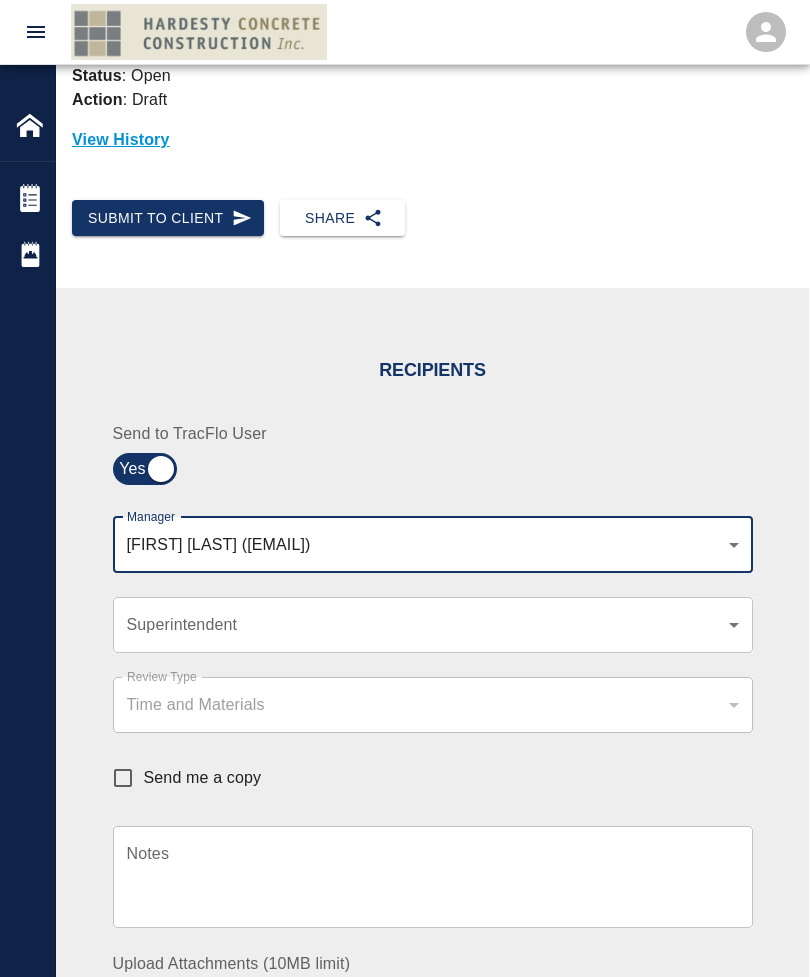 click on "Home 111 Mass Ave Renovation Tickets Daily Reports Powered By Terms of Service  |  Privacy Policy Ticket Download Edit Status :   Open Action :   Draft View History Submit to Client Share Recipients Internal Team ​ Internal Team Notes x Notes Cancel Send Recipients Send to TracFlo User Manager Jennifer [LAST] (jennifer.[LAST]@[EXAMPLE.COM]) 91222343-9333-4f4b-88b8-3b14146d84f3 Manager Superintendent ​ Superintendent Review Type Time and Materials tm Review Type Send me a copy Notes x Notes Upload Attachments (10MB limit) Choose file No file chosen Upload Another File Cancel Send Request Time and Material Revision Notes   * x Notes   * Upload Attachments (10MB limit) Choose file No file chosen Upload Another File Cancel Send Time and Materials Reject Notes   * x Notes   * Upload Attachments (10MB limit) Choose file No file chosen Upload Another File Cancel Send Signature acknowledges time and material used, but does not change contractual obligations of either party Signature Clear Notes x" at bounding box center [405, 358] 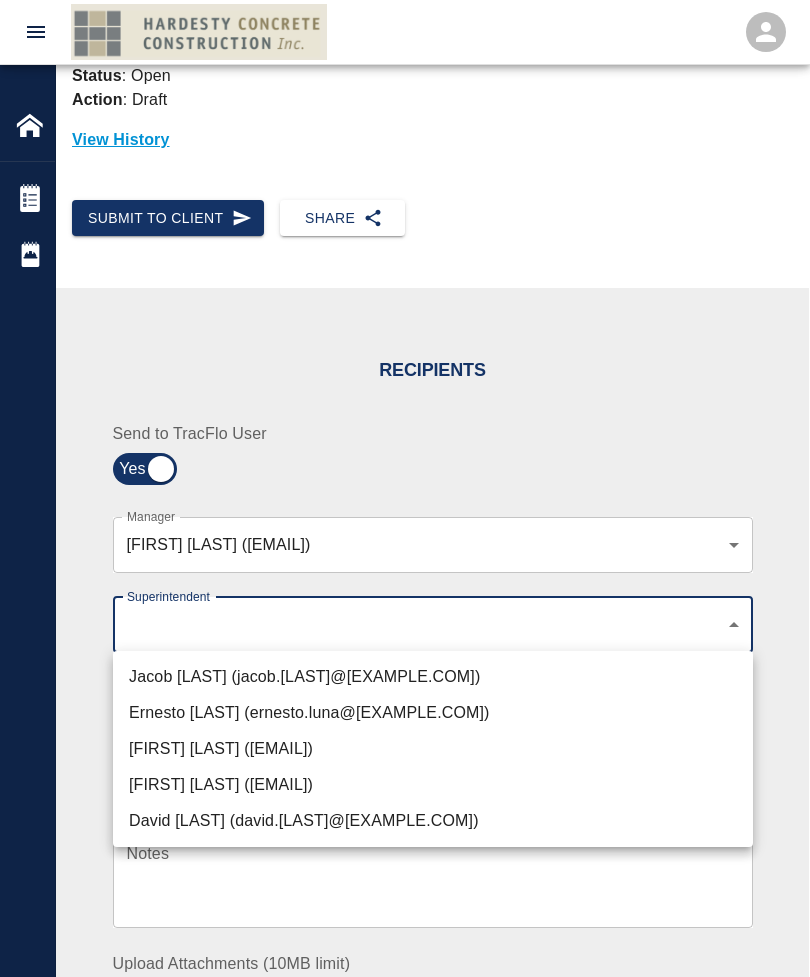 click on "[FIRST] [LAST] ([EMAIL])" at bounding box center [433, 749] 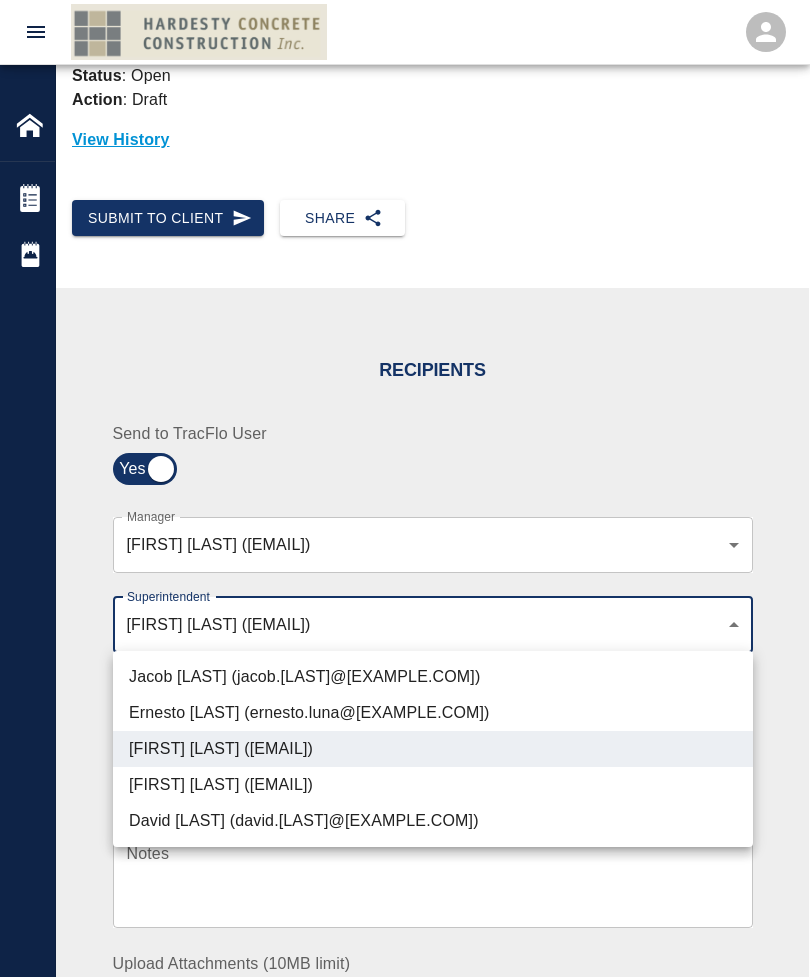 click at bounding box center (405, 488) 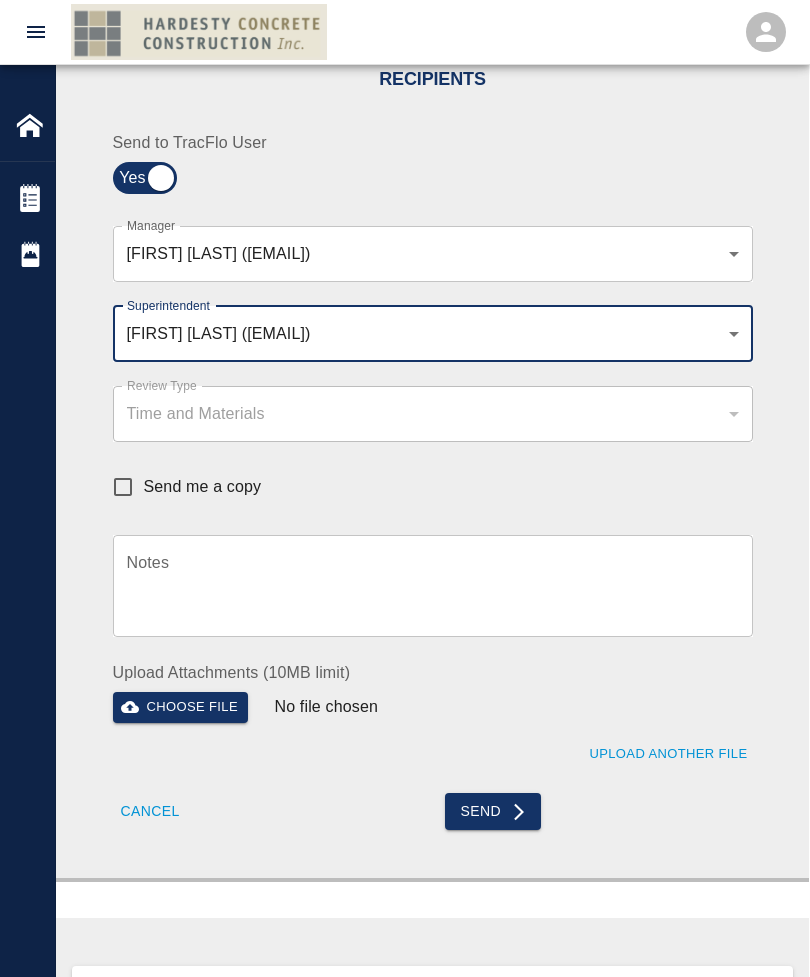 scroll, scrollTop: 429, scrollLeft: 0, axis: vertical 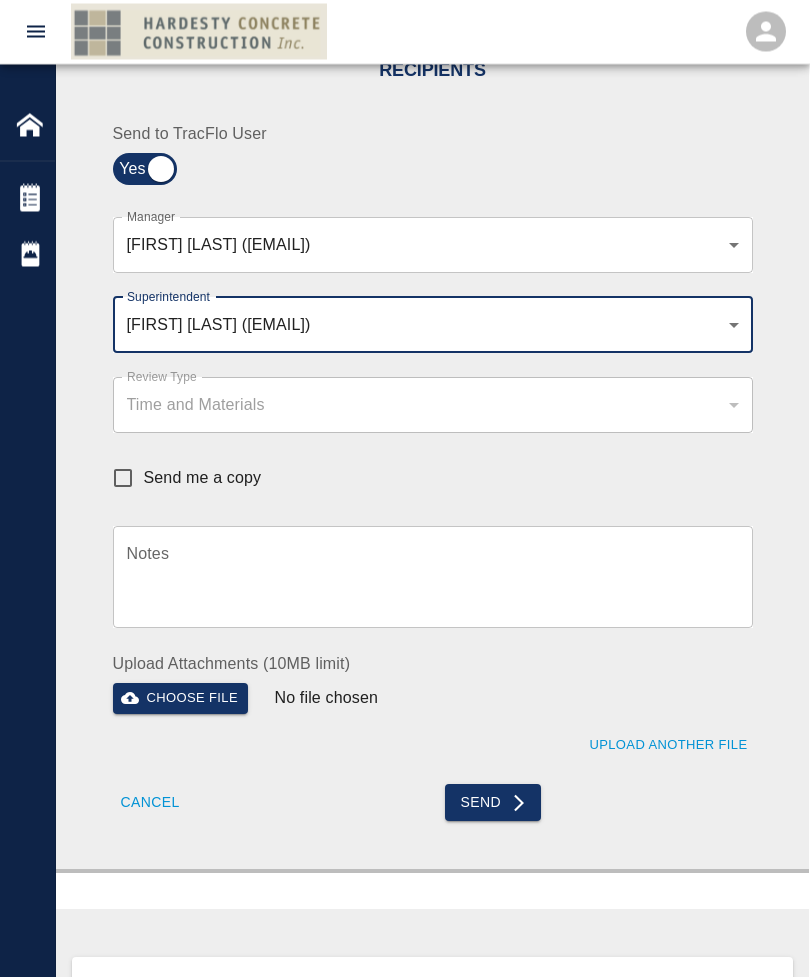 click on "Notes" at bounding box center (433, 577) 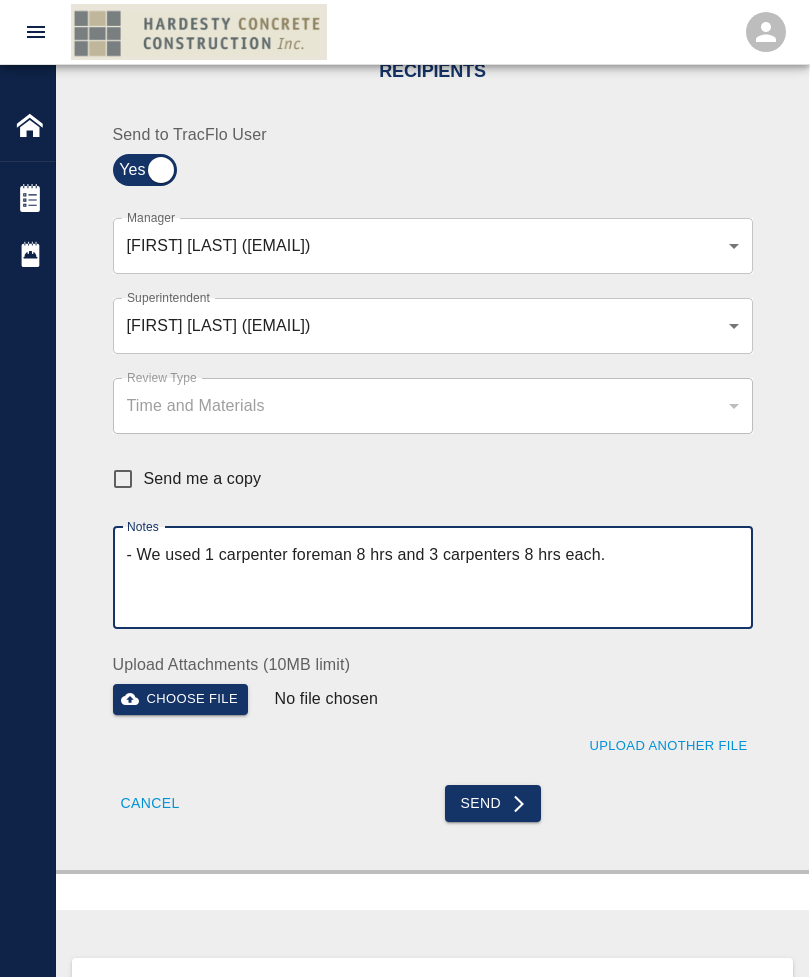 type on "- We used 1 carpenter foreman 8 hrs and 3 carpenters 8 hrs each." 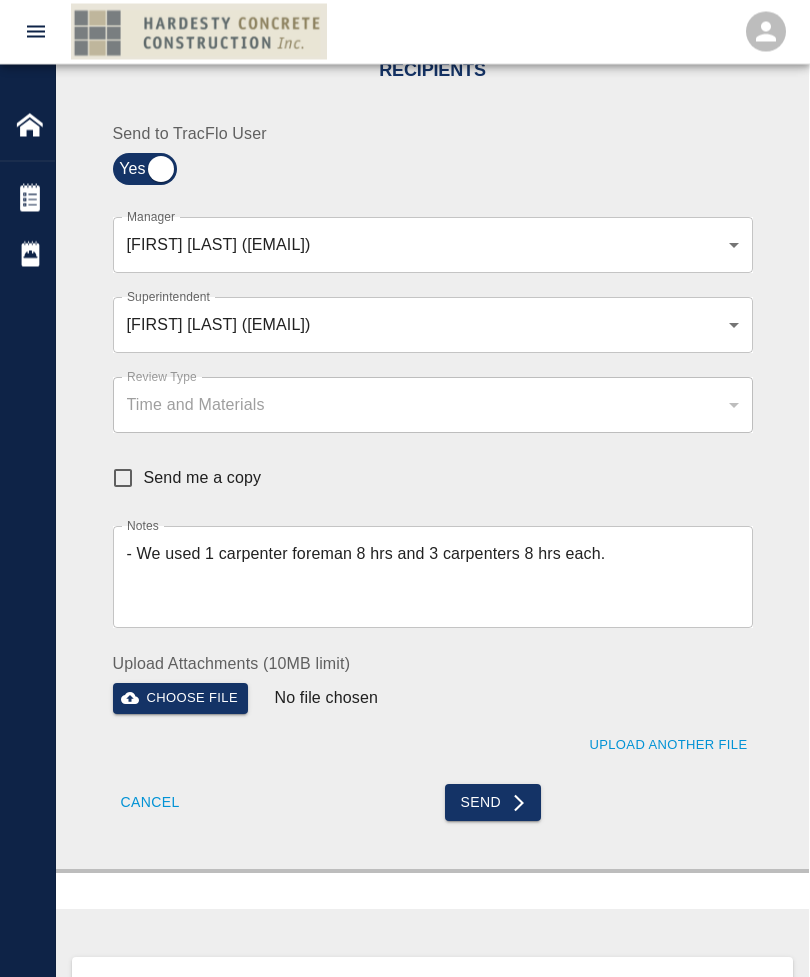 scroll, scrollTop: 430, scrollLeft: 0, axis: vertical 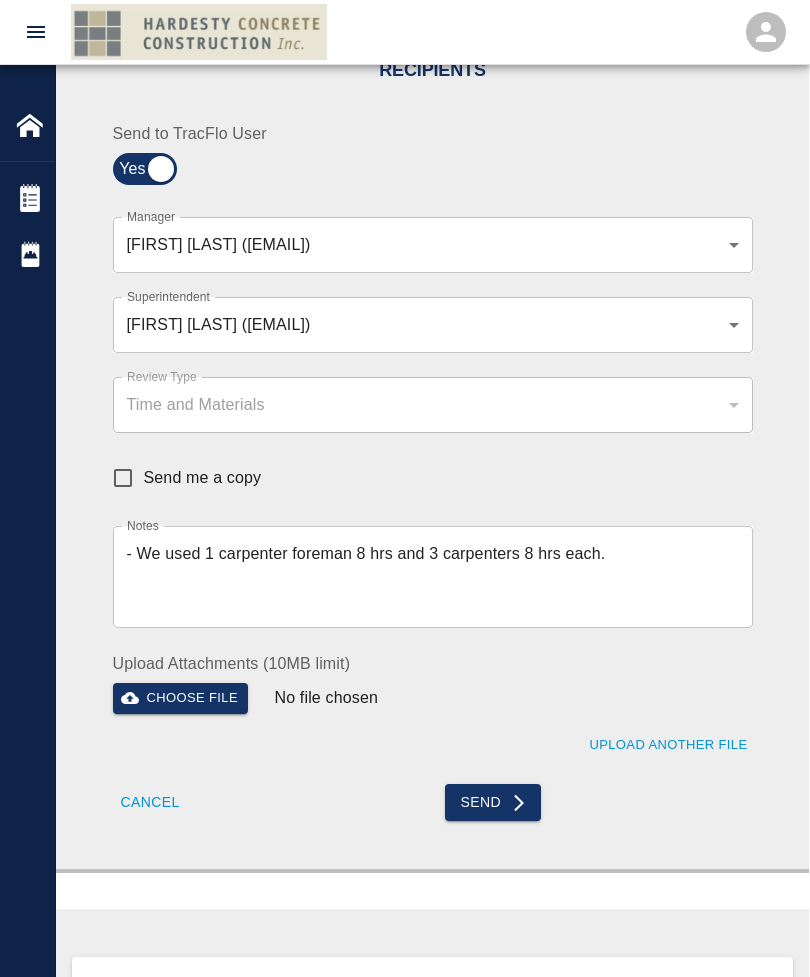 click 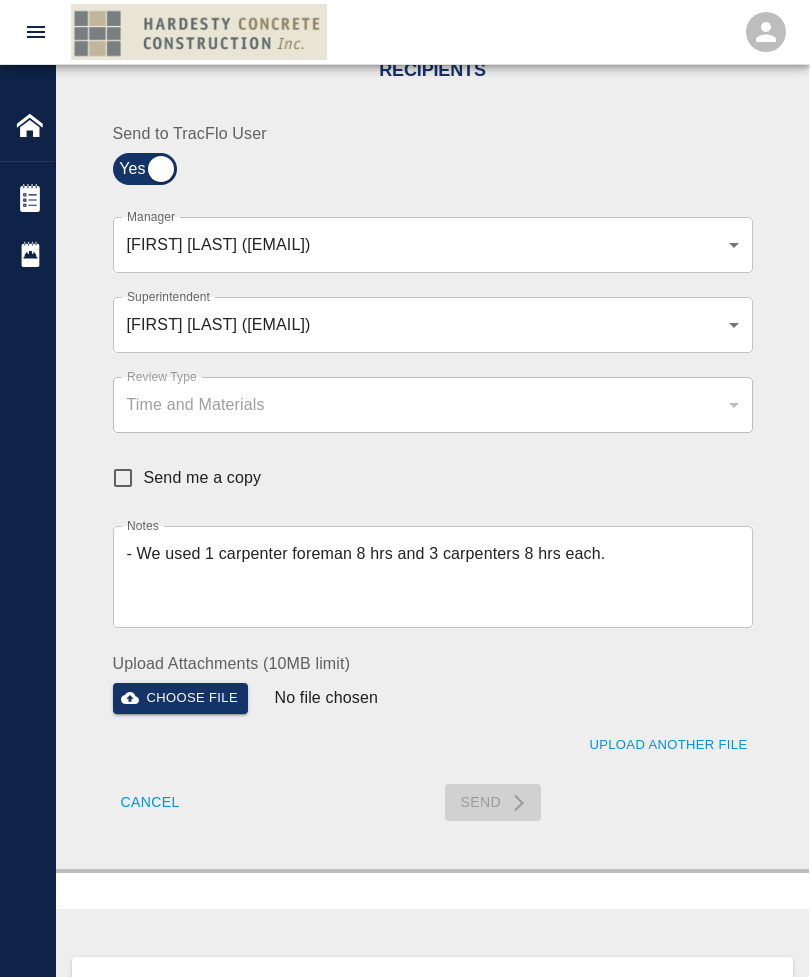 type 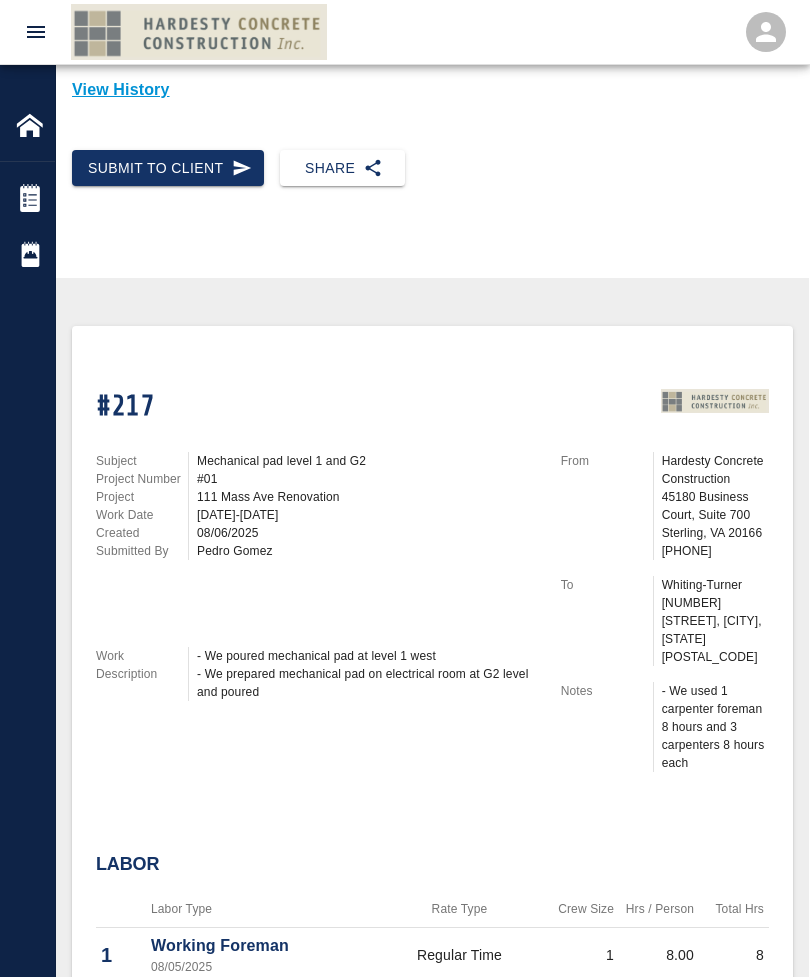 scroll, scrollTop: 0, scrollLeft: 0, axis: both 